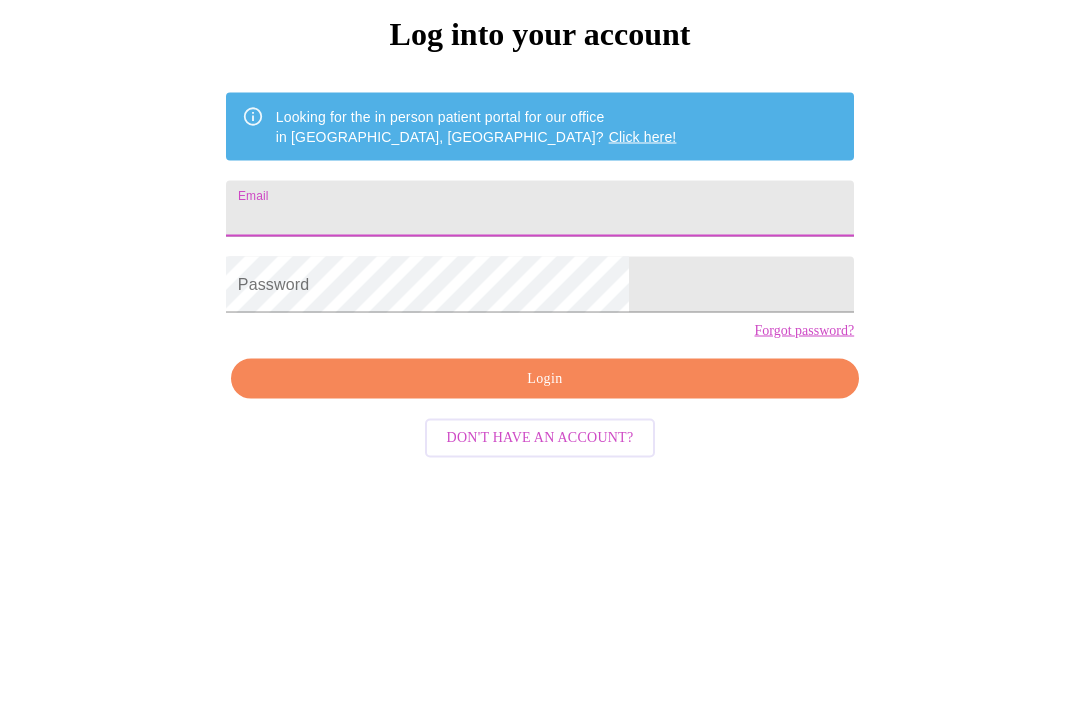 scroll, scrollTop: 235, scrollLeft: 0, axis: vertical 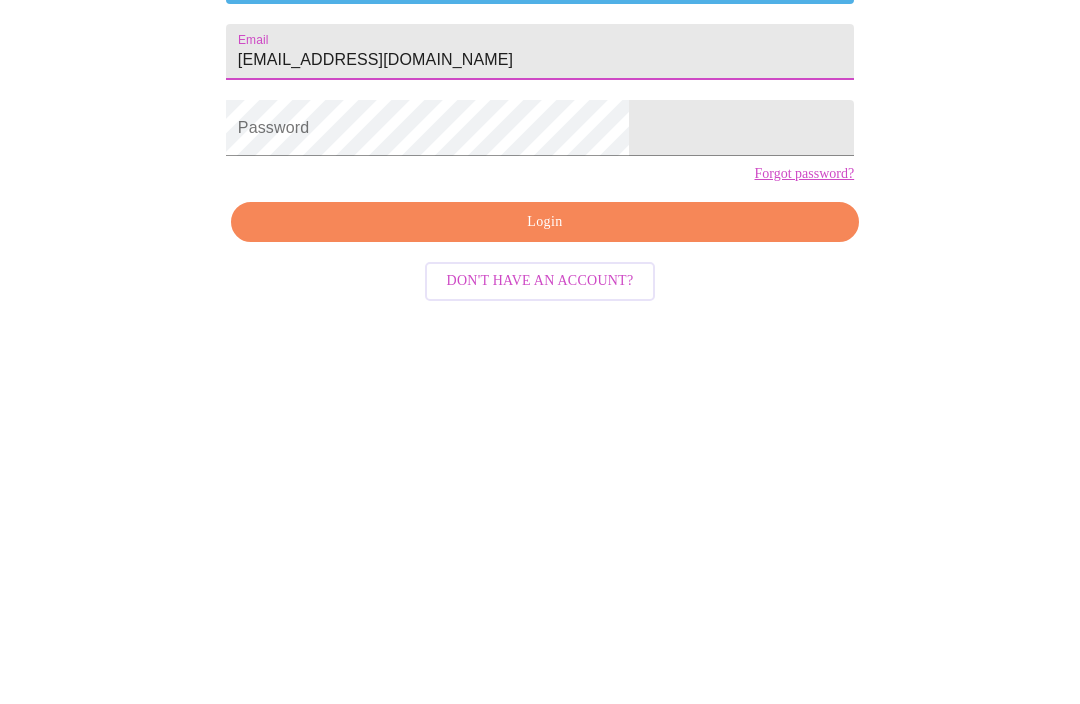 type on "[EMAIL_ADDRESS][DOMAIN_NAME]" 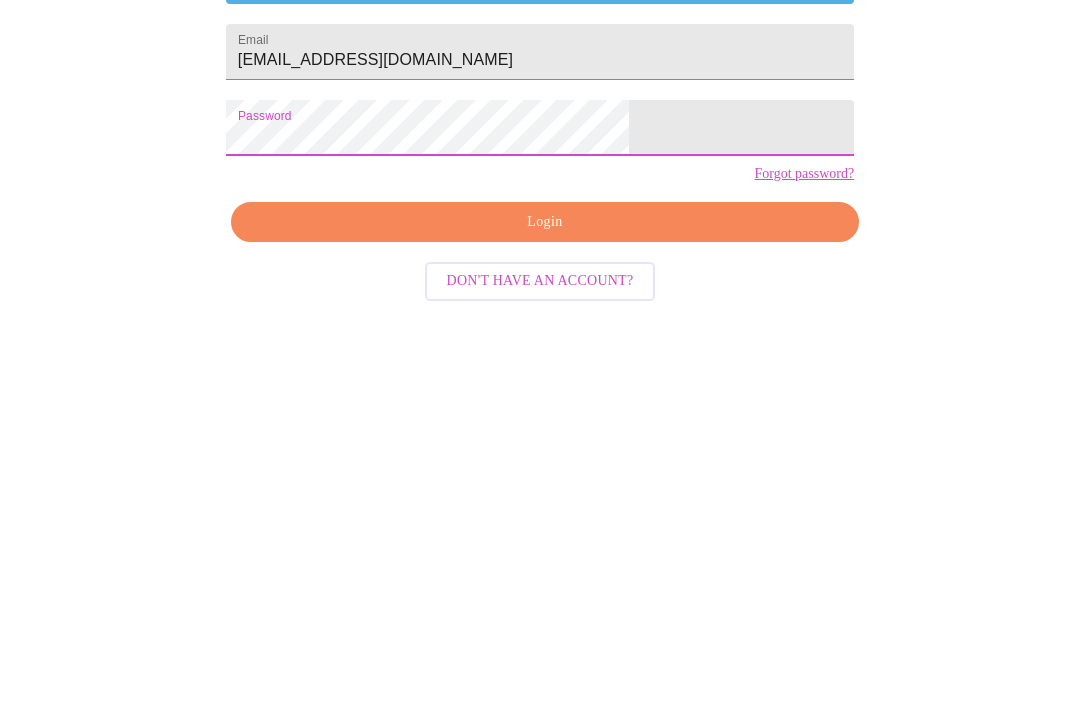 scroll, scrollTop: 86, scrollLeft: 0, axis: vertical 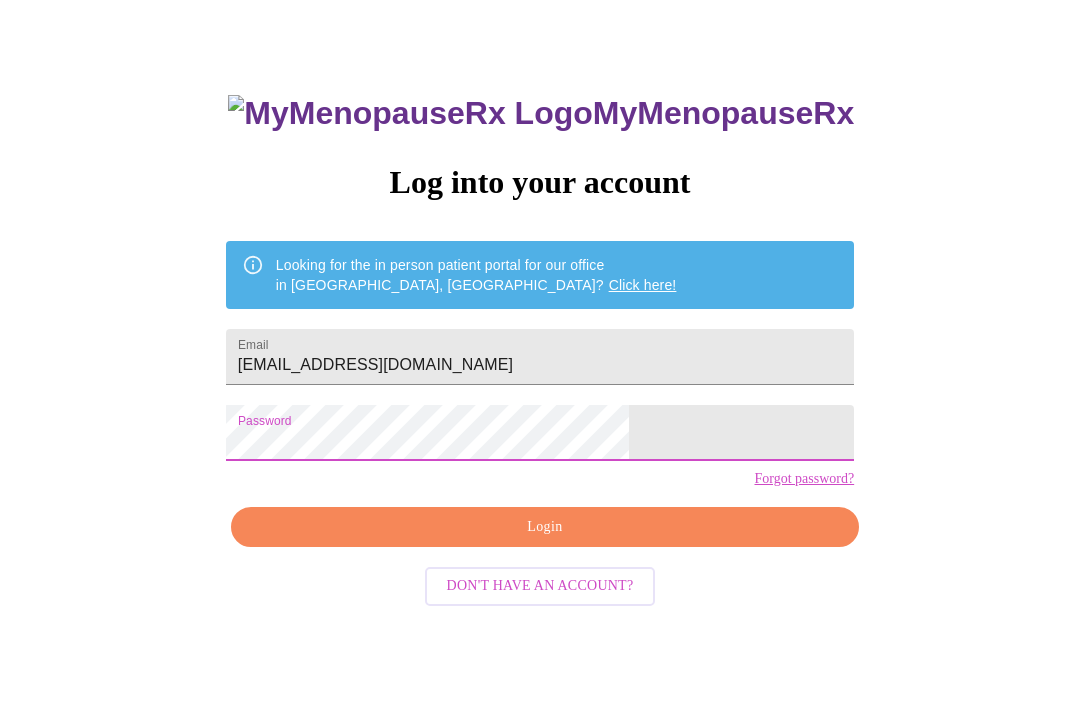 click on "Login" at bounding box center [545, 527] 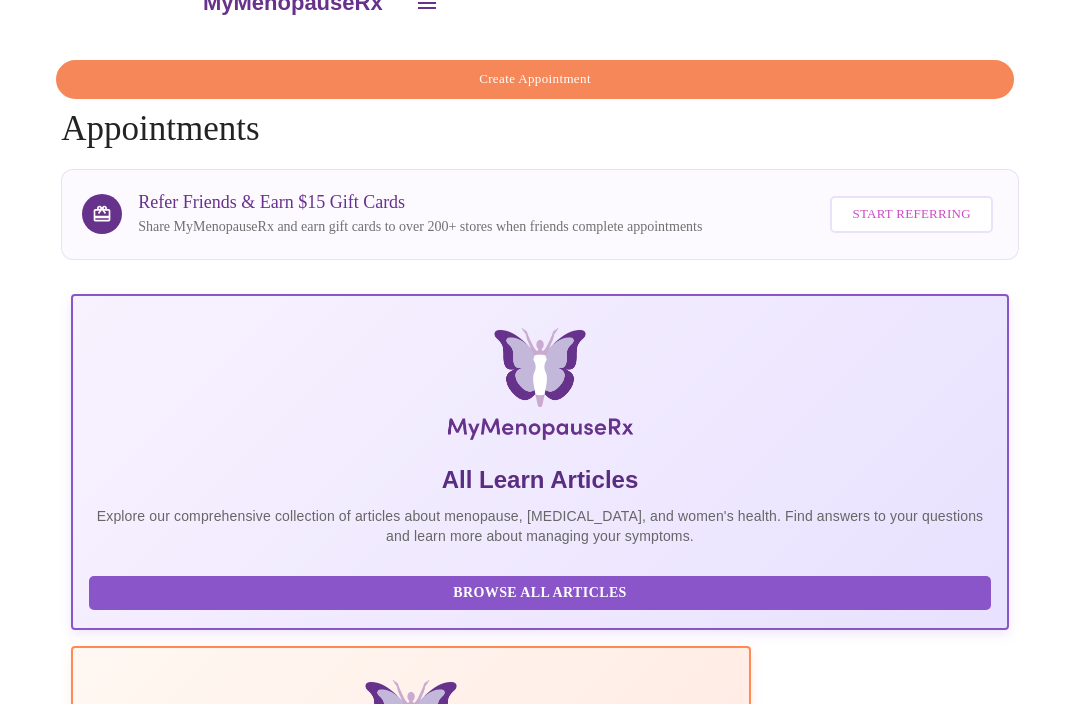 scroll, scrollTop: 50, scrollLeft: 0, axis: vertical 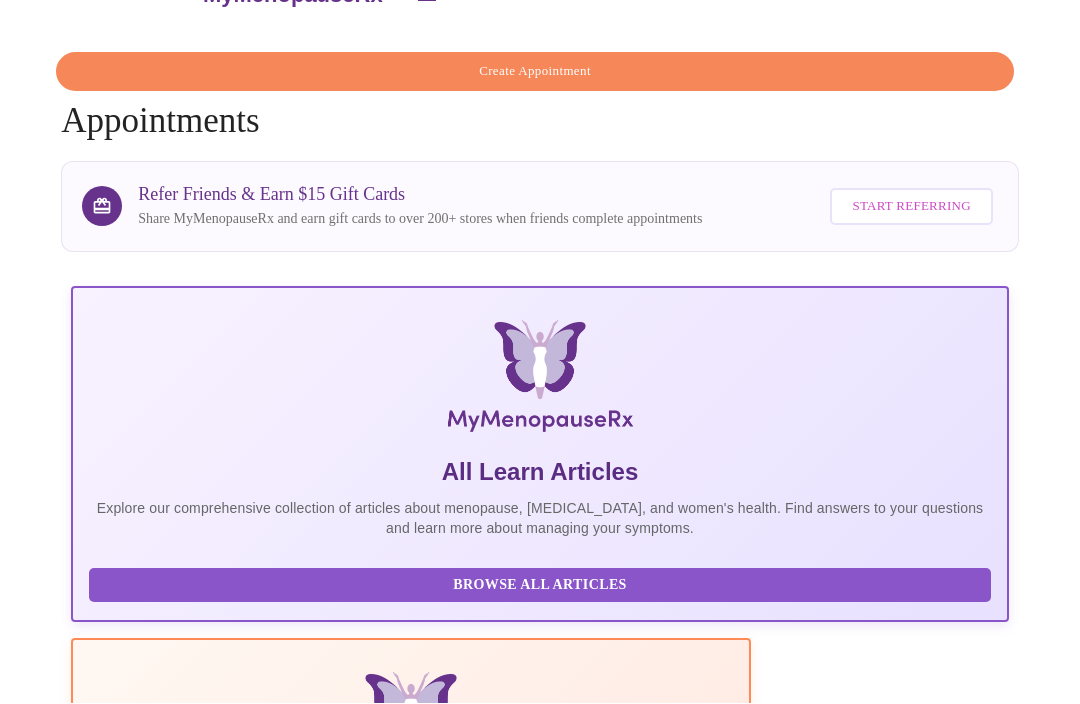 click on "Create Appointment" at bounding box center (535, 72) 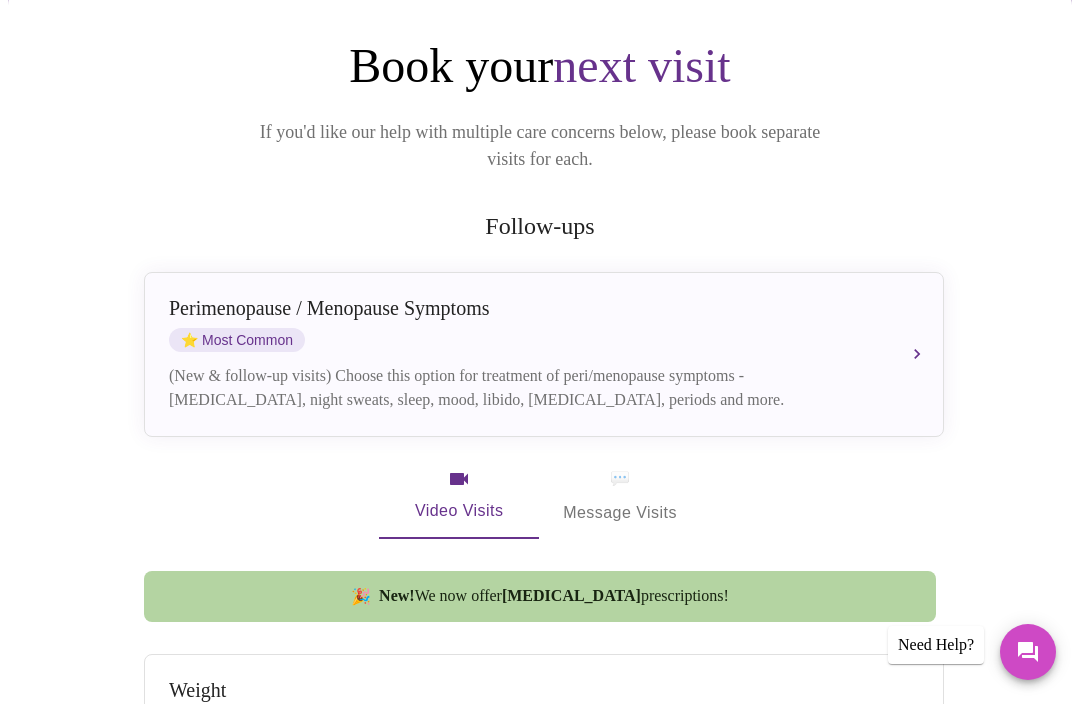 scroll, scrollTop: 180, scrollLeft: 0, axis: vertical 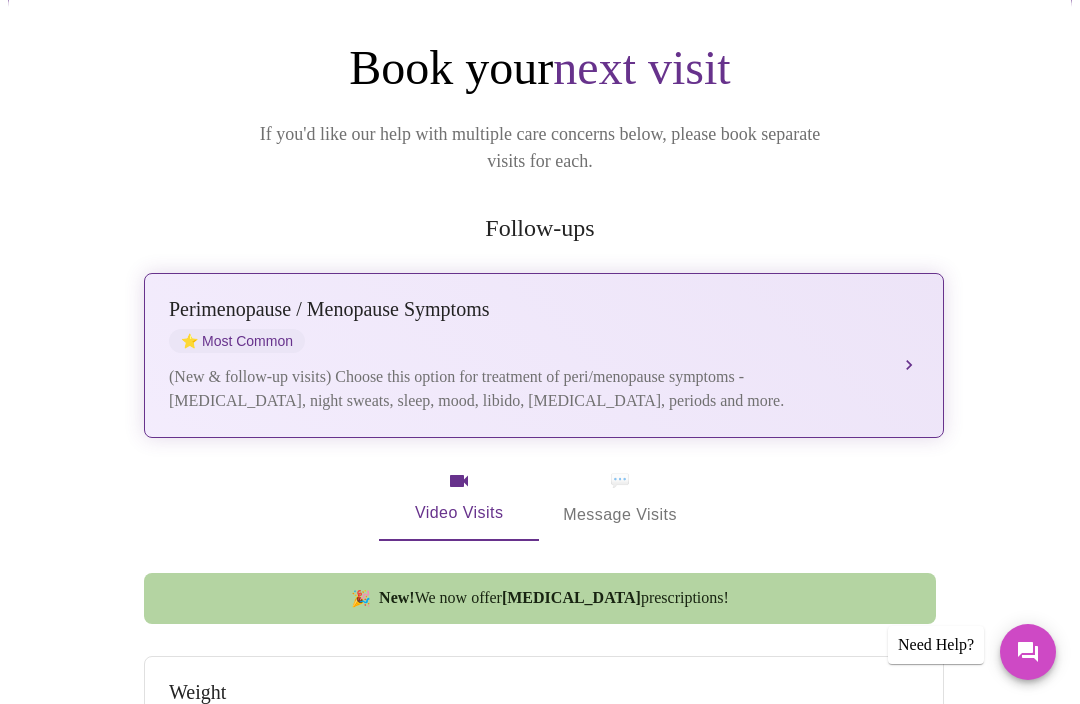 click on "[MEDICAL_DATA] / Menopause Symptoms  ⭐  Most Common (New & follow-up visits) Choose this option for treatment of peri/menopause symptoms - [MEDICAL_DATA], night sweats, sleep, mood, libido, [MEDICAL_DATA], periods and more." at bounding box center [544, 355] 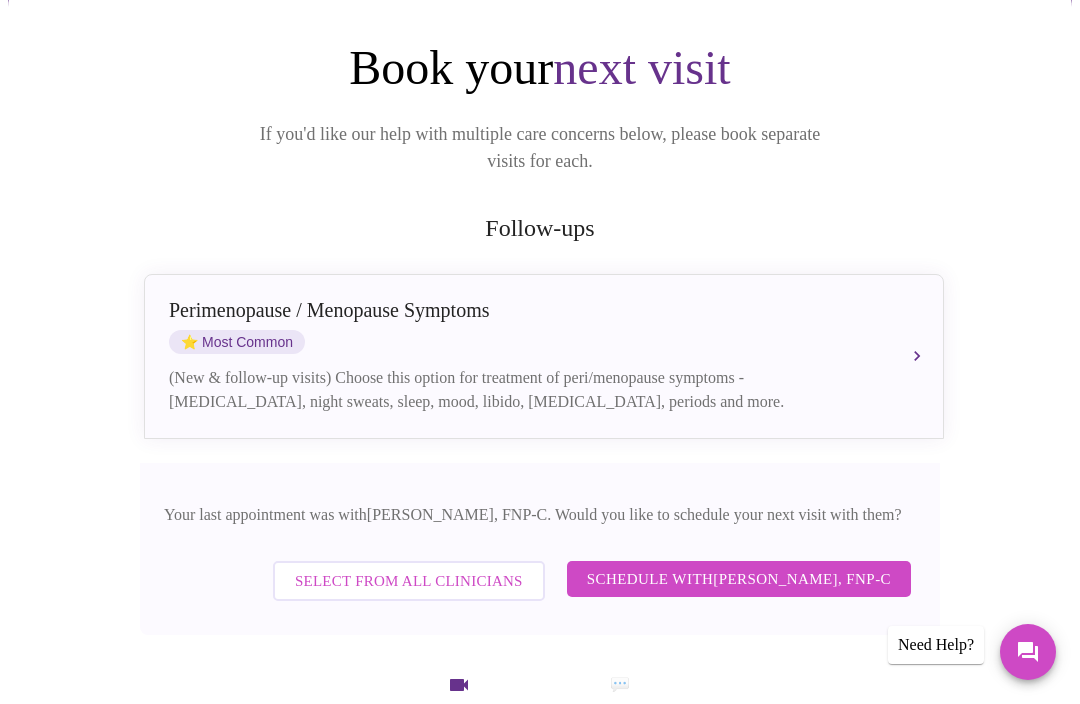 click on "Schedule with  [PERSON_NAME], FNP-C" at bounding box center (739, 579) 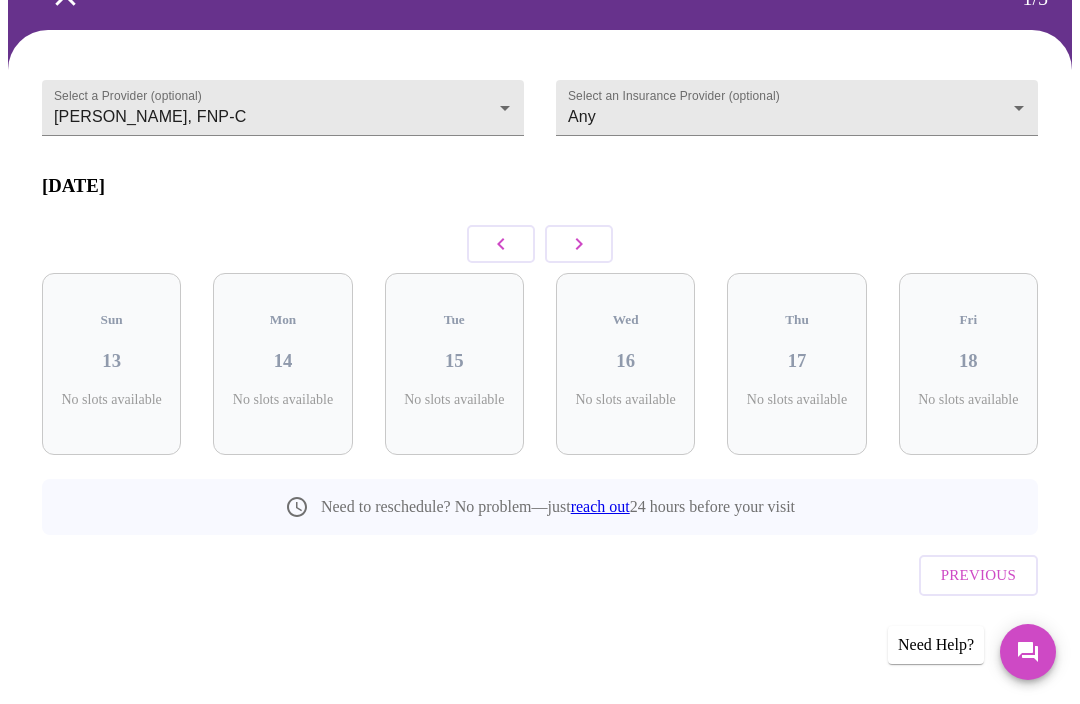 scroll, scrollTop: 70, scrollLeft: 0, axis: vertical 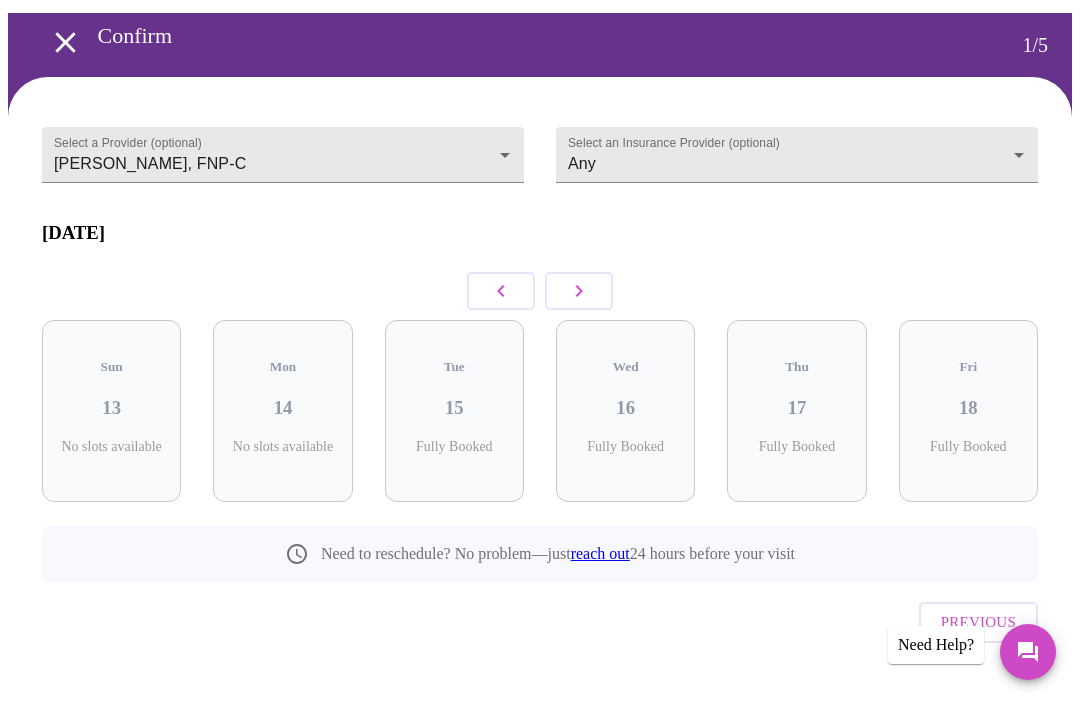 click at bounding box center [579, 291] 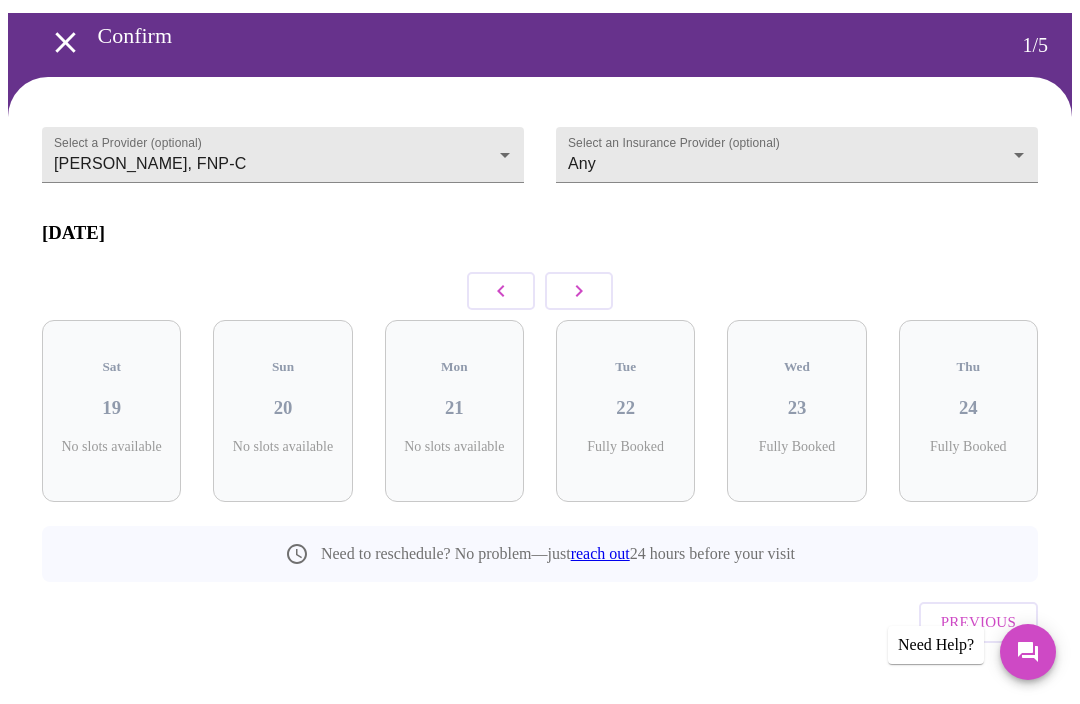 click 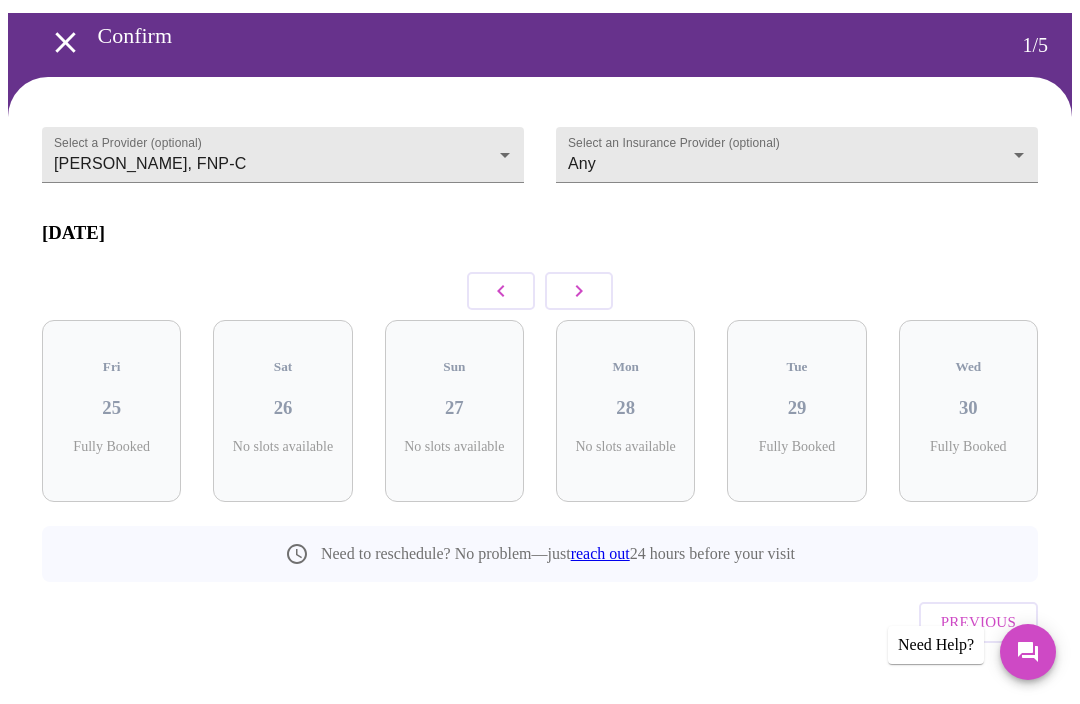 click at bounding box center [501, 291] 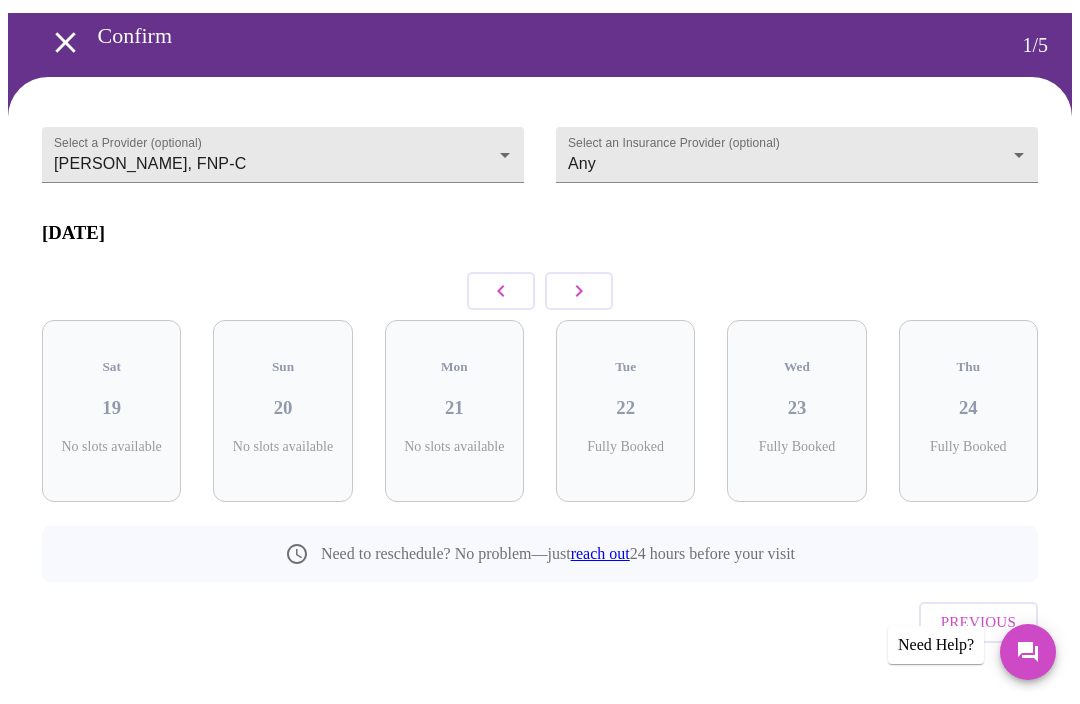 click 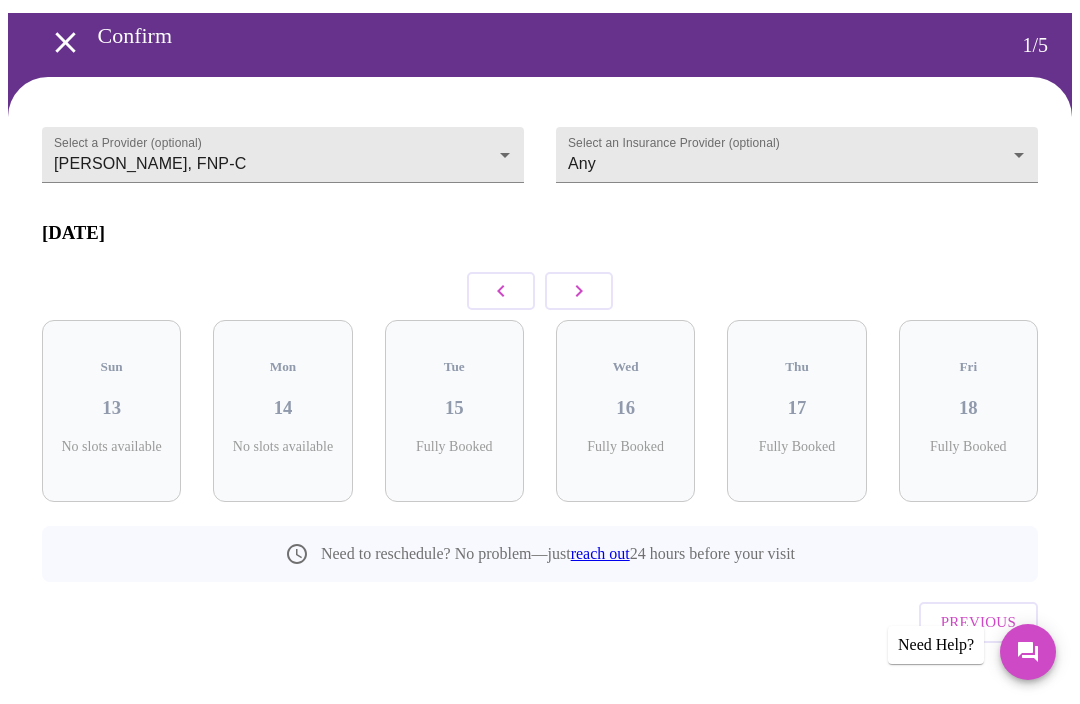 click 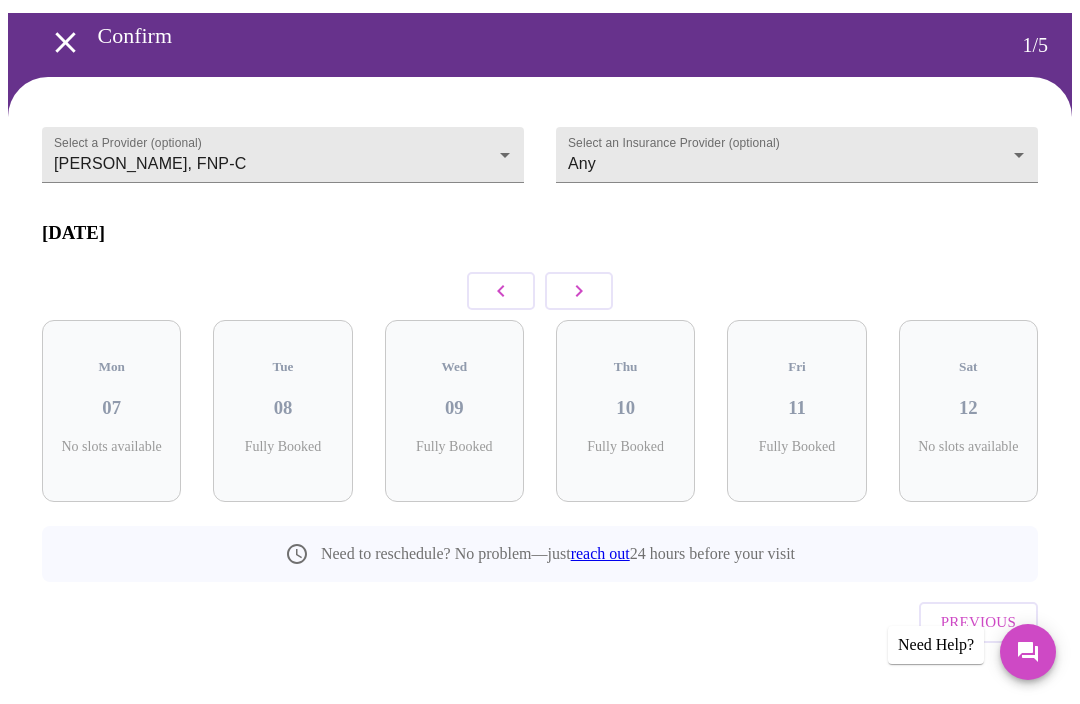 click 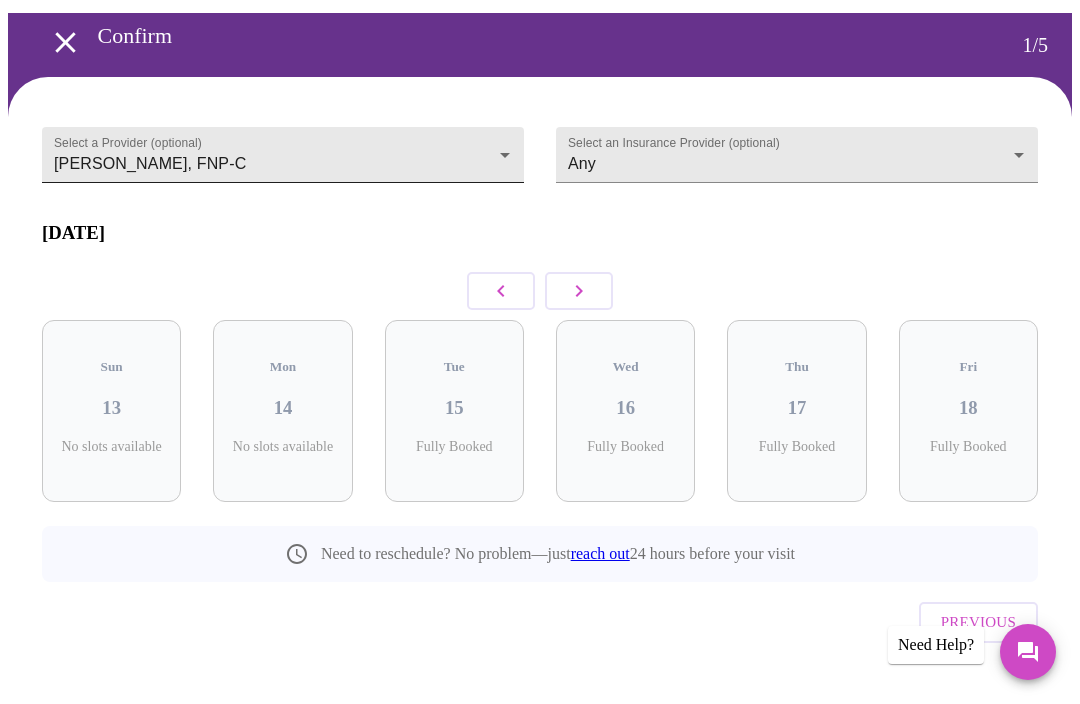 click on "MyMenopauseRx Confirm 1  /  5 Select a Provider (optional) [PERSON_NAME], FNP-C [PERSON_NAME], FNP-C Select an Insurance Provider (optional) Any Any [DATE] Sun 13 No slots available Mon 14 No slots available Tue 15 Fully Booked Wed 16 Fully Booked Thu 17 Fully Booked Fri 18 Fully Booked Need to reschedule? No problem—just  reach out  24 hours before your visit Previous Need Help?" at bounding box center (540, 340) 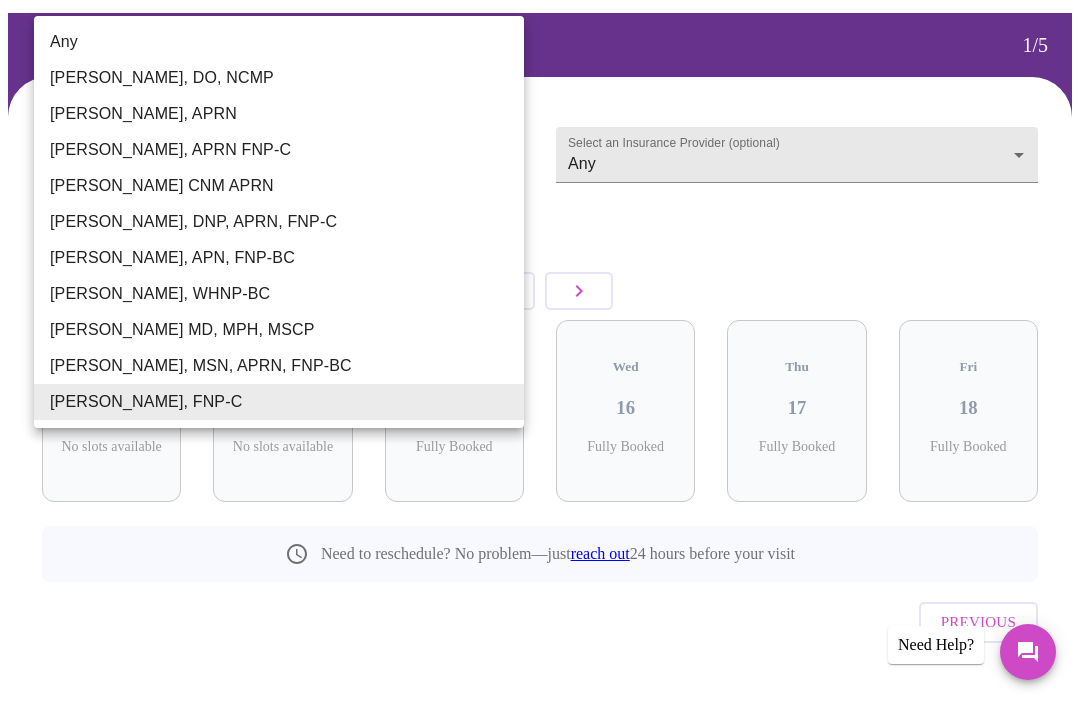 click on "Any" at bounding box center (279, 42) 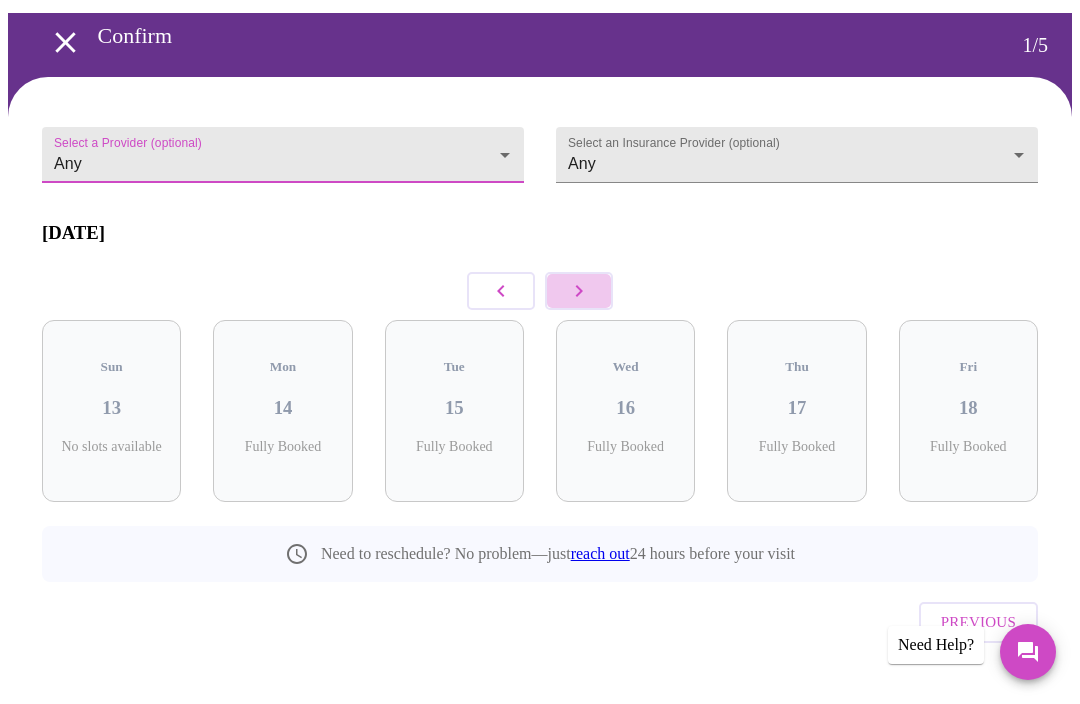 click at bounding box center (579, 291) 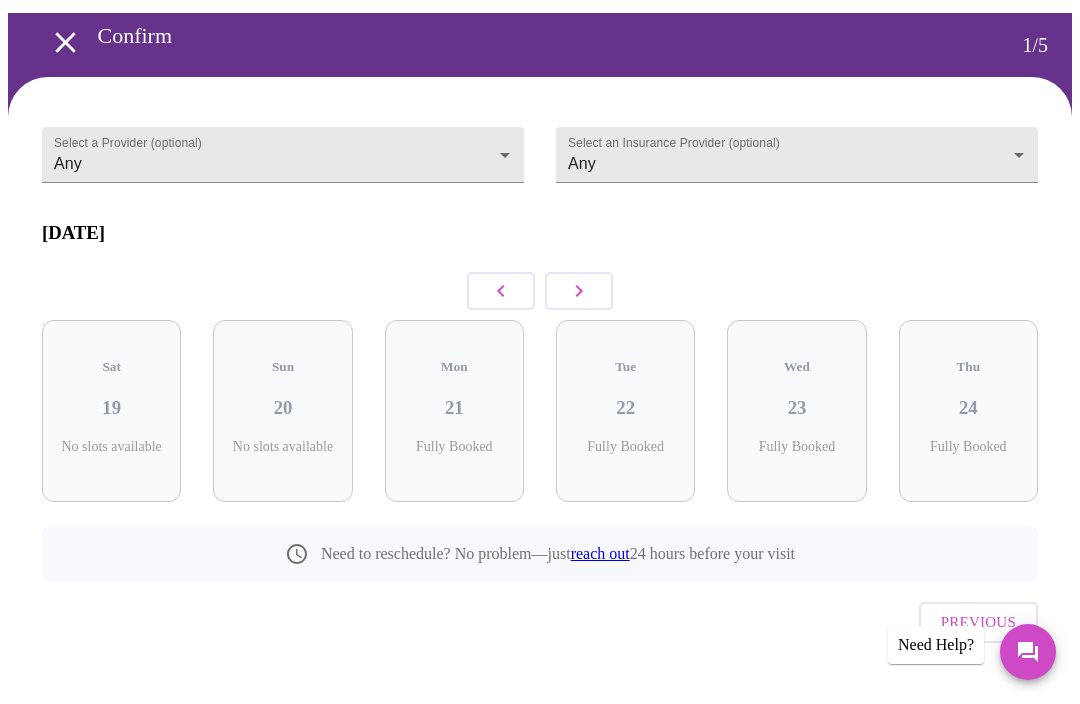 click at bounding box center (579, 291) 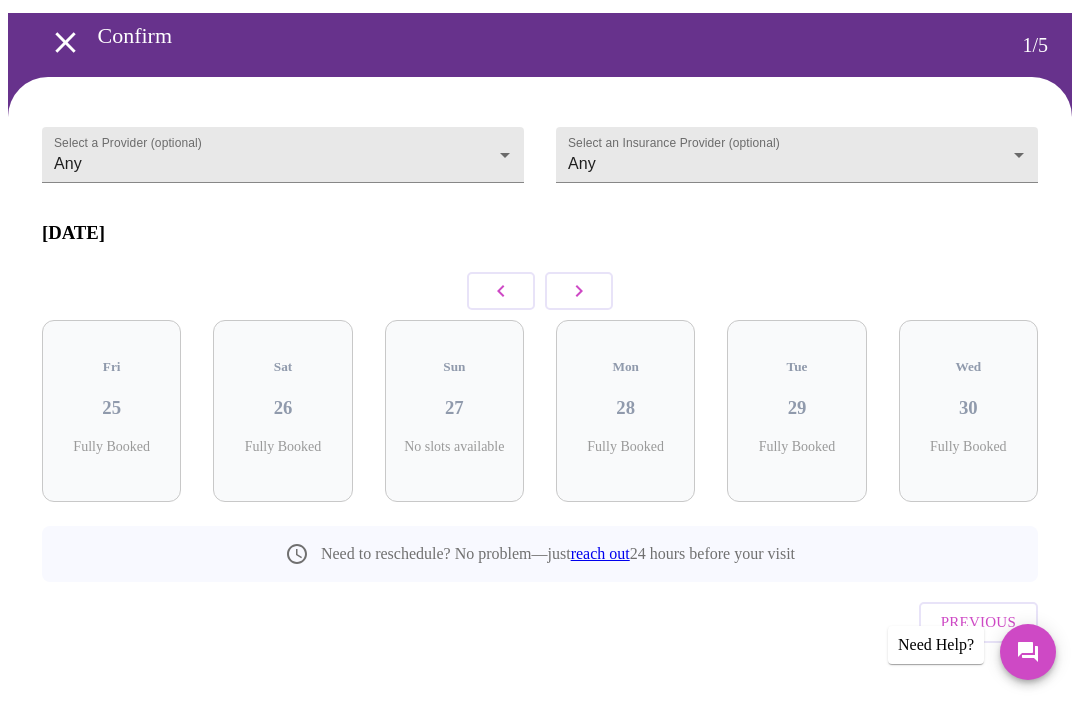 click at bounding box center [579, 291] 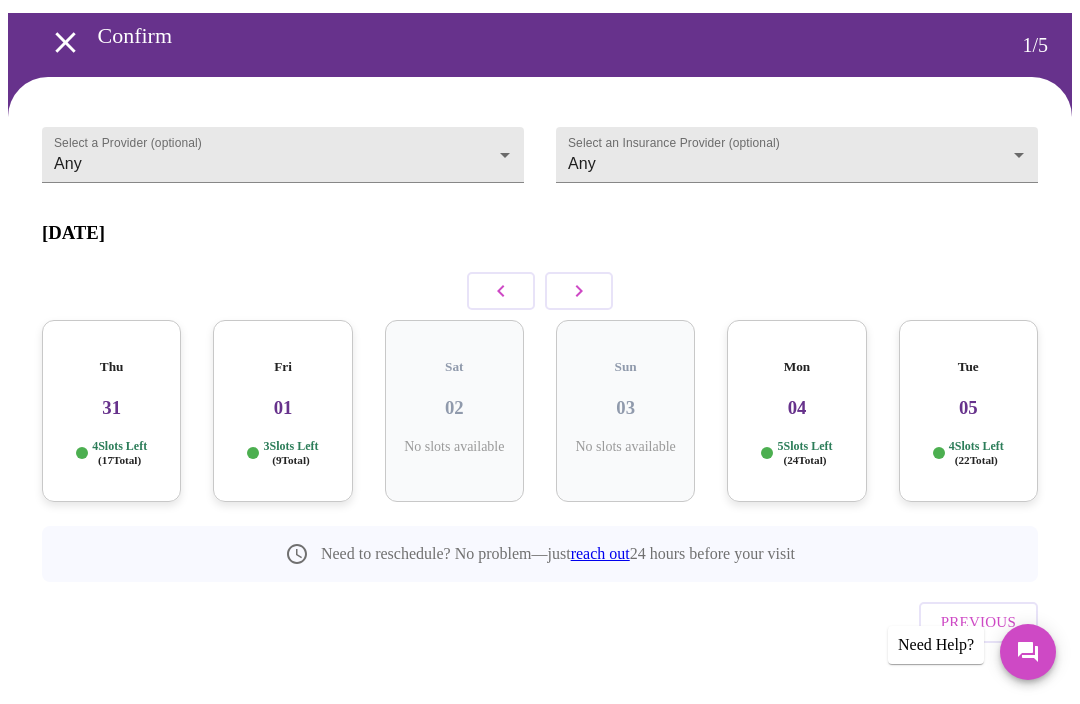 click at bounding box center [540, 291] 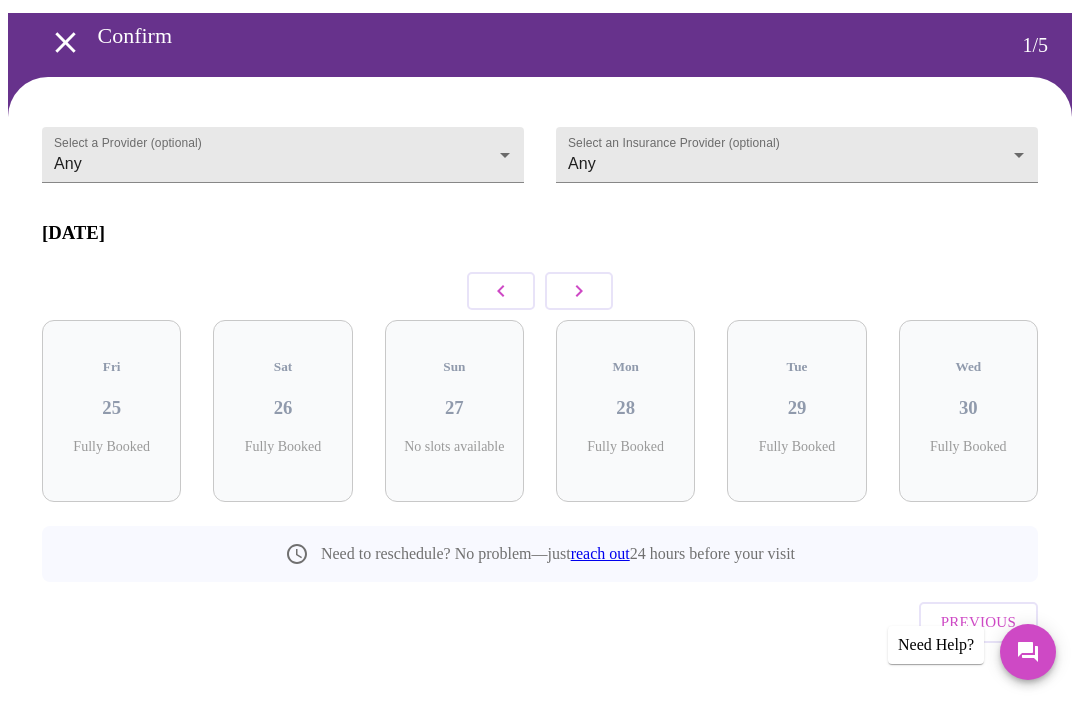 click at bounding box center (579, 291) 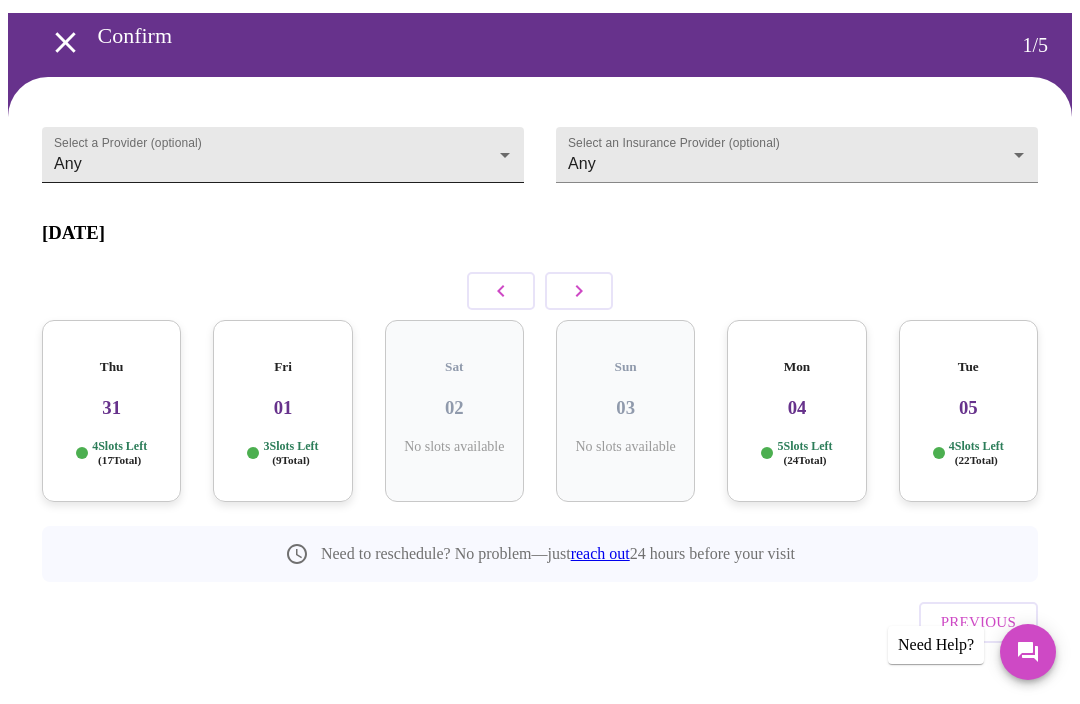 click on "MyMenopauseRx Confirm 1  /  5 Select a Provider (optional) Any Any Select an Insurance Provider (optional) Any Any [DATE] Thu 31 4  Slots Left ( 17  Total) Fri 01 3  Slots Left ( 9  Total) Sat 02 No slots available Sun 03 No slots available Mon 04 5  Slots Left ( 24  Total) Tue 05 4  Slots Left ( 22  Total) Need to reschedule? No problem—just  reach out  24 hours before your visit Previous Need Help?" at bounding box center (540, 340) 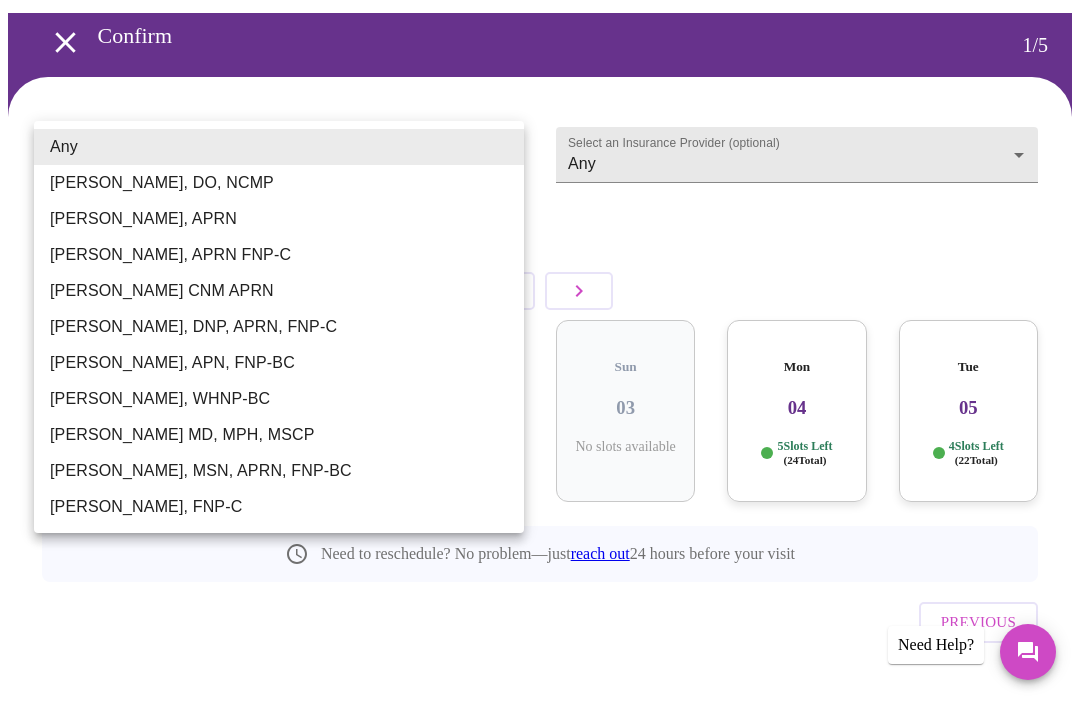 click at bounding box center [540, 352] 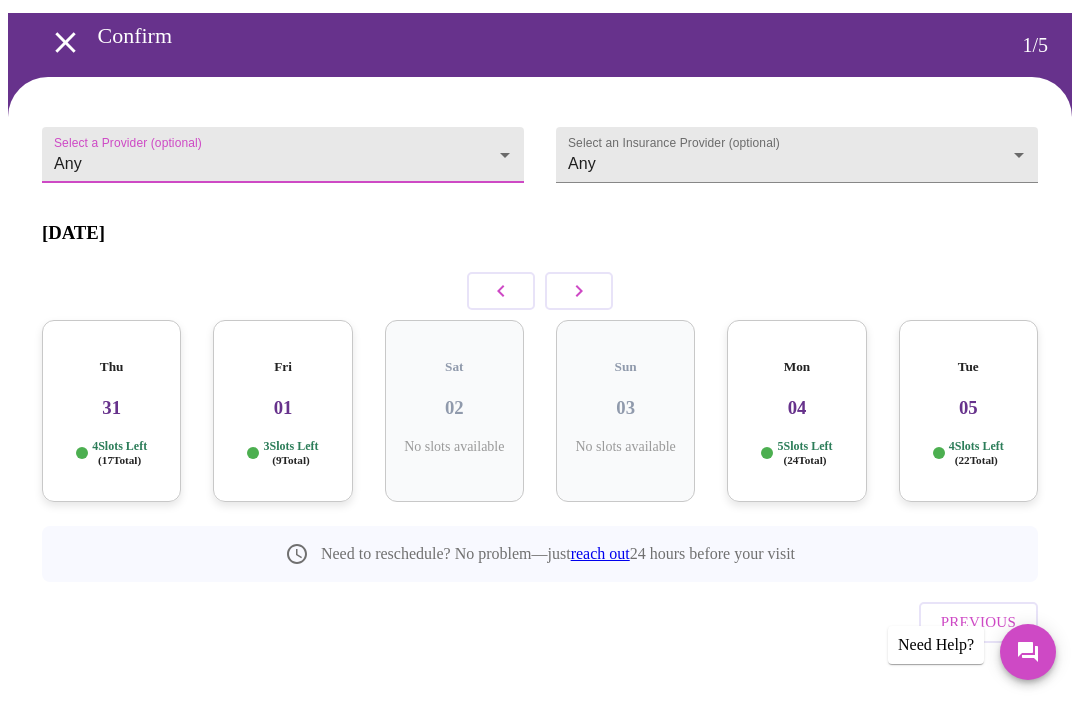click at bounding box center [501, 291] 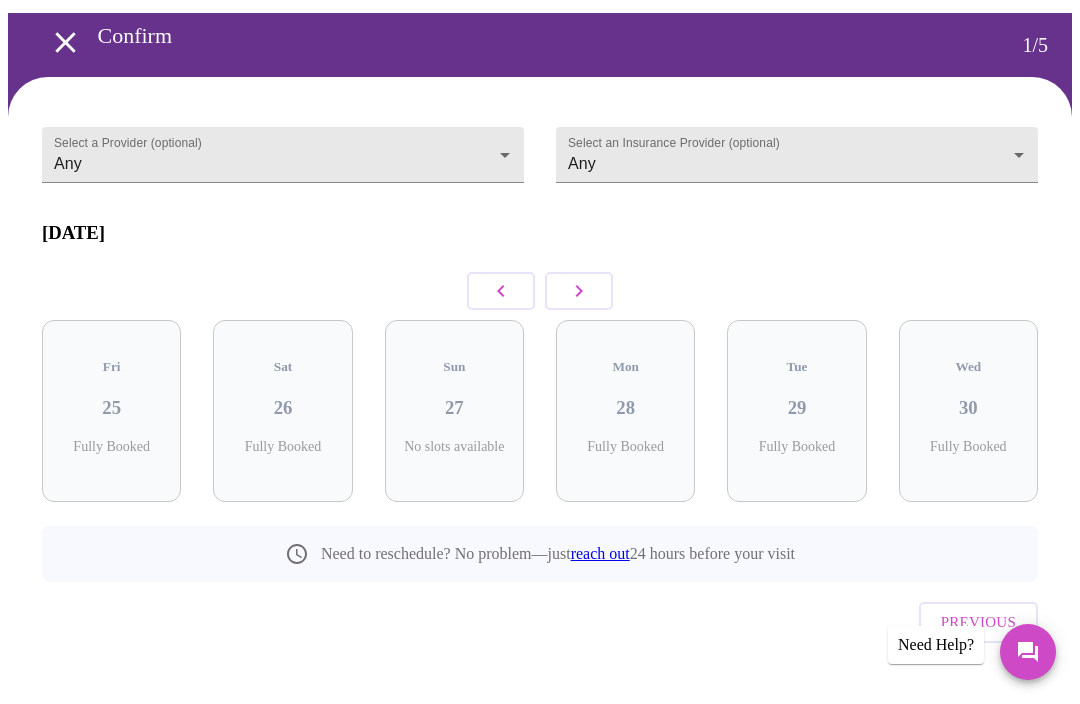 click at bounding box center [540, 291] 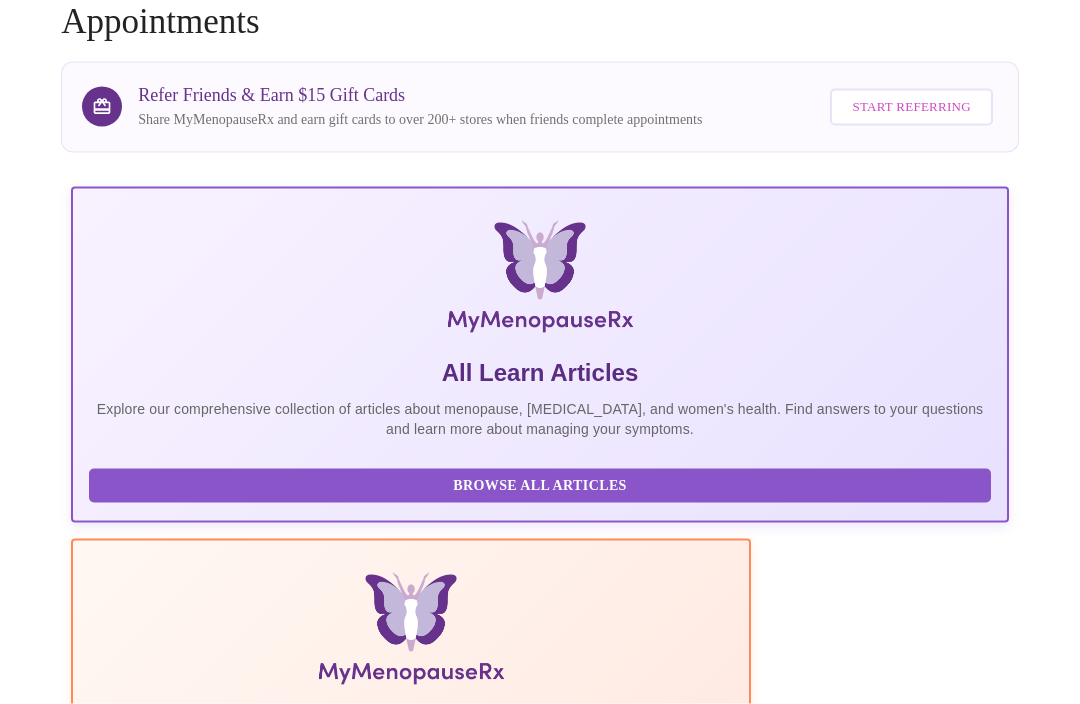 scroll, scrollTop: 0, scrollLeft: 0, axis: both 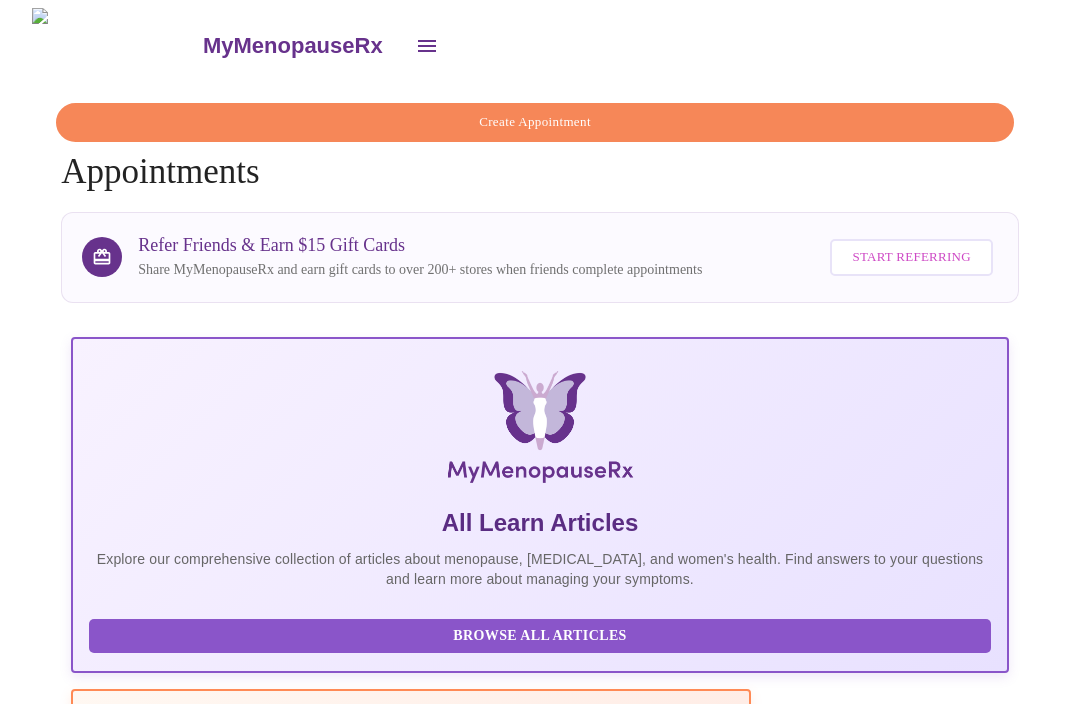 click on "Create Appointment" at bounding box center [535, 122] 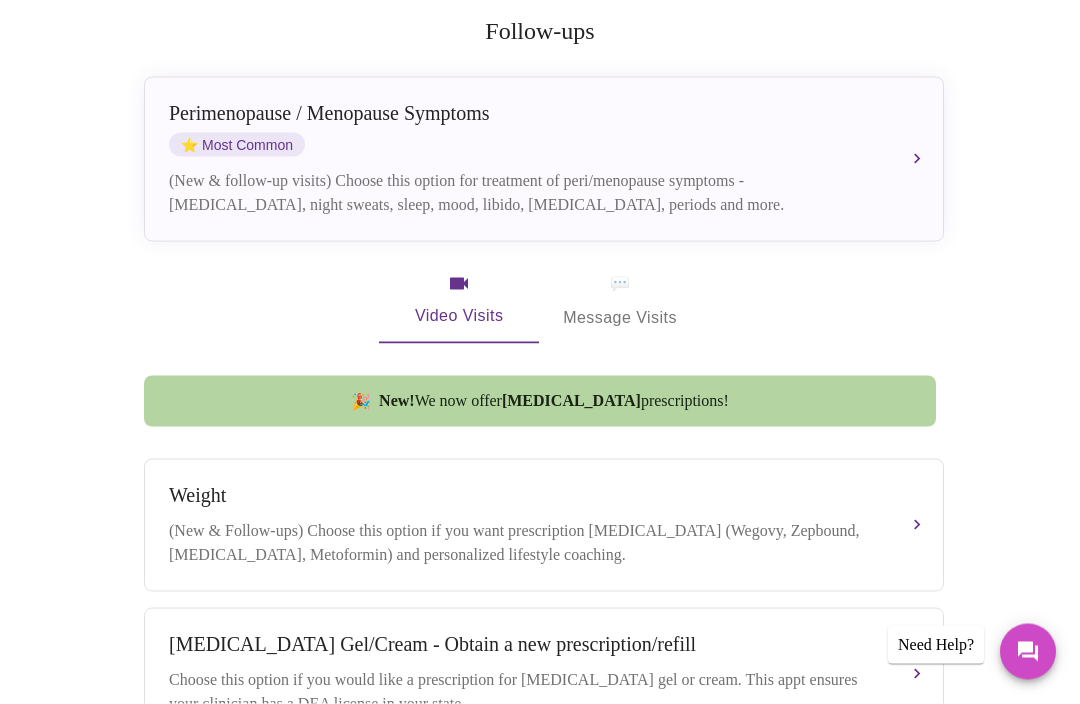 click on "💬" at bounding box center (620, 284) 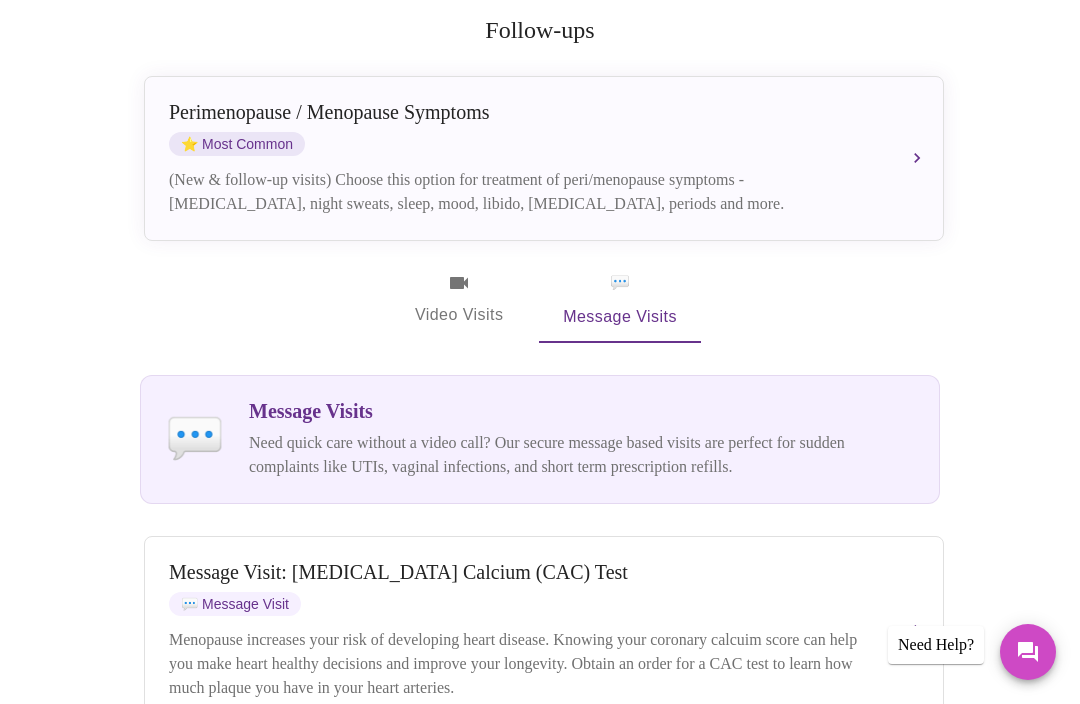 click on "Message Visits Need quick care without a video call? Our secure message based visits are perfect for sudden complaints like UTIs, vaginal infections, and short term prescription refills." at bounding box center [582, 439] 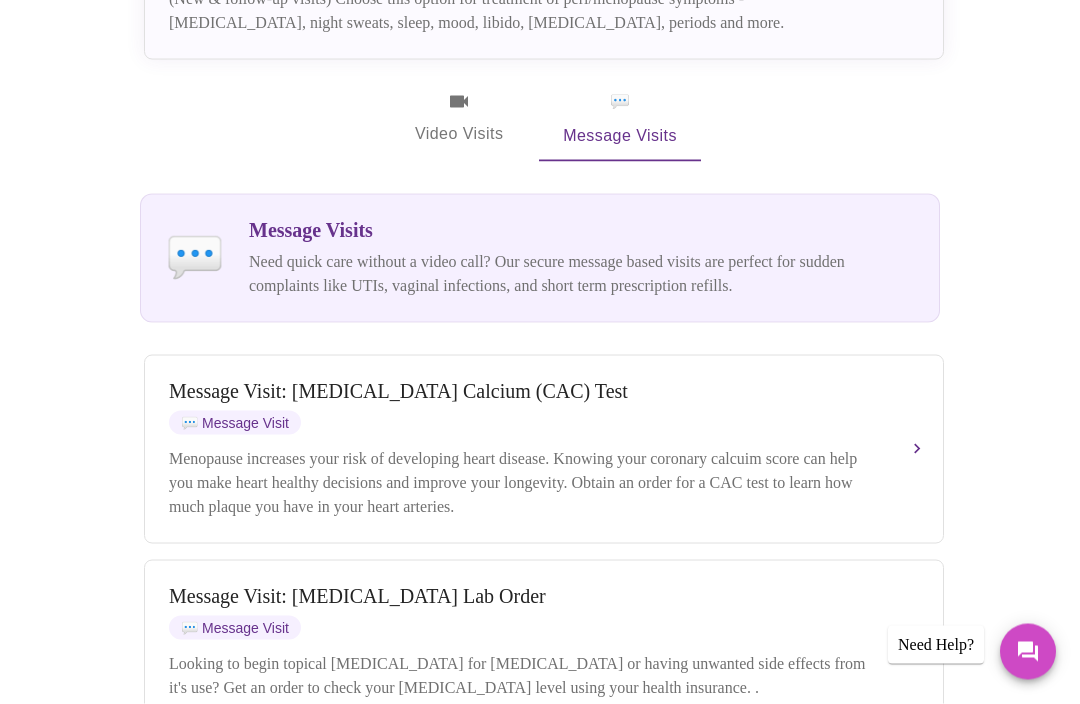 scroll, scrollTop: 560, scrollLeft: 0, axis: vertical 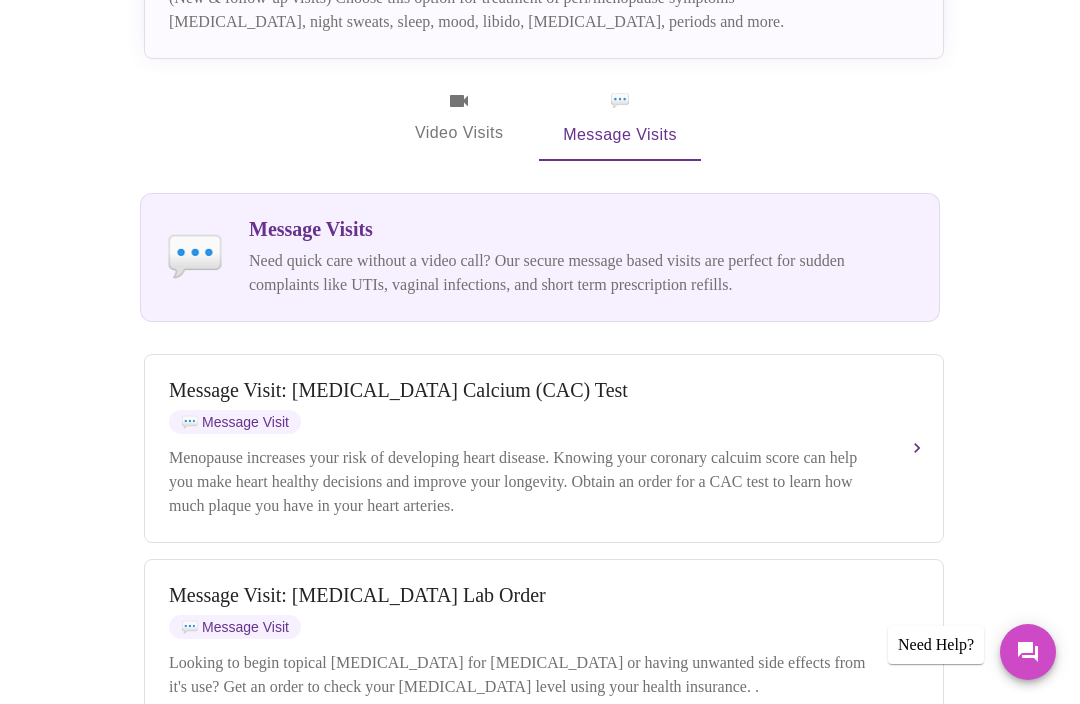 click on "Need quick care without a video call? Our secure message based visits are perfect for sudden complaints like UTIs, vaginal infections, and short term prescription refills." at bounding box center (582, 273) 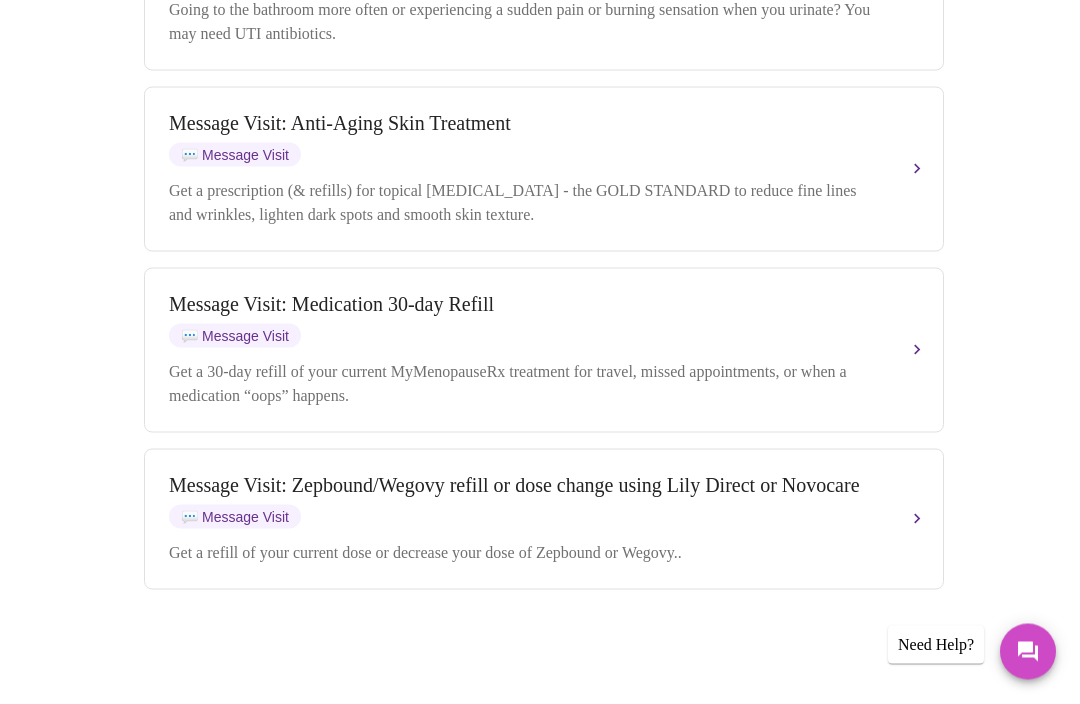 scroll, scrollTop: 2529, scrollLeft: 0, axis: vertical 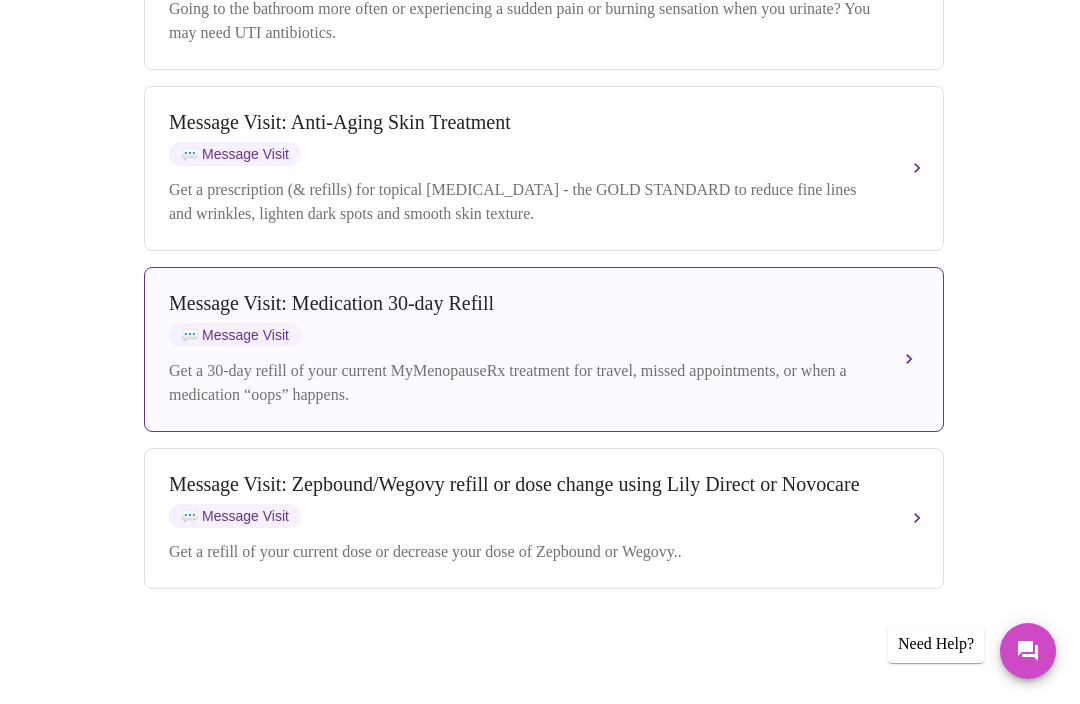 click on "Message Visit: Medication 30-day Refill 💬  Message Visit Get a 30-day refill of your current MyMenopauseRx treatment for travel, missed appointments, or when a medication “oops” happens." at bounding box center [544, 350] 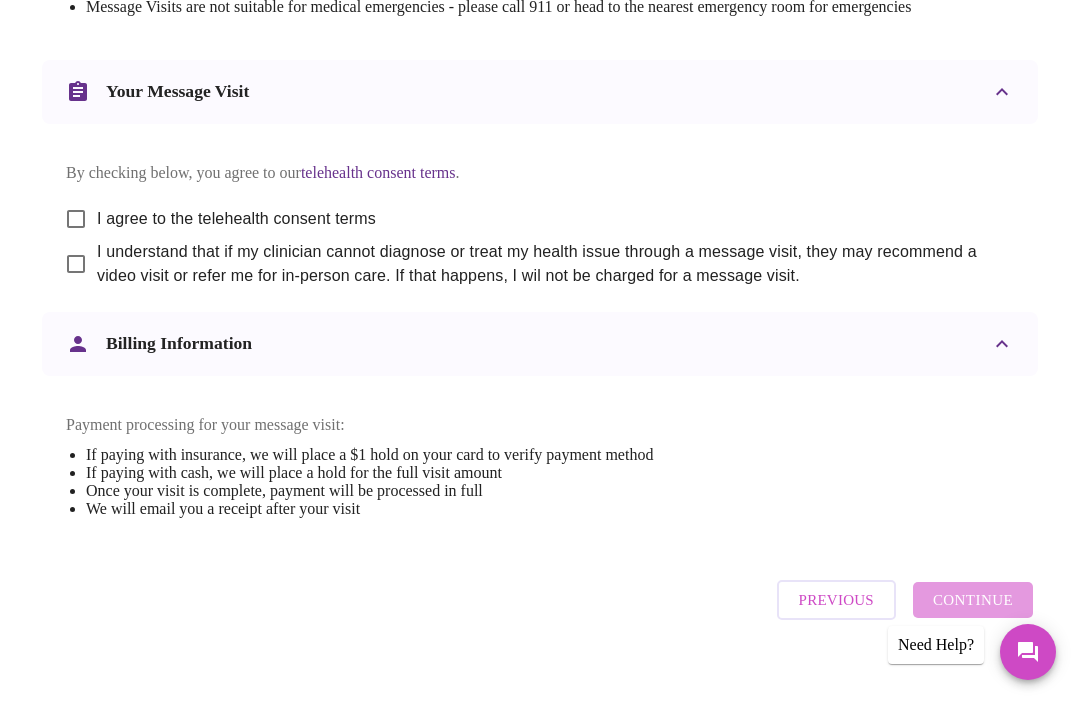 click on "I agree to the telehealth consent terms" at bounding box center (76, 219) 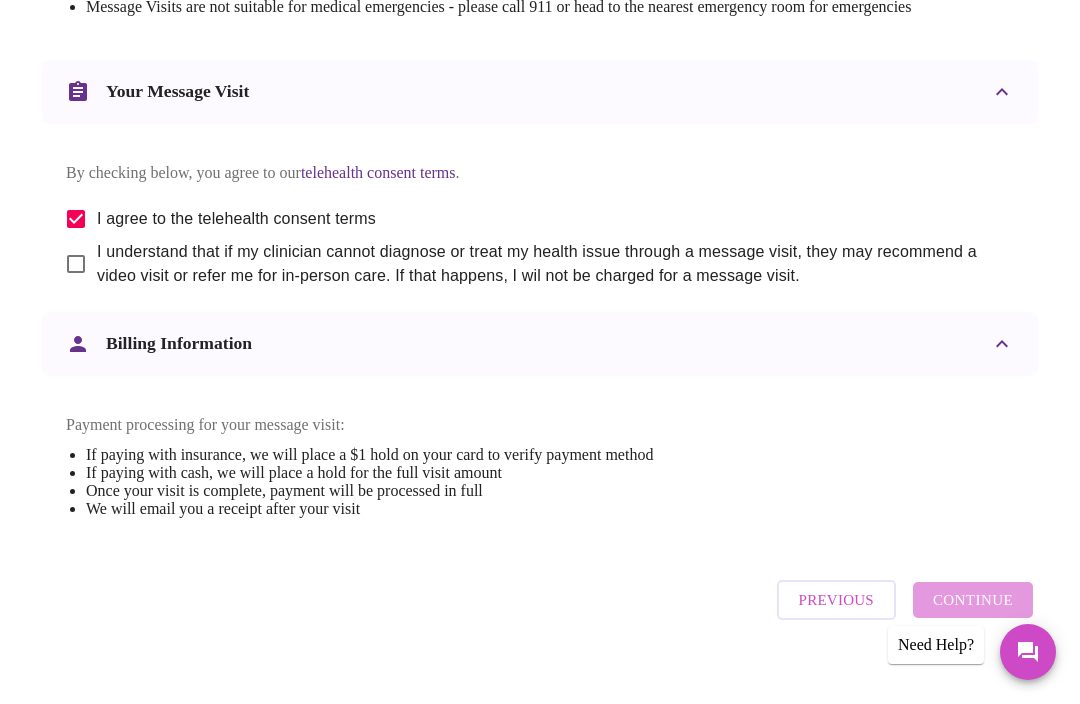 click on "I understand that if my clinician cannot diagnose or treat my health issue through a message visit, they may recommend a video visit or refer me for in-person care. If that happens, I wil not be charged for a message visit." at bounding box center [76, 264] 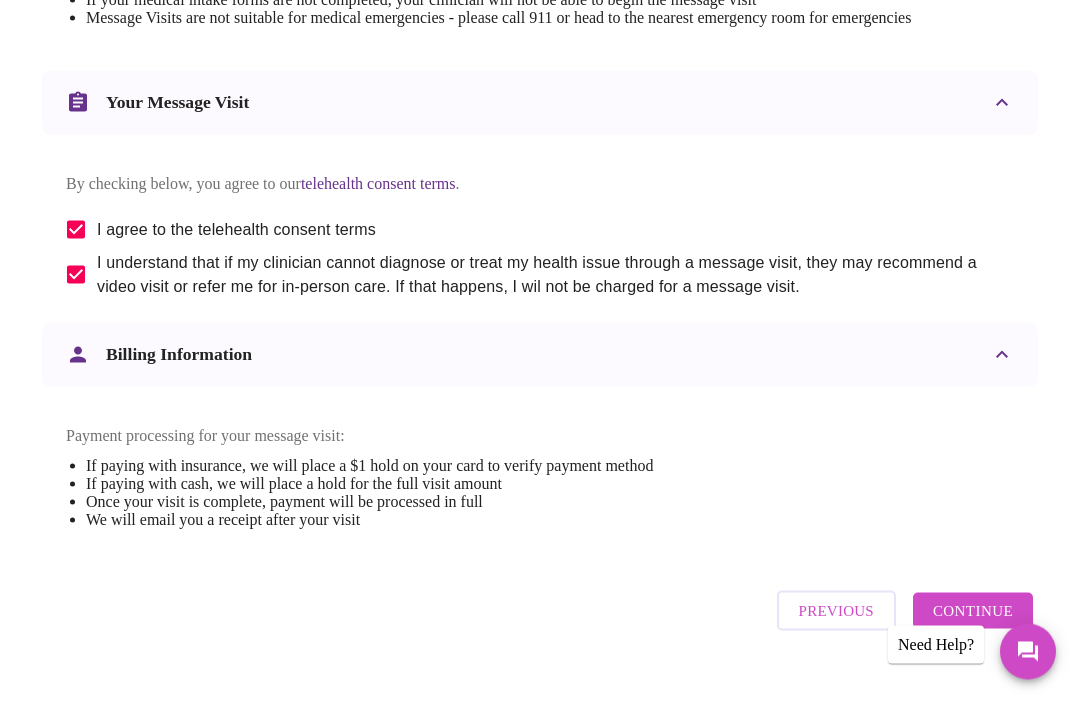 scroll, scrollTop: 974, scrollLeft: 0, axis: vertical 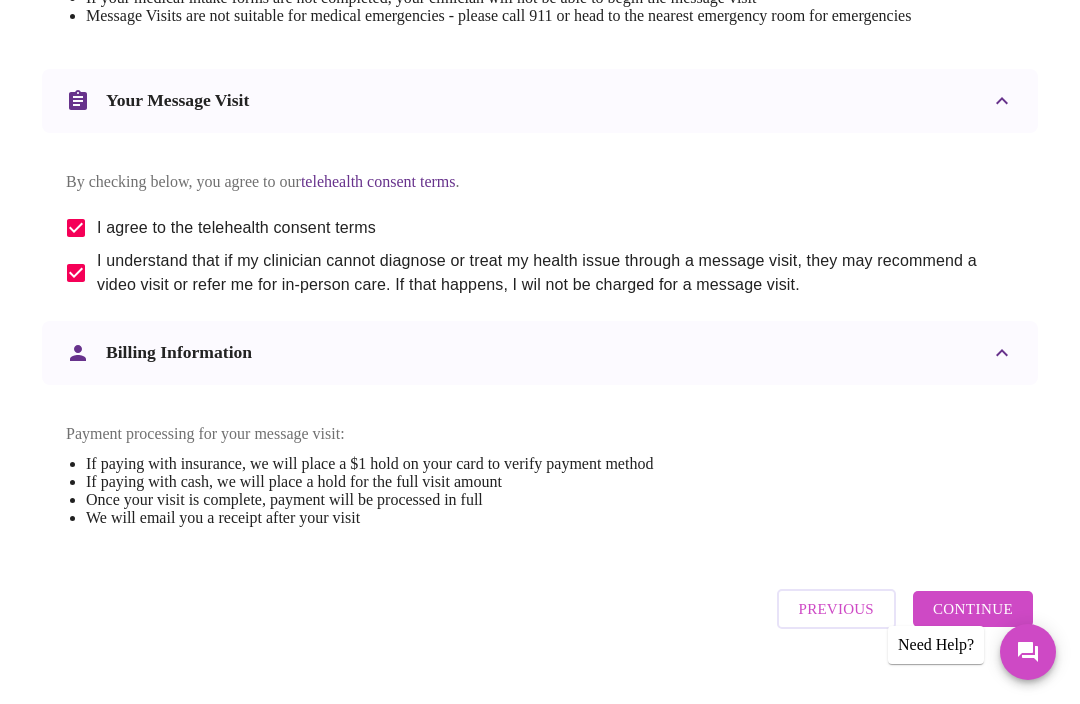 click on "Previous Continue" at bounding box center (905, 609) 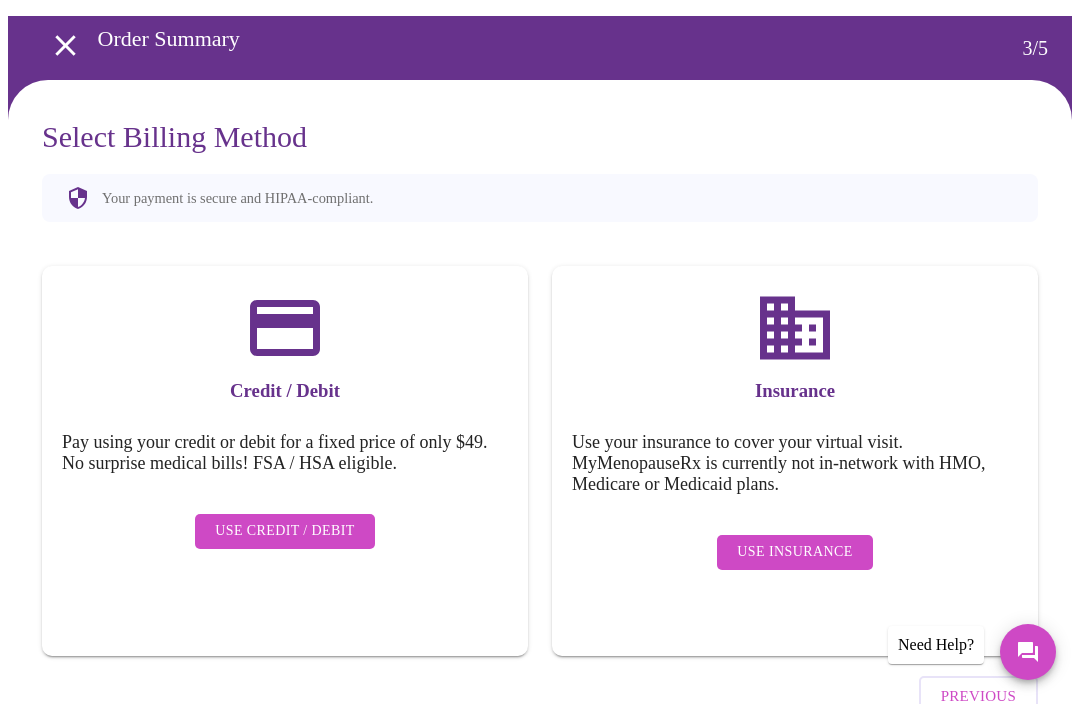 click on "Use Insurance" at bounding box center (794, 552) 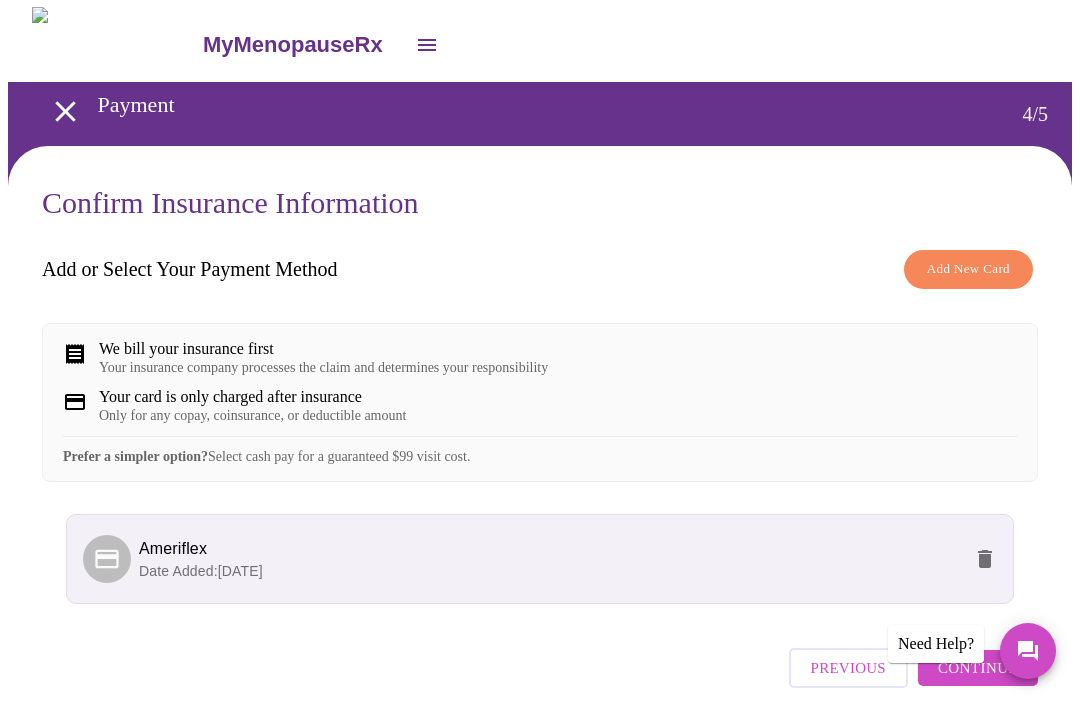 scroll, scrollTop: 1, scrollLeft: 0, axis: vertical 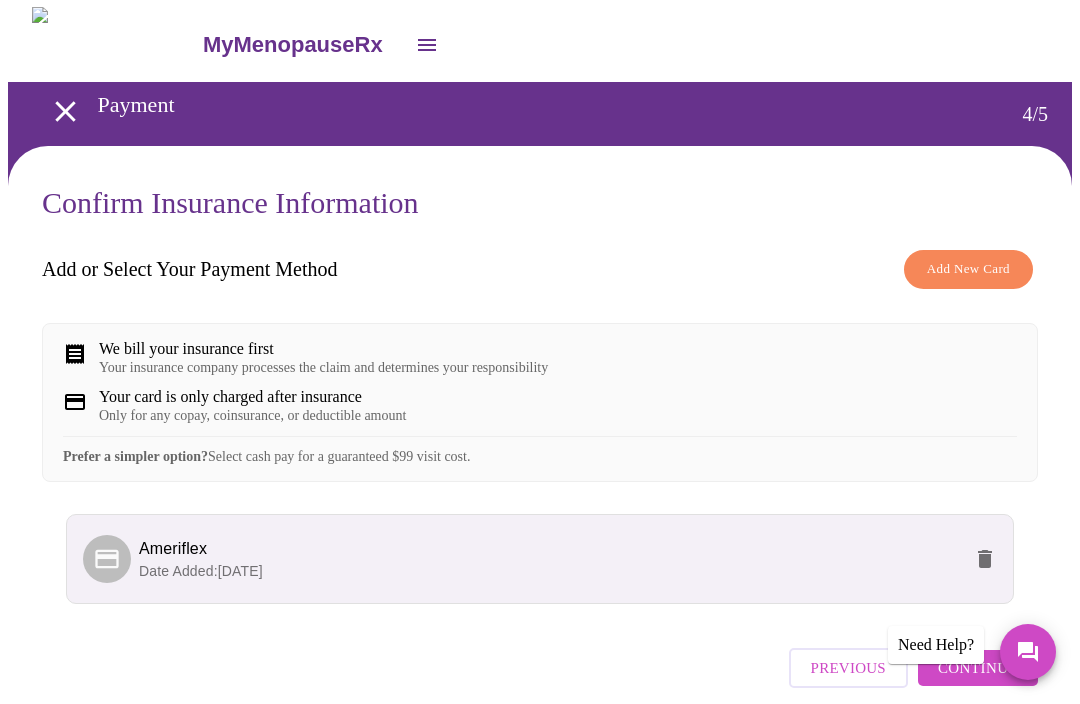 click on "Ameriflex" at bounding box center (550, 549) 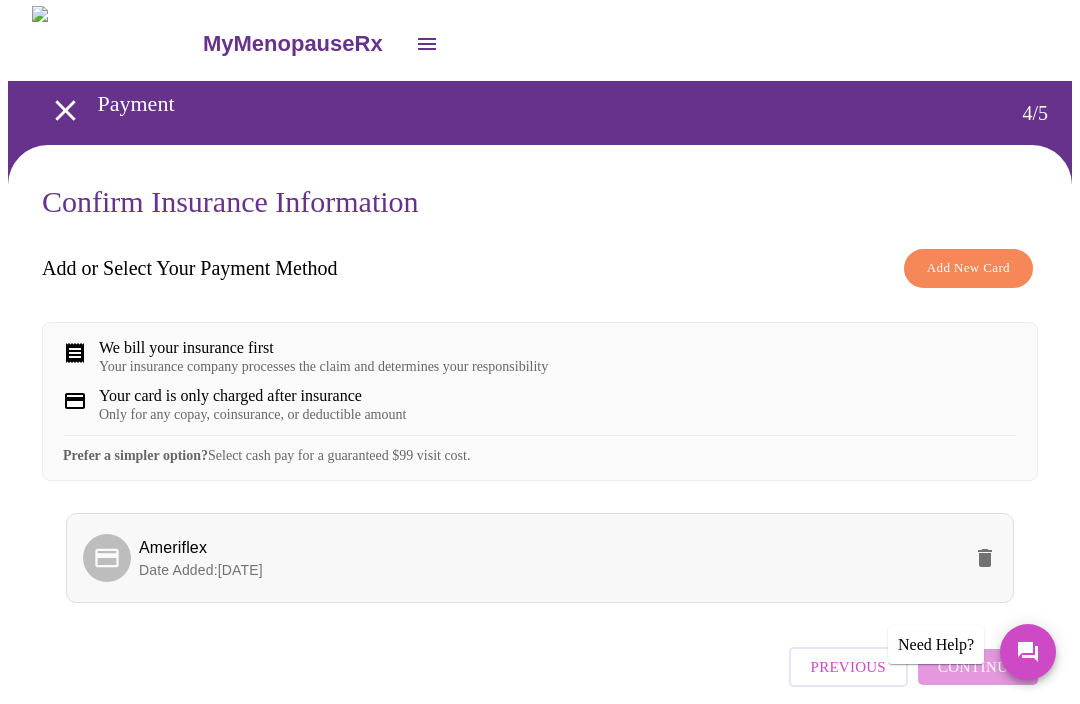 scroll, scrollTop: 39, scrollLeft: 0, axis: vertical 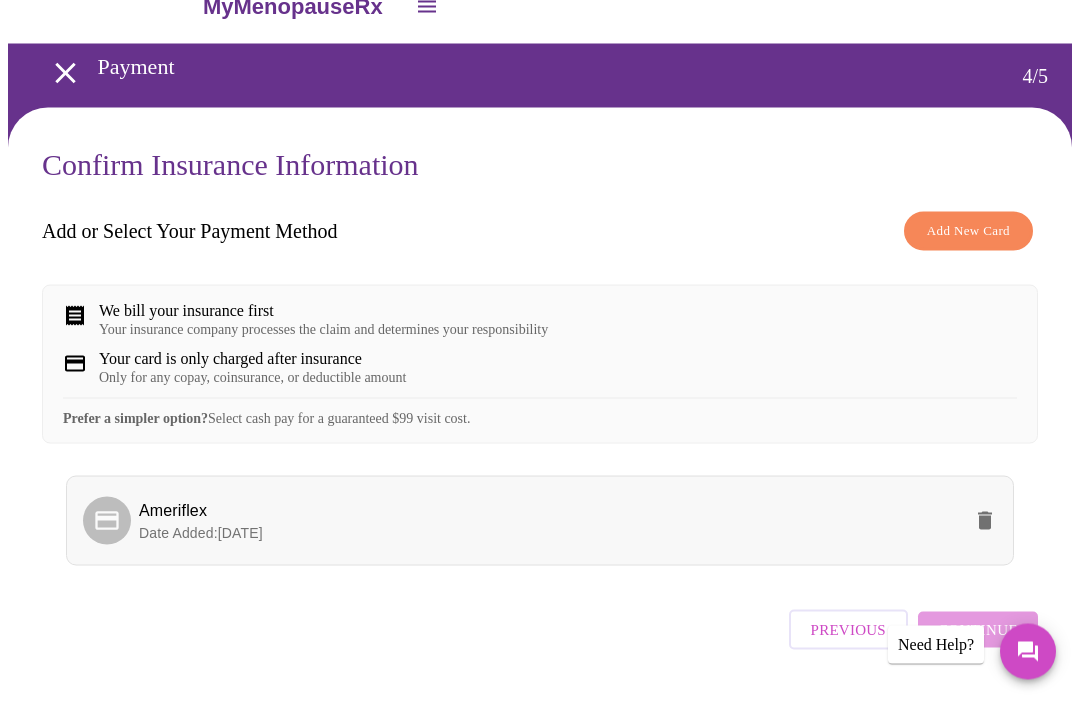 click on "Date Added:  [DATE]" at bounding box center [550, 533] 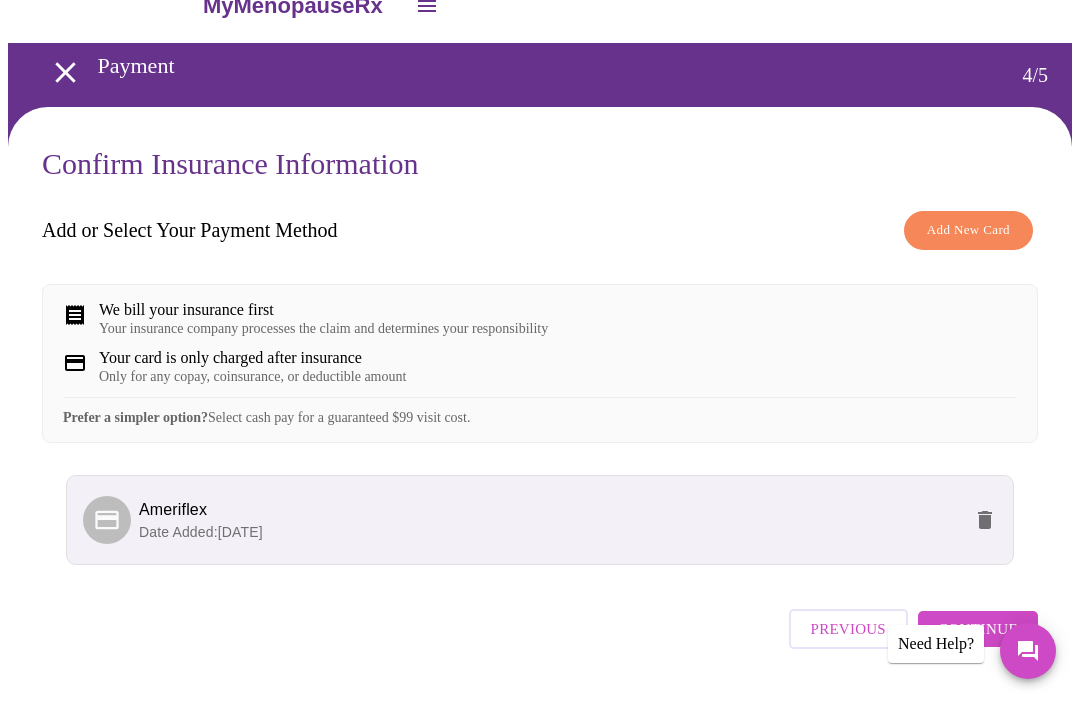 click on "Add New Card" at bounding box center (968, 231) 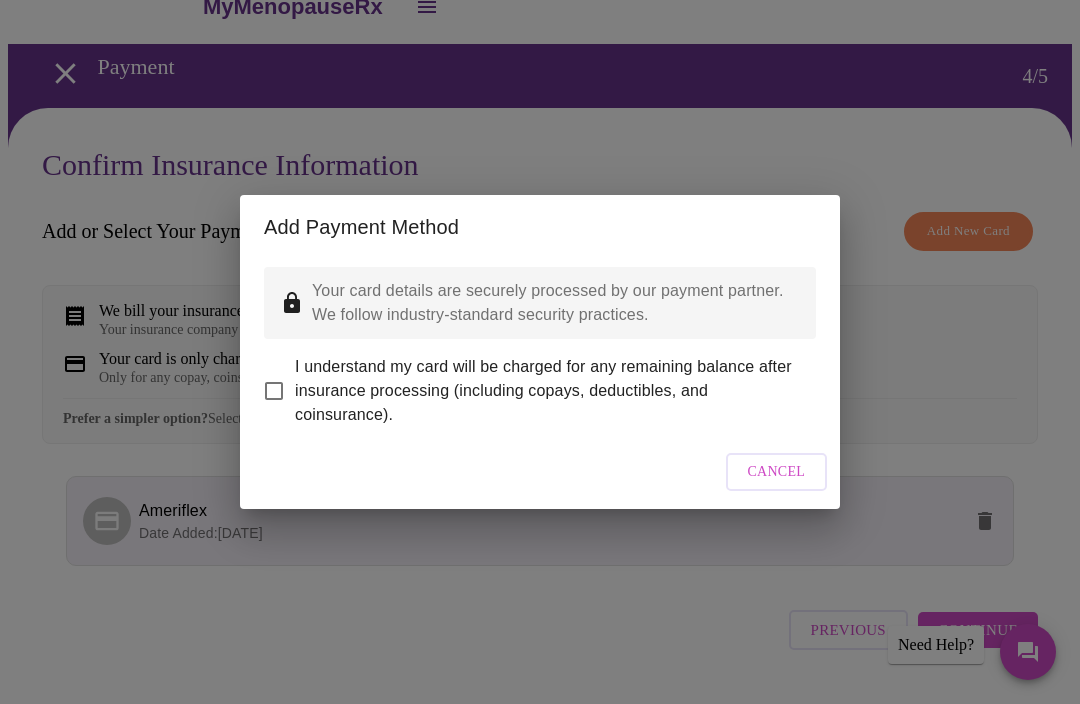 click on "I understand my card will be charged for any remaining balance after insurance processing (including copays, deductibles, and coinsurance)." at bounding box center (274, 391) 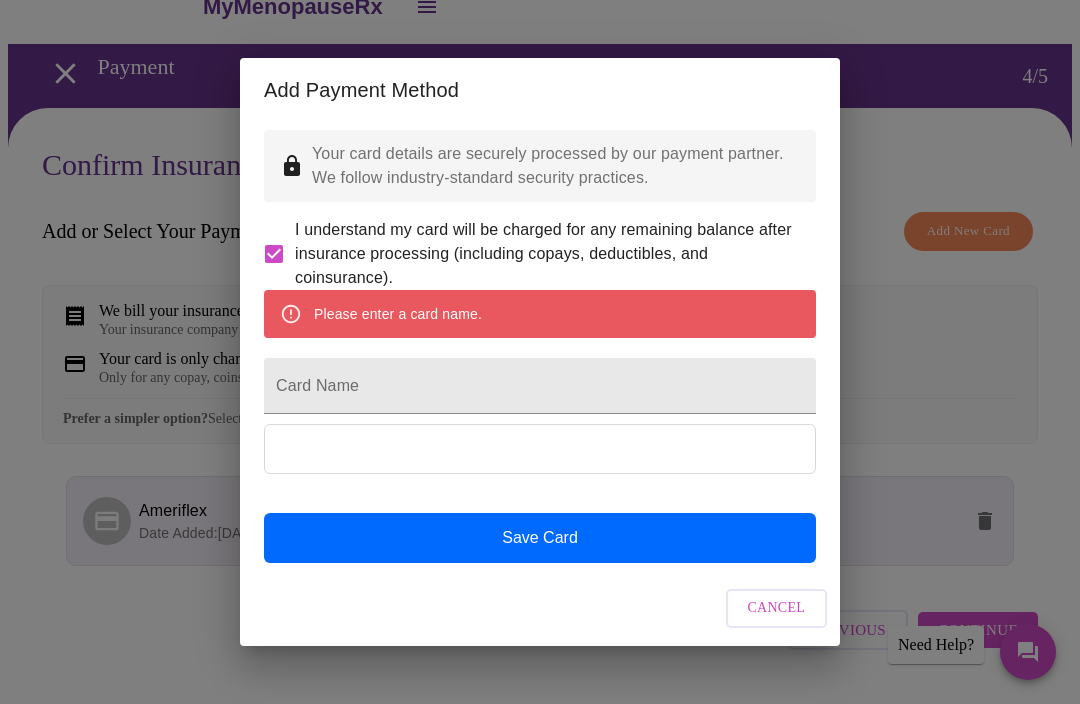 click on "Add Payment Method Your card details are securely processed by our payment partner. We follow industry-standard security practices. I understand my card will be charged for any remaining balance after insurance processing (including copays, deductibles, and coinsurance). Please enter a card name. Card Name Save Card Cancel" at bounding box center [540, 352] 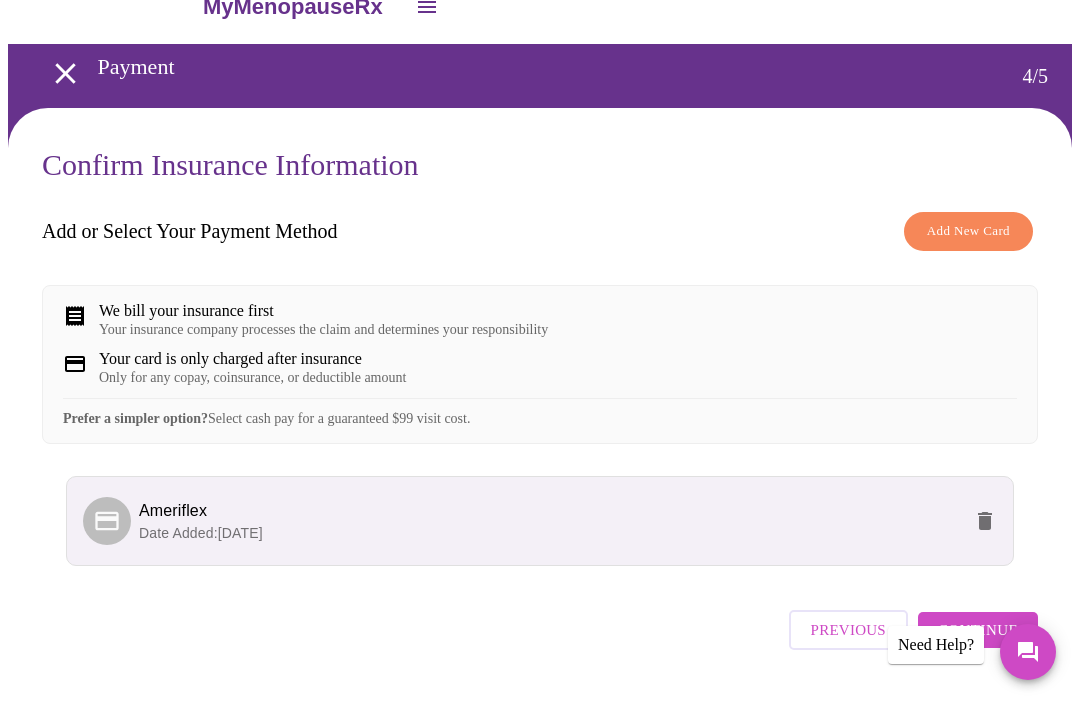 click on "Continue" at bounding box center [978, 630] 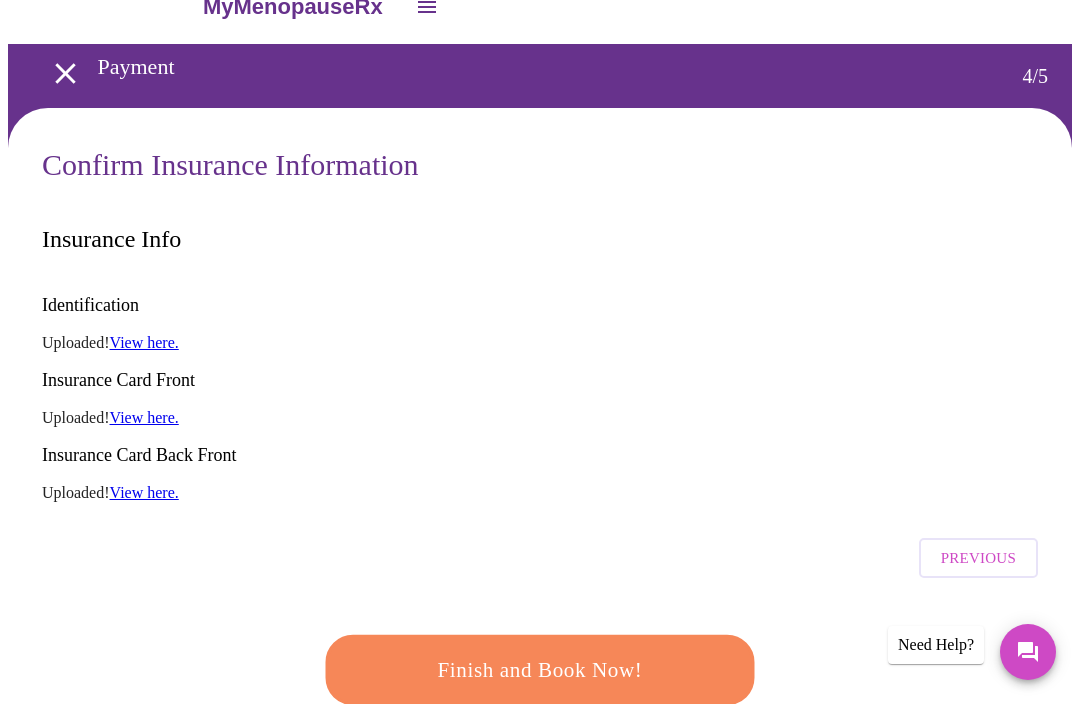 click on "Finish and Book Now!" at bounding box center (540, 670) 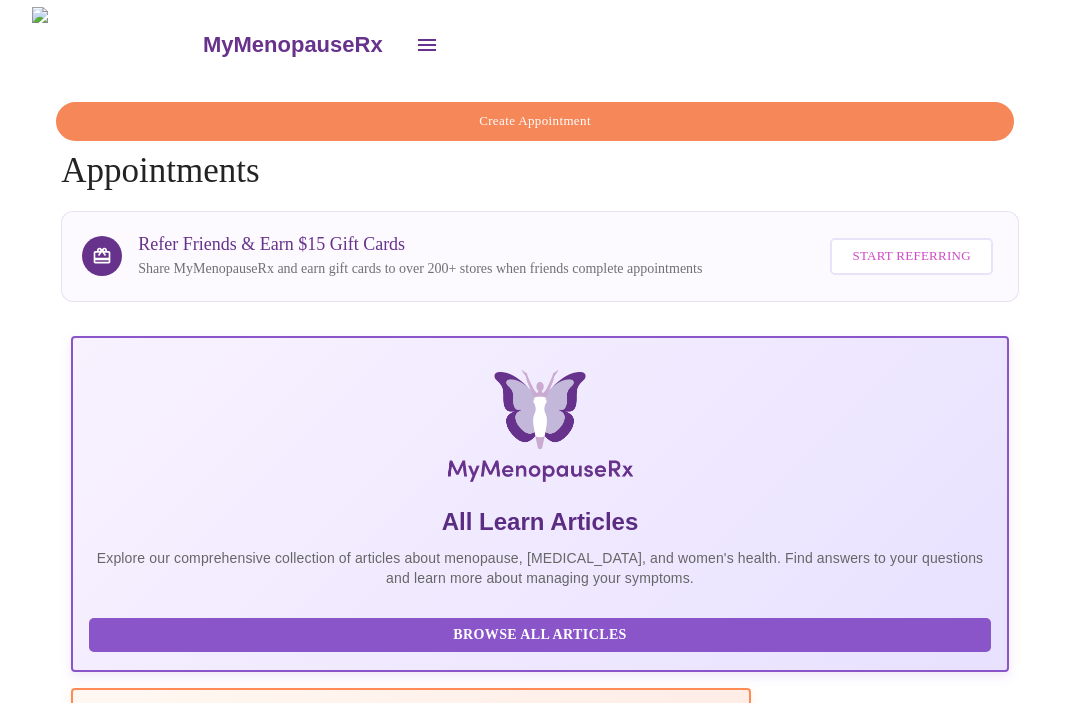 scroll, scrollTop: 1, scrollLeft: 0, axis: vertical 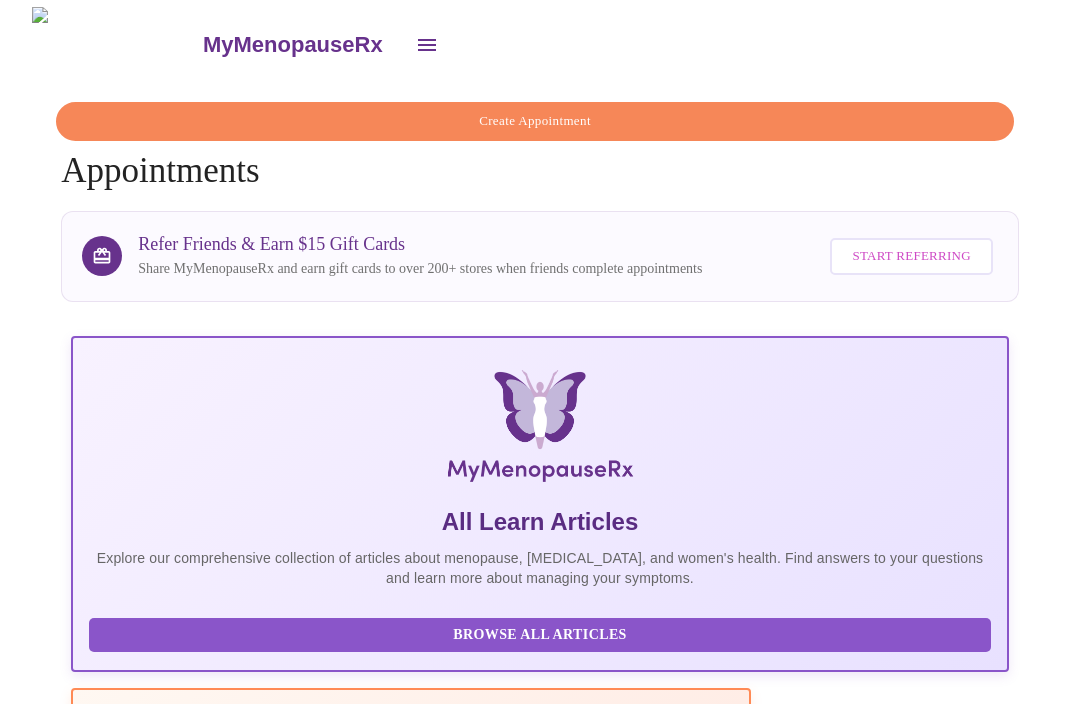 click on "Create Appointment" at bounding box center (535, 121) 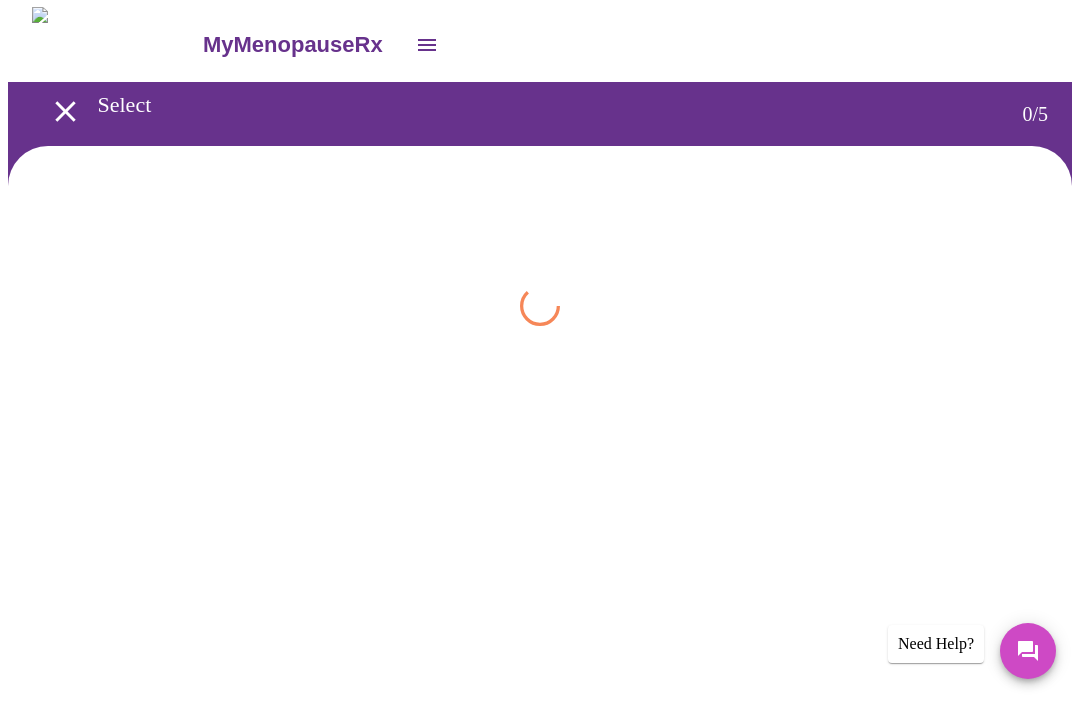 scroll, scrollTop: 1, scrollLeft: 0, axis: vertical 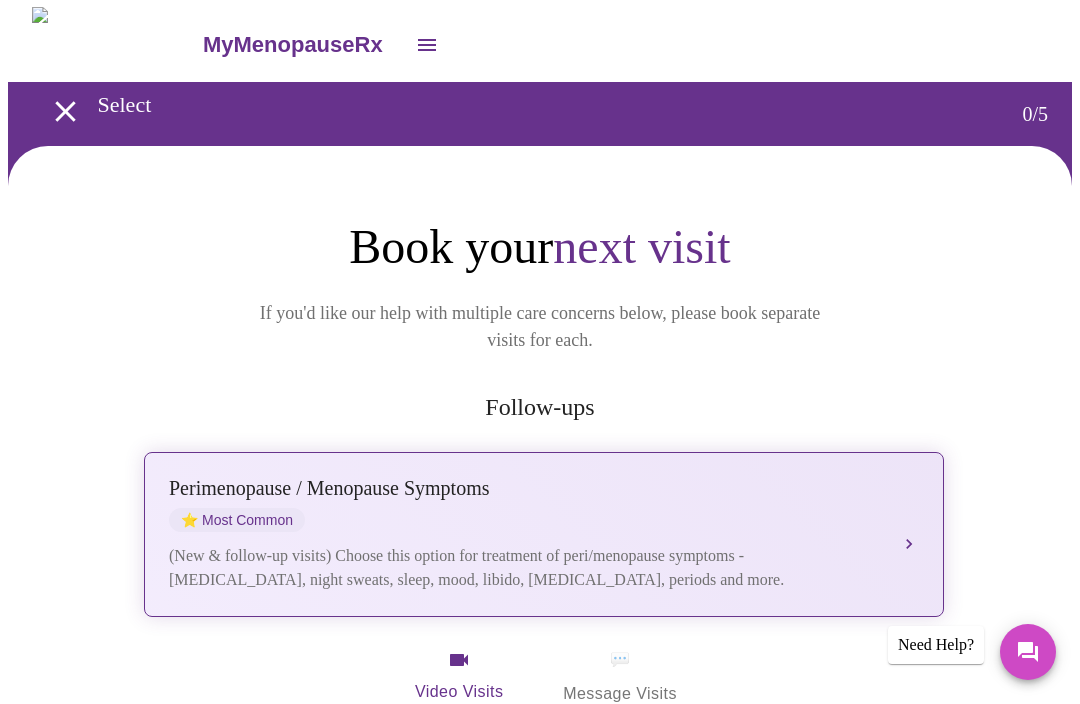 click on "[MEDICAL_DATA] / Menopause Symptoms  ⭐  Most Common (New & follow-up visits) Choose this option for treatment of peri/menopause symptoms - [MEDICAL_DATA], night sweats, sleep, mood, libido, [MEDICAL_DATA], periods and more." at bounding box center [544, 534] 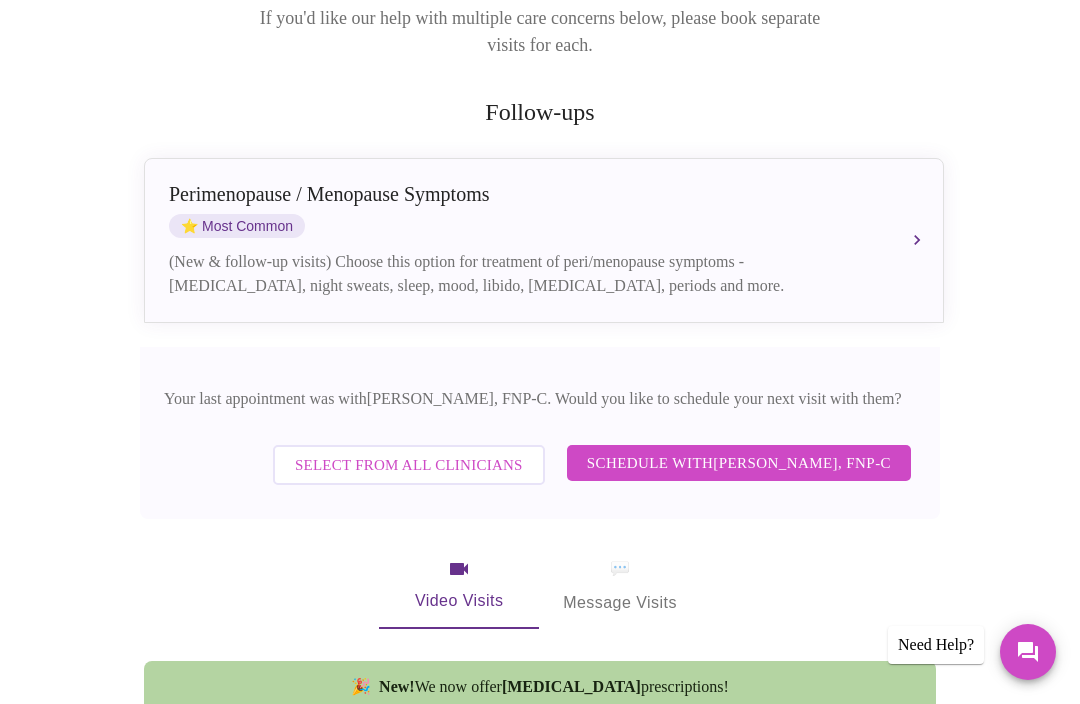 click on "Schedule with  [PERSON_NAME], FNP-C" at bounding box center (739, 463) 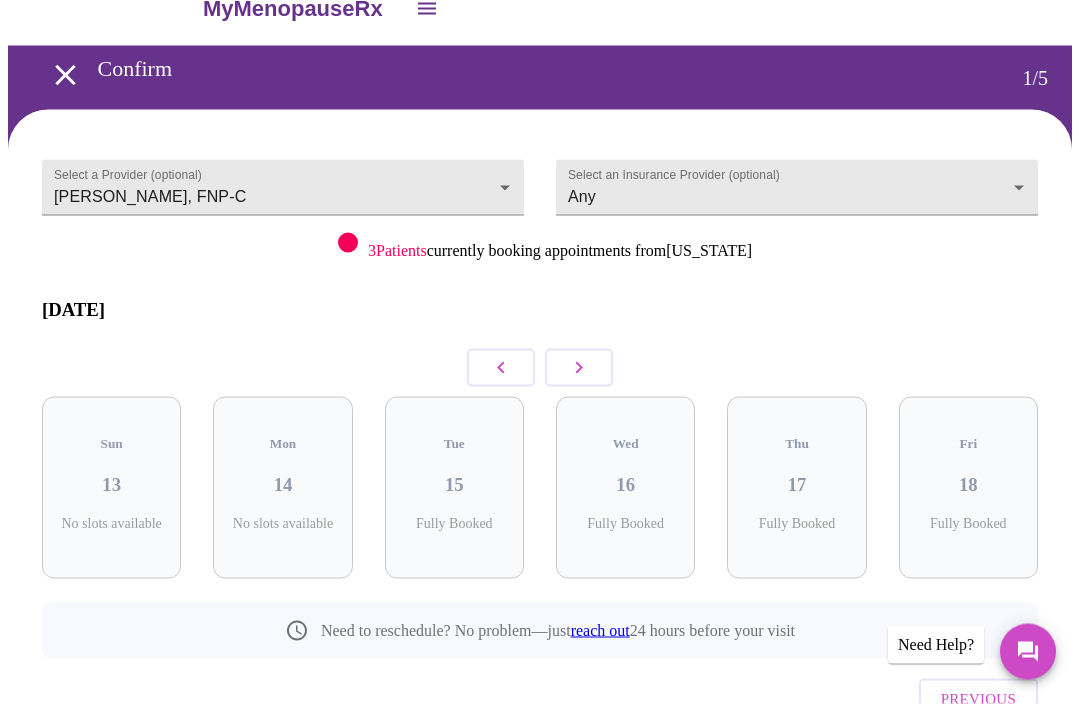 scroll, scrollTop: 35, scrollLeft: 0, axis: vertical 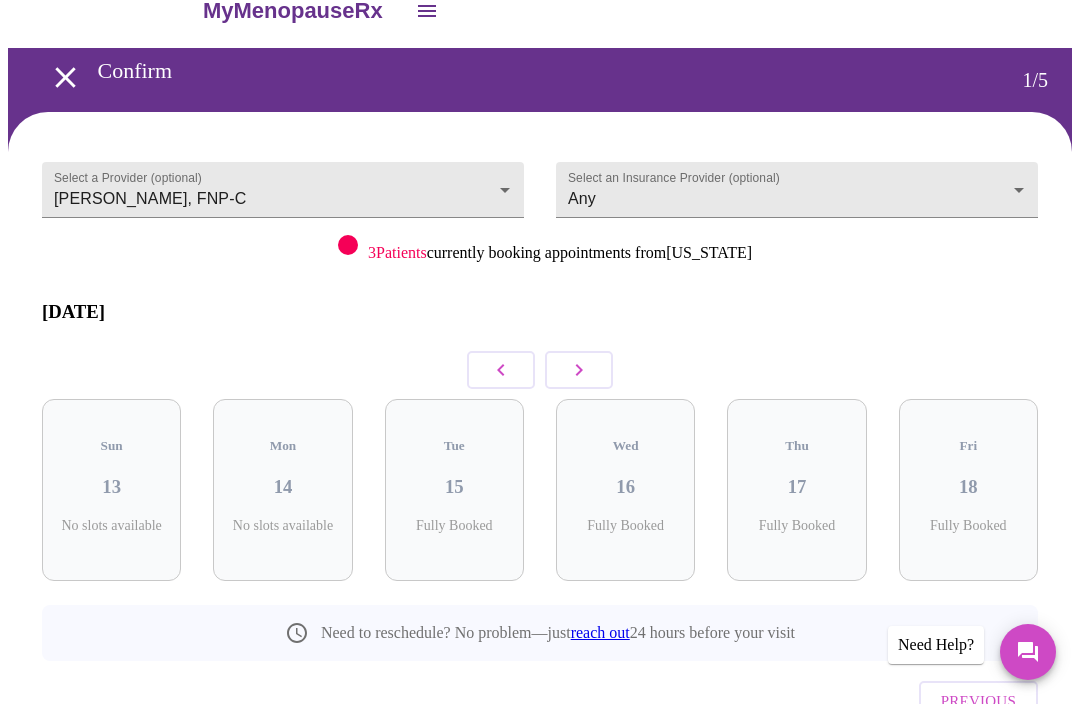 click 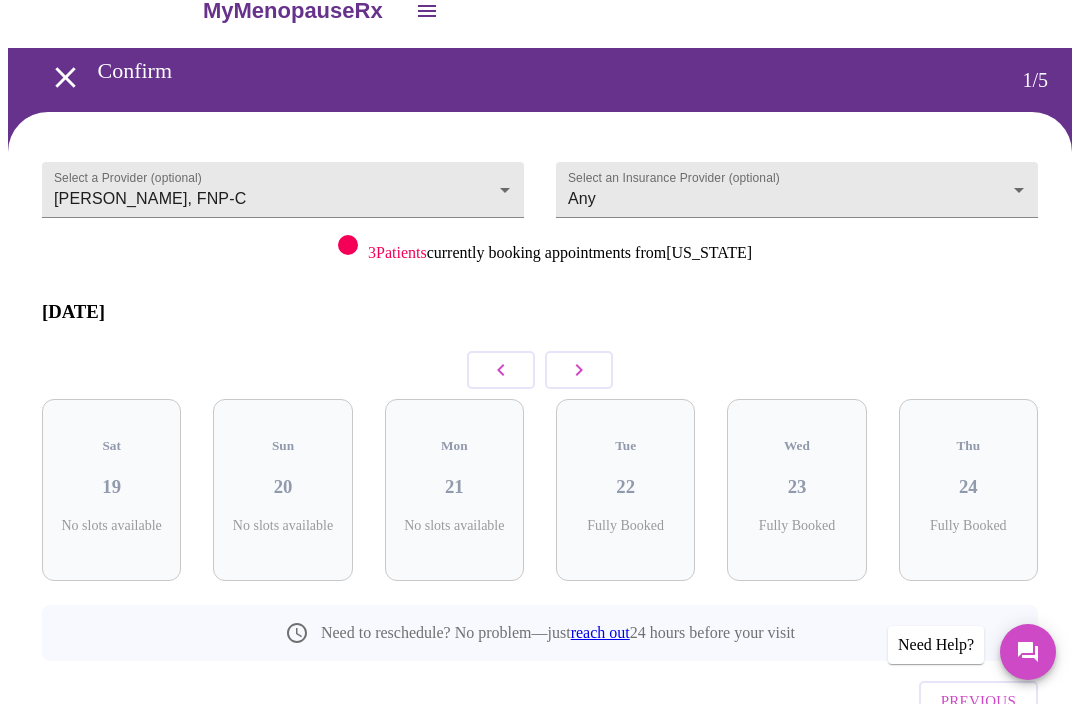 click at bounding box center [579, 370] 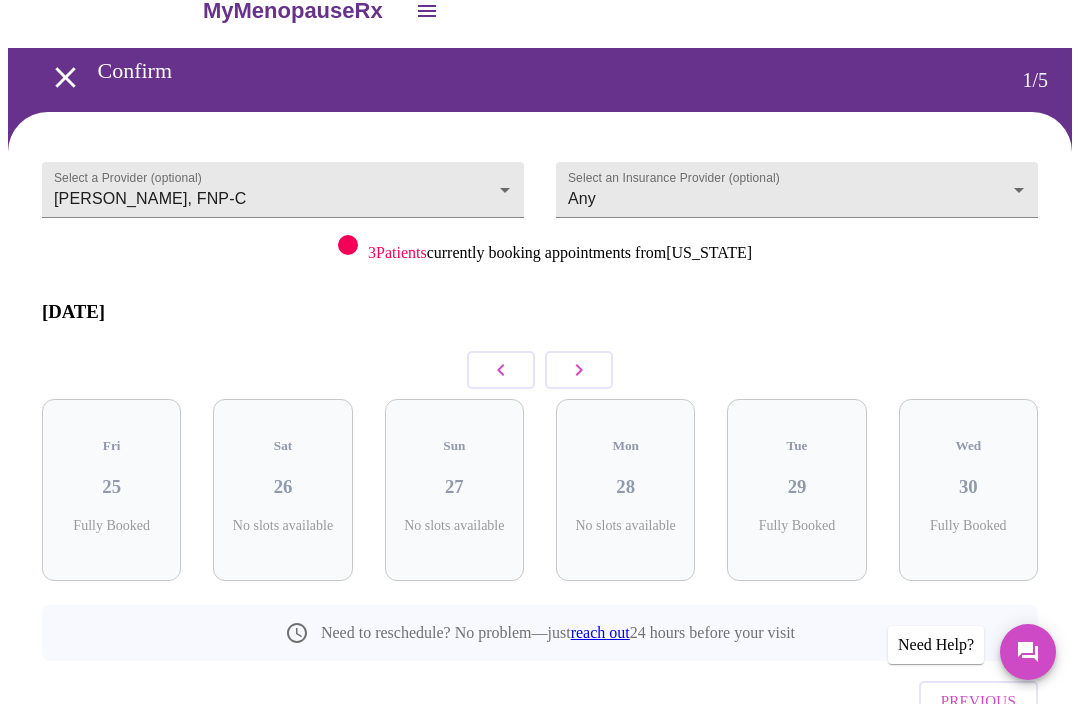 click at bounding box center [579, 370] 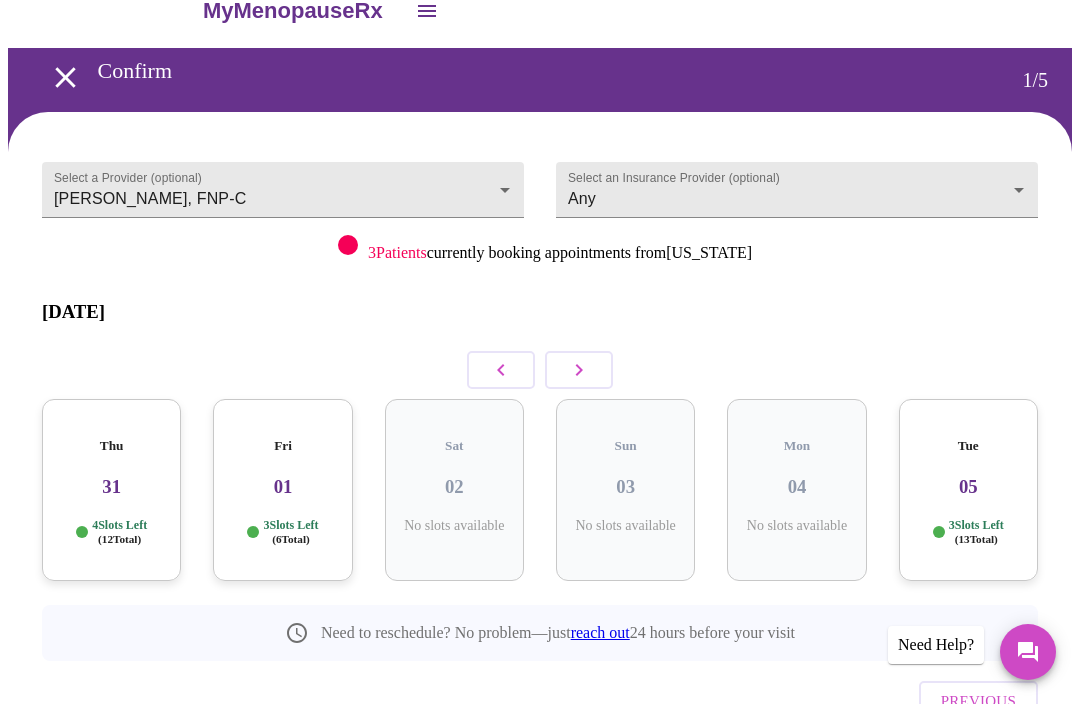 click on "31" at bounding box center (111, 487) 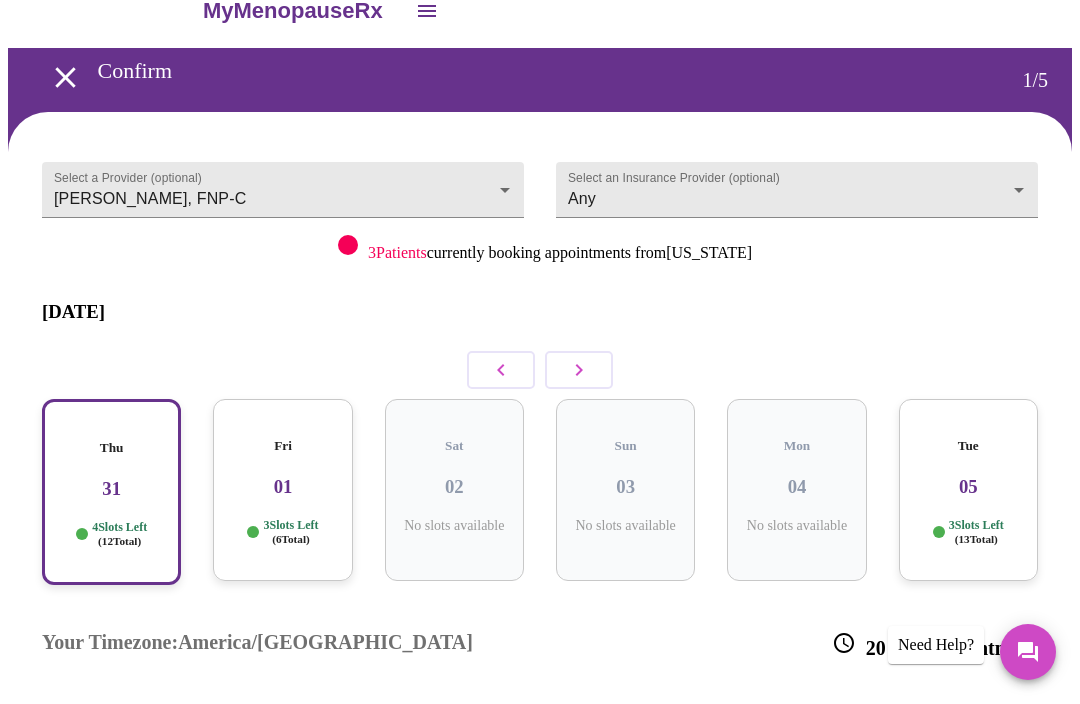 click on "12:40 PM" at bounding box center (668, 743) 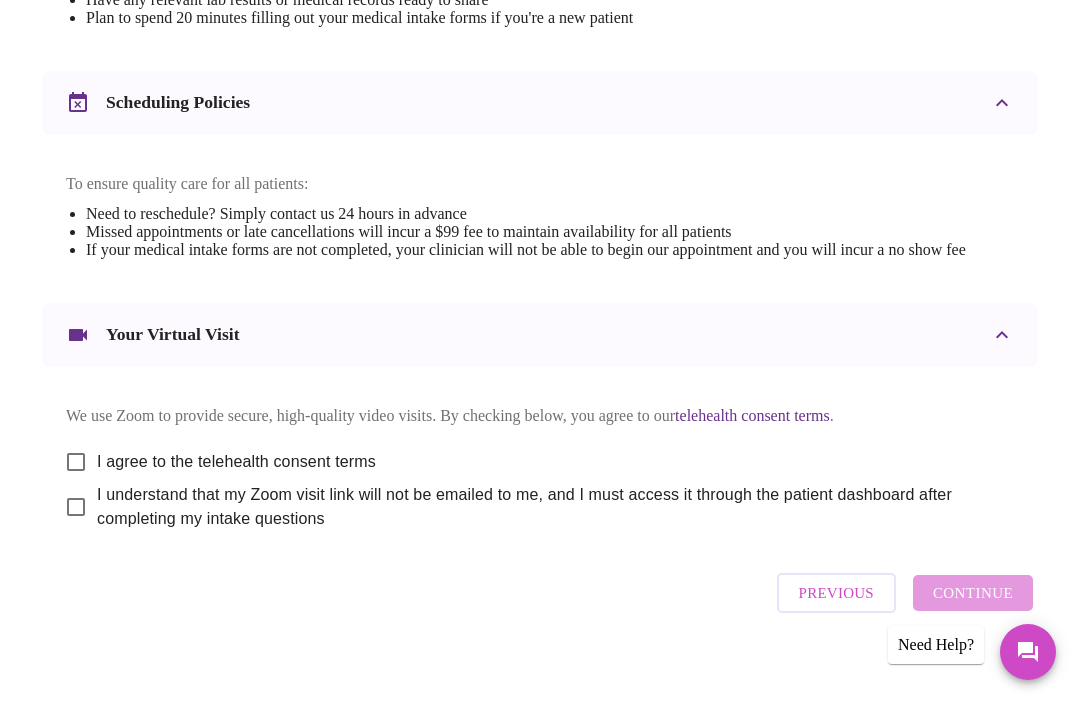 scroll, scrollTop: 695, scrollLeft: 0, axis: vertical 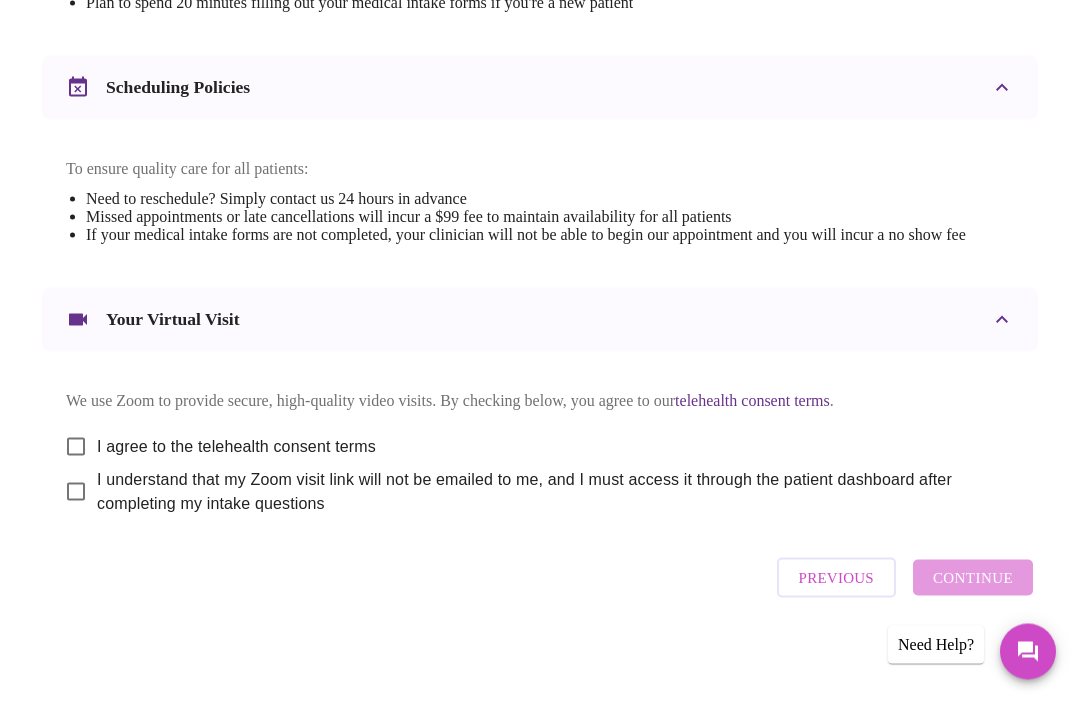 click on "I agree to the telehealth consent terms" at bounding box center (76, 447) 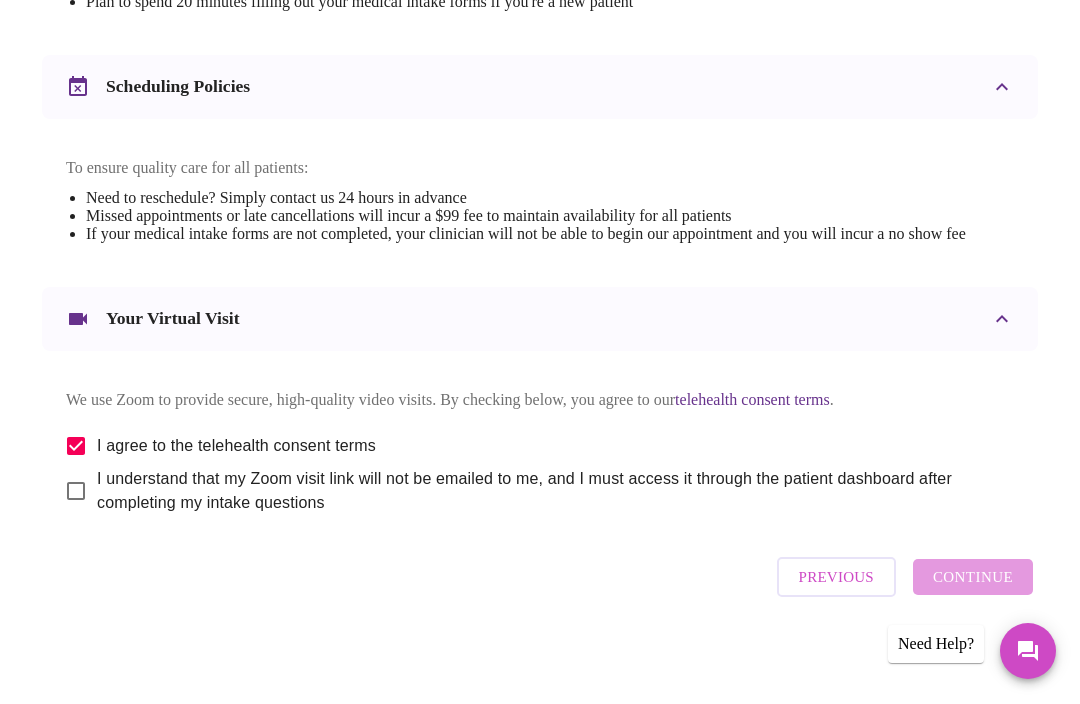 click on "I understand that my Zoom visit link will not be emailed to me, and I must access it through the patient dashboard after completing my intake questions" at bounding box center [76, 492] 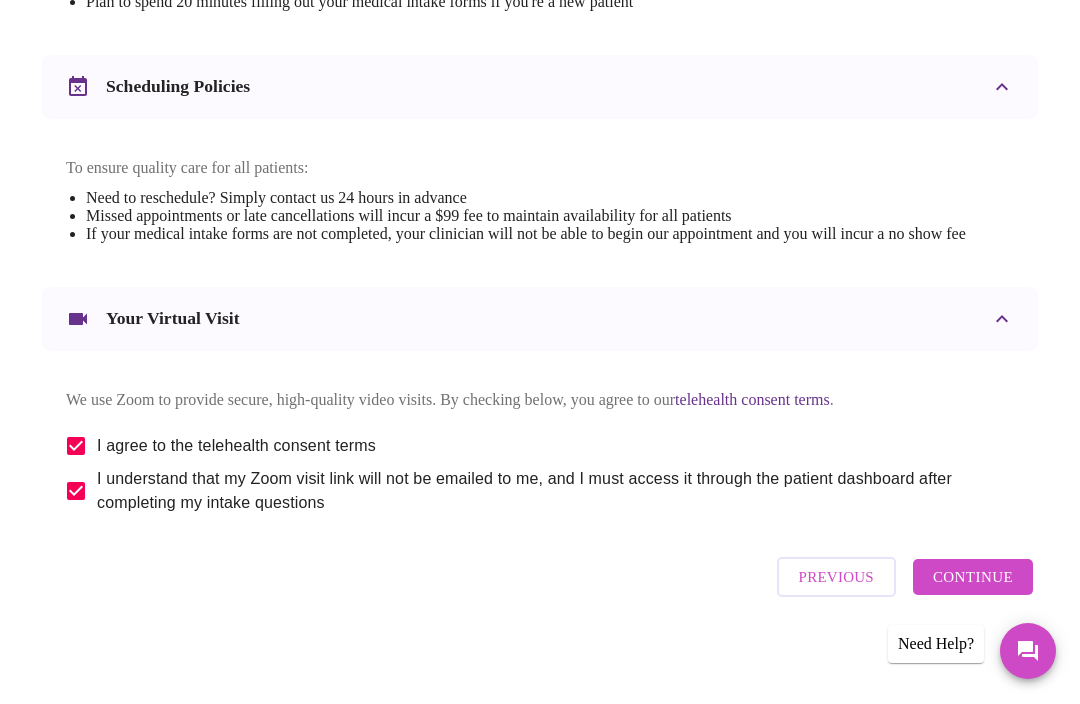 click on "Continue" at bounding box center [973, 578] 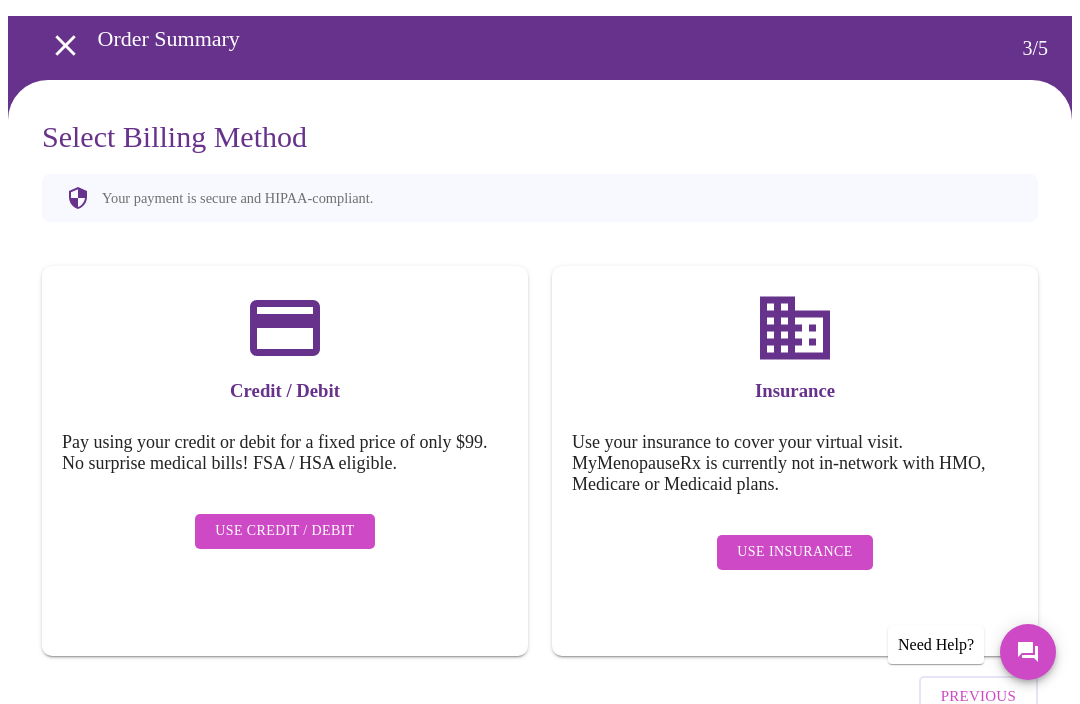 click on "Use Insurance" at bounding box center [794, 552] 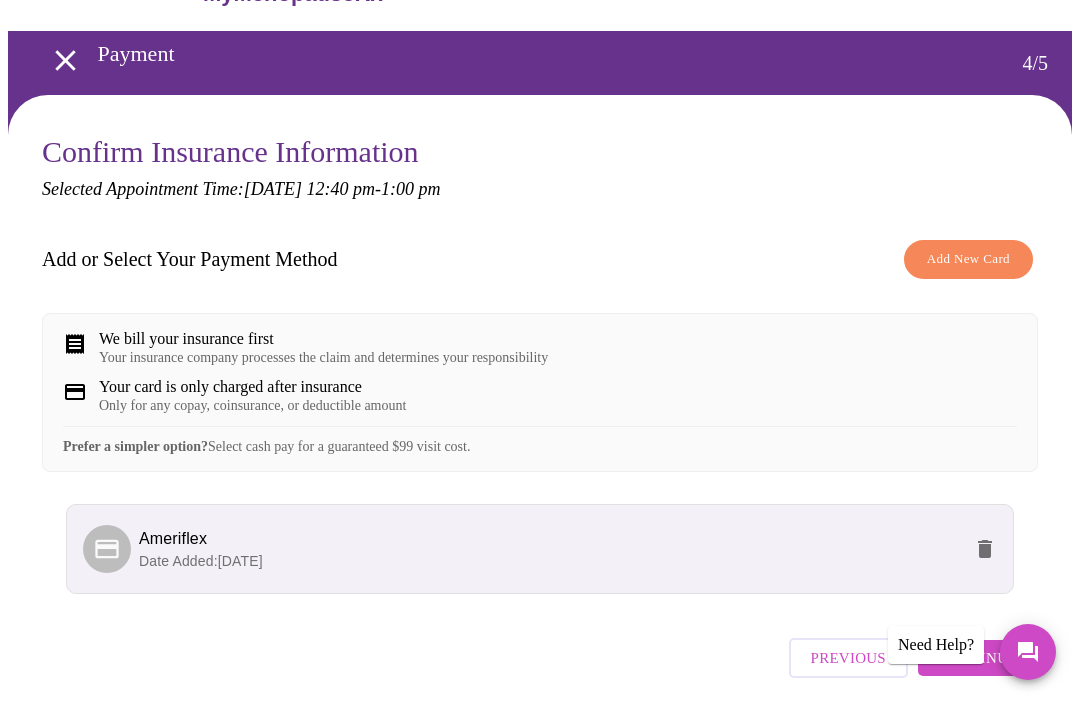 scroll, scrollTop: 86, scrollLeft: 0, axis: vertical 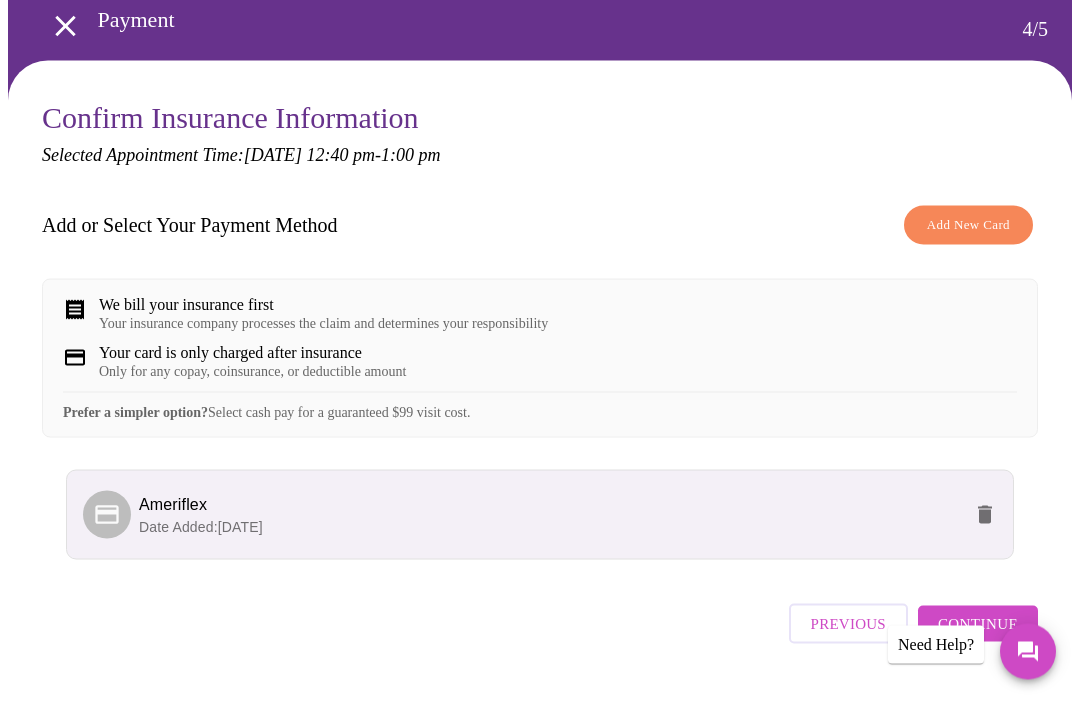 click on "Continue" at bounding box center [978, 624] 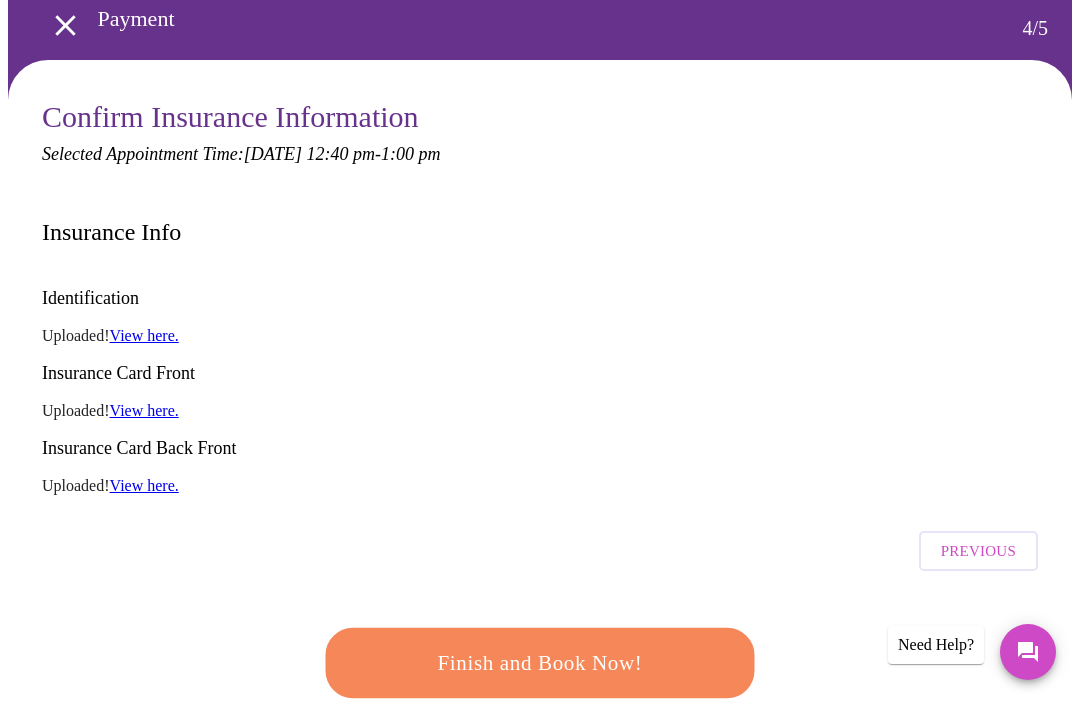 click on "Finish and Book Now!" at bounding box center (540, 663) 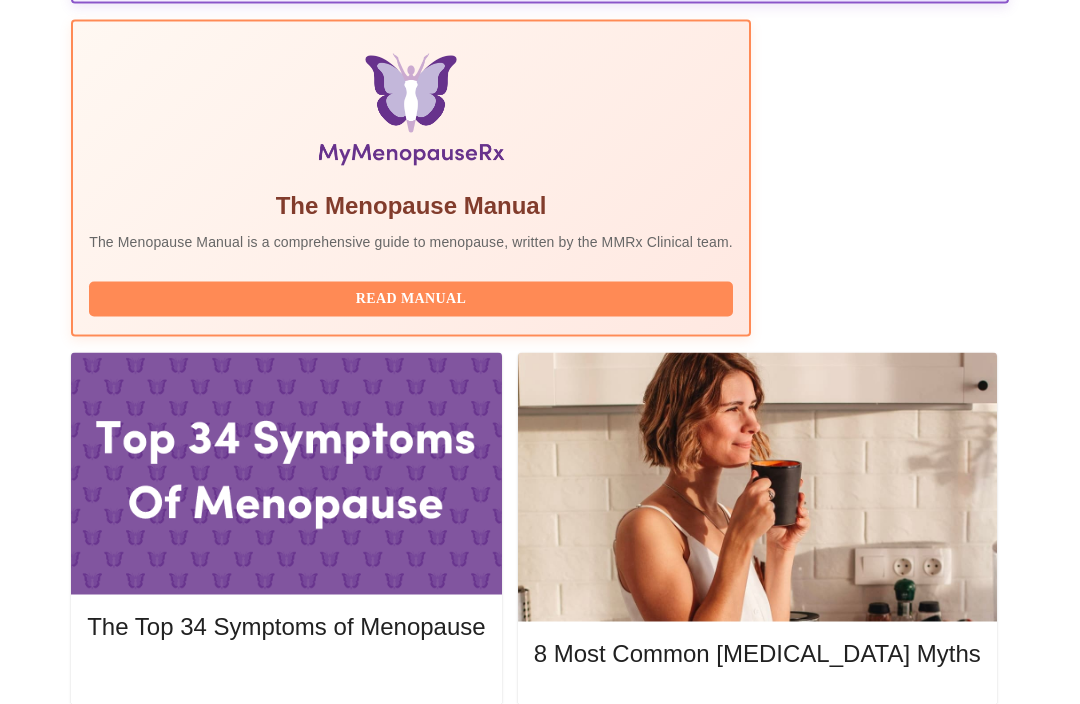 scroll, scrollTop: 749, scrollLeft: 0, axis: vertical 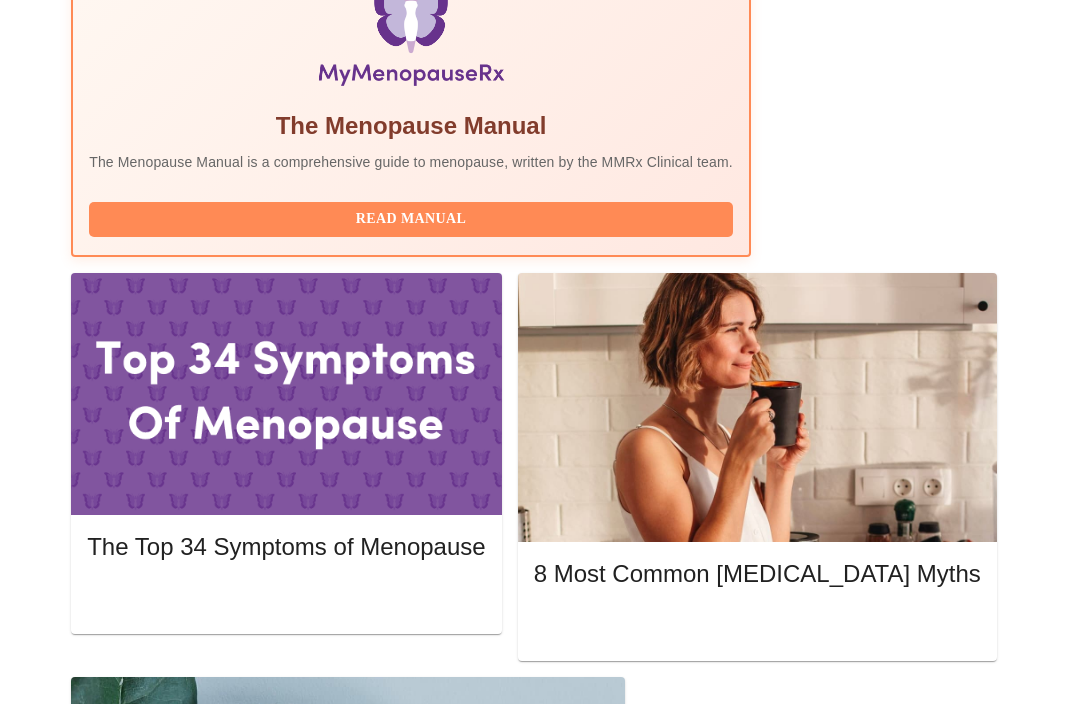 click at bounding box center [978, 2010] 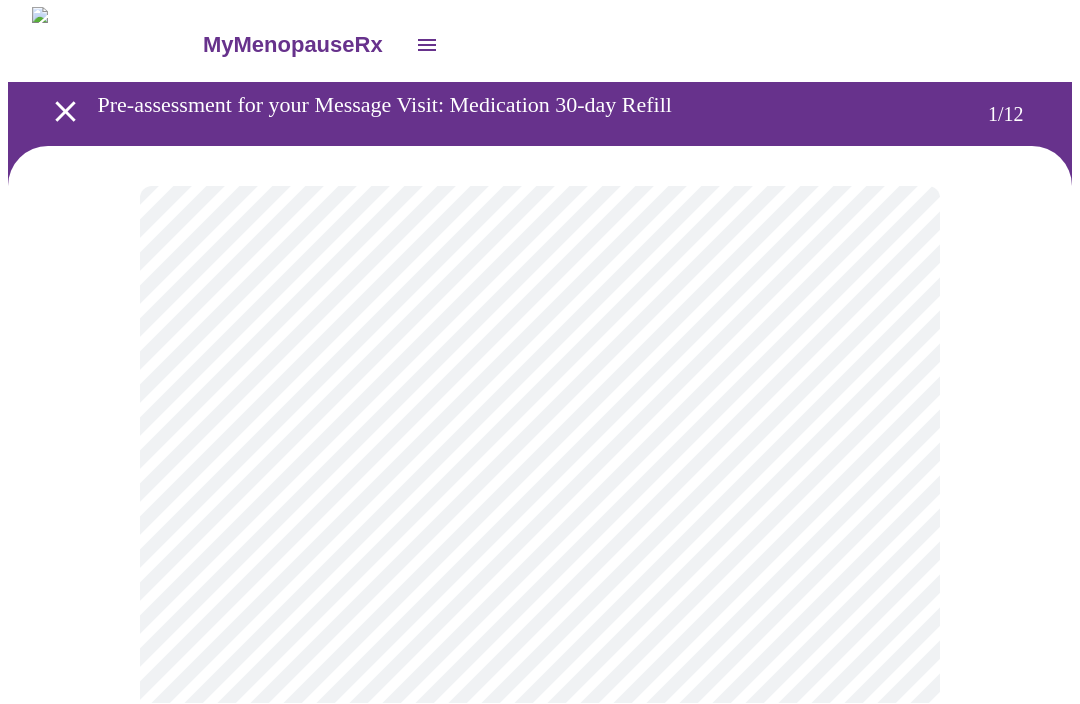 scroll, scrollTop: 1, scrollLeft: 0, axis: vertical 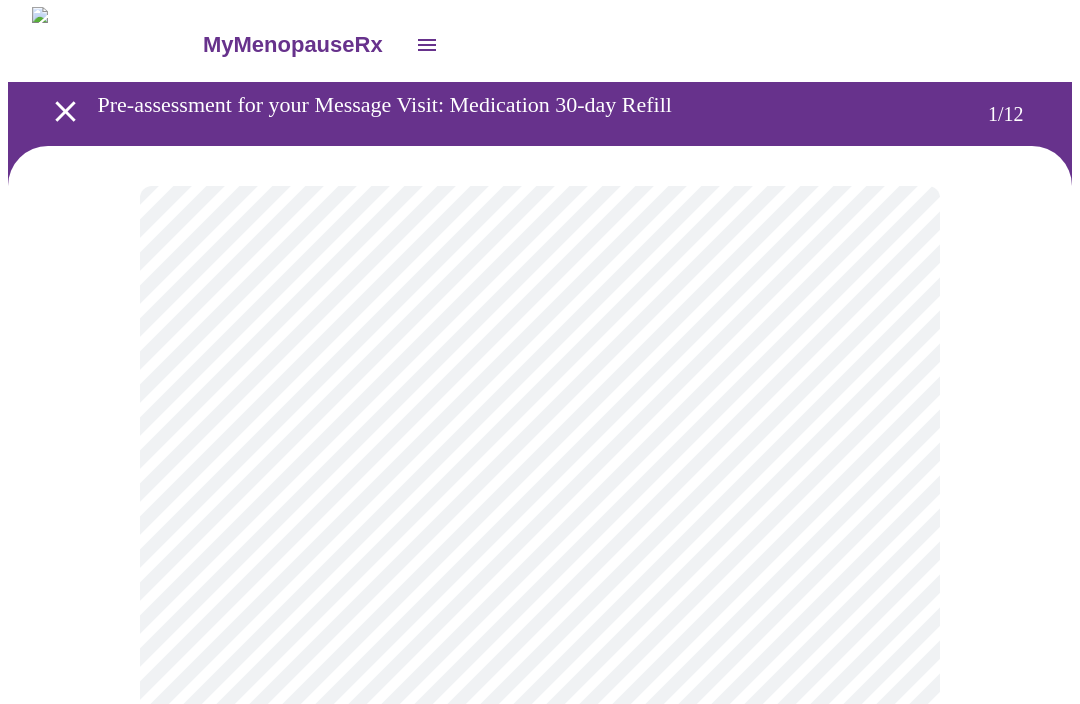 click on "MyMenopauseRx Pre-assessment for your Message Visit: Medication 30-day Refill 1  /  12" at bounding box center [540, 924] 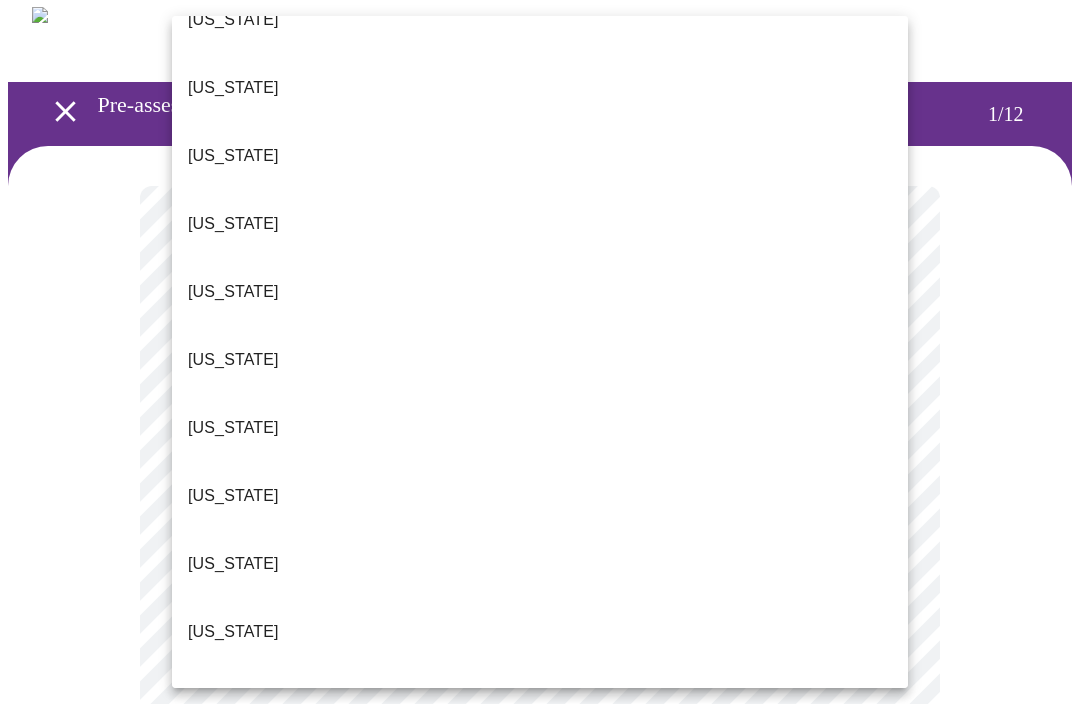 scroll, scrollTop: 315, scrollLeft: 0, axis: vertical 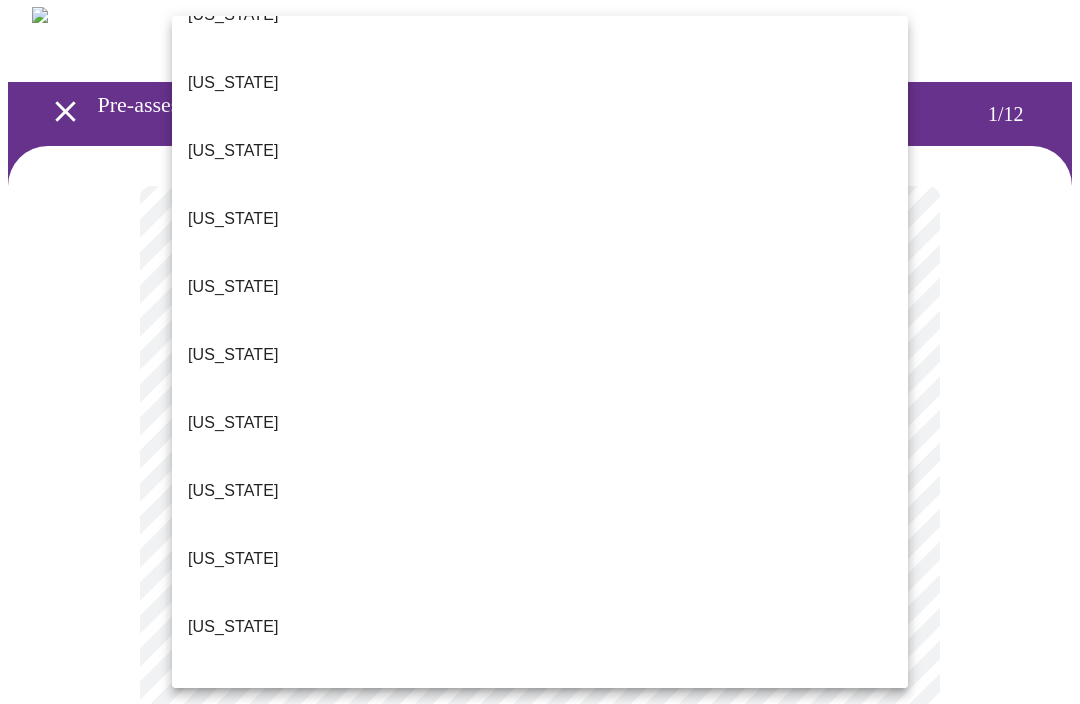 click on "[US_STATE]" at bounding box center (540, 559) 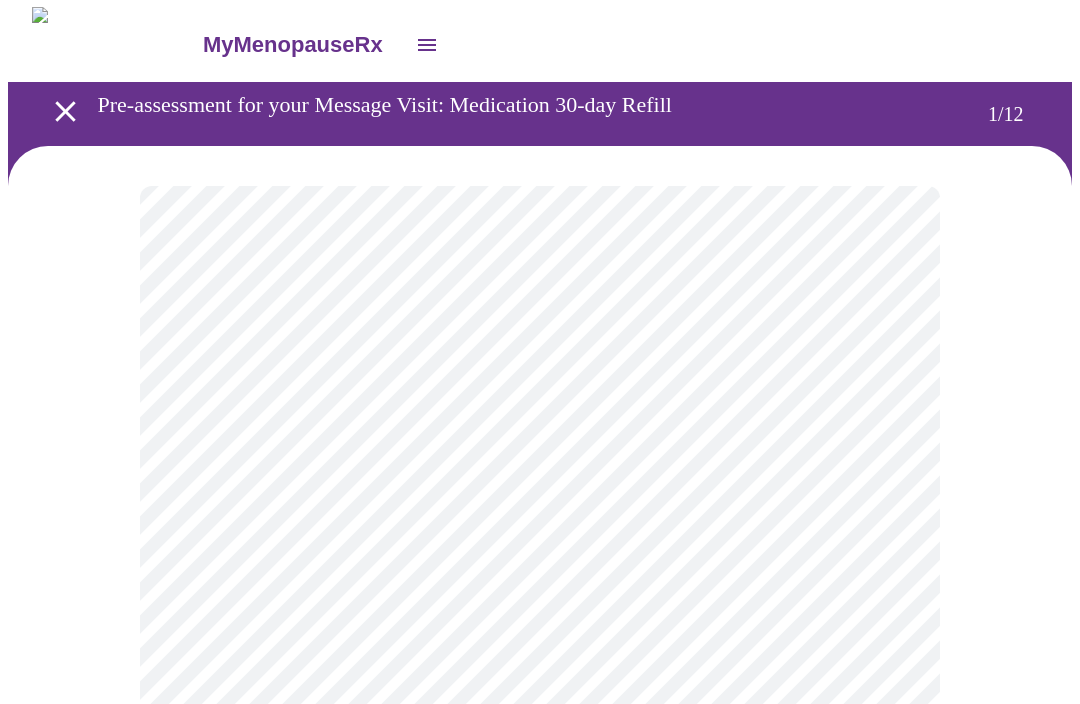 click on "MyMenopauseRx Pre-assessment for your Message Visit: Medication 30-day Refill 1  /  12" at bounding box center (540, 919) 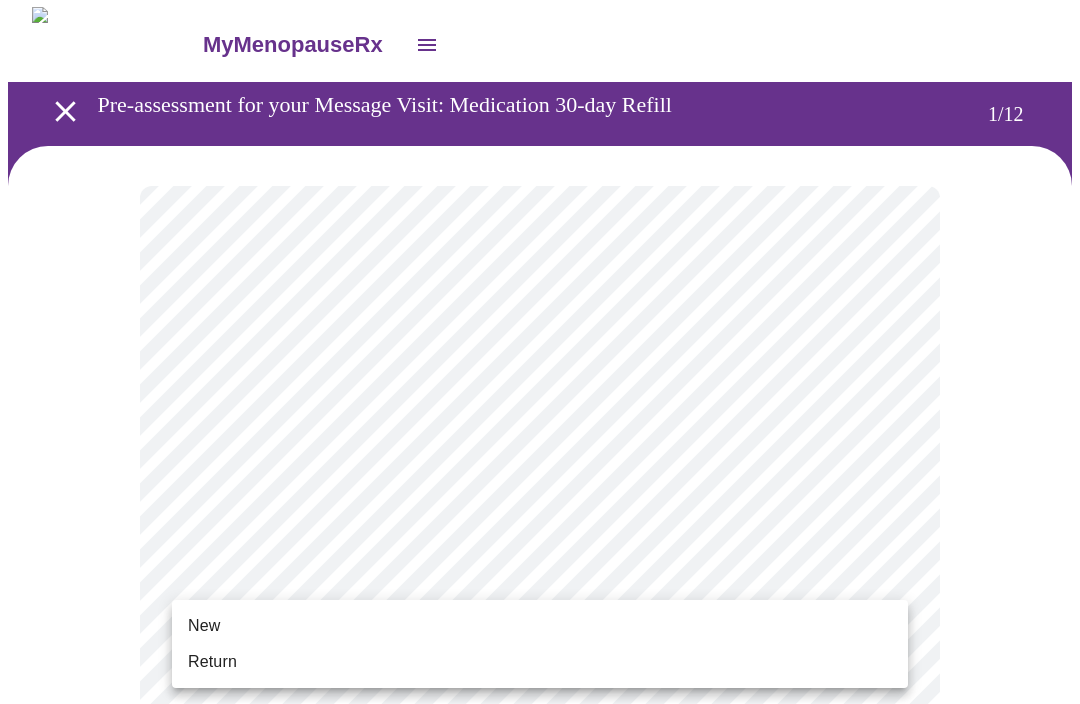 click at bounding box center [540, 352] 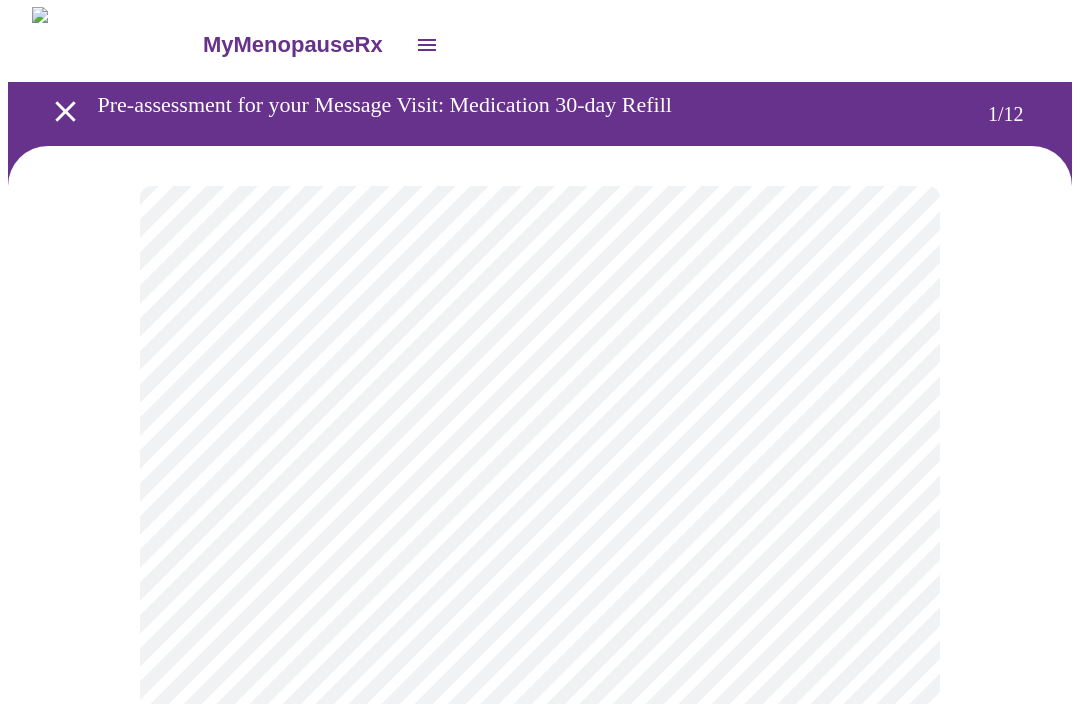 click on "MyMenopauseRx Pre-assessment for your Message Visit: Medication 30-day Refill 1  /  12" at bounding box center [540, 919] 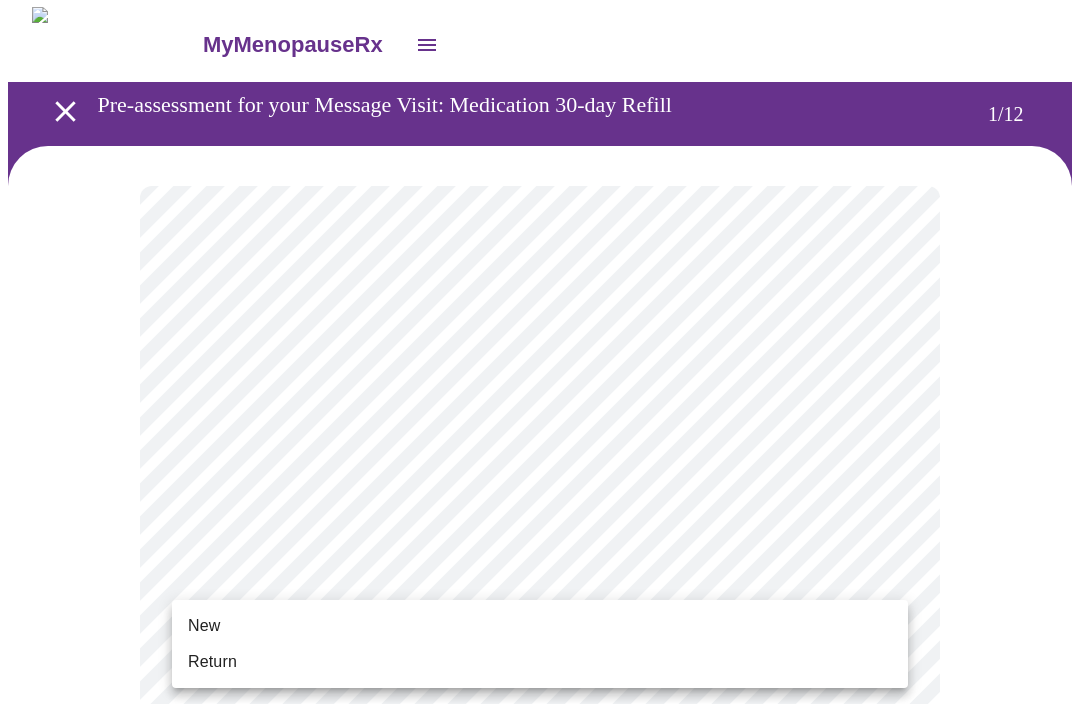 click on "Return" at bounding box center (212, 662) 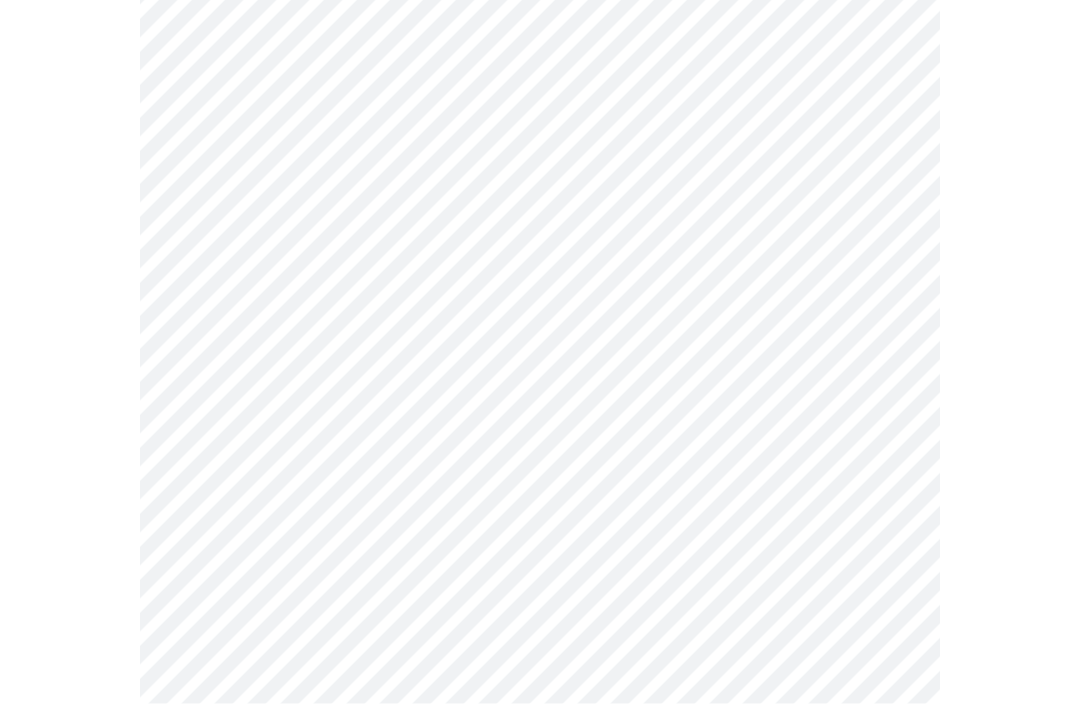 scroll, scrollTop: 1027, scrollLeft: 0, axis: vertical 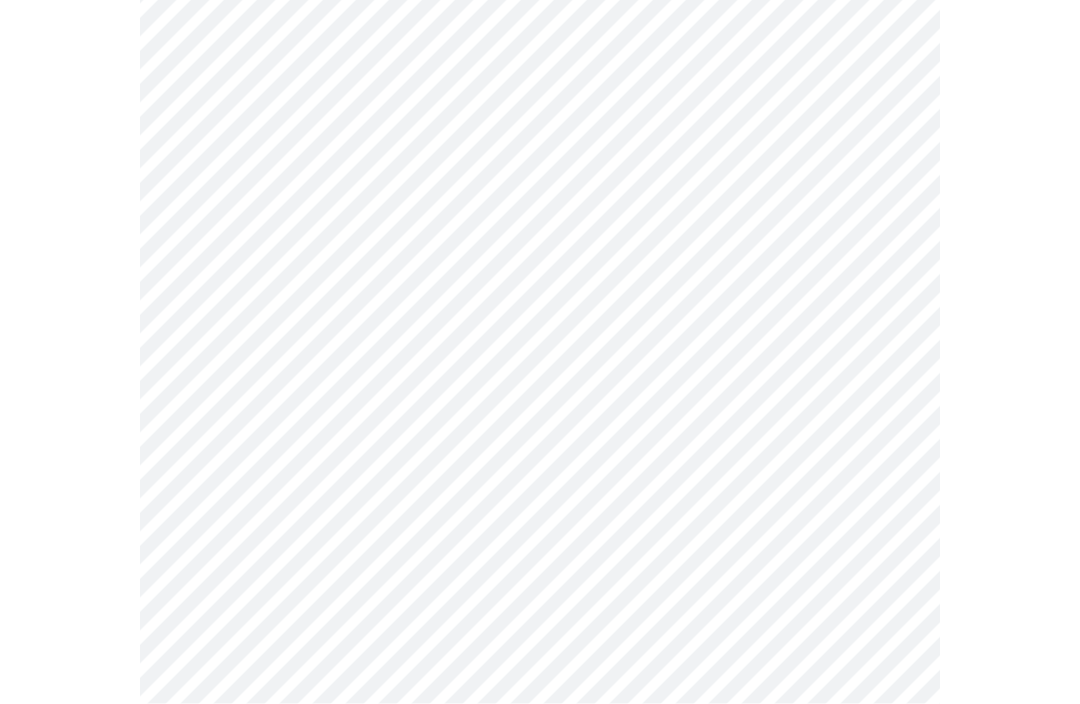click on "MyMenopauseRx Pre-assessment for your Message Visit: Medication 30-day Refill 1  /  12" at bounding box center [540, -121] 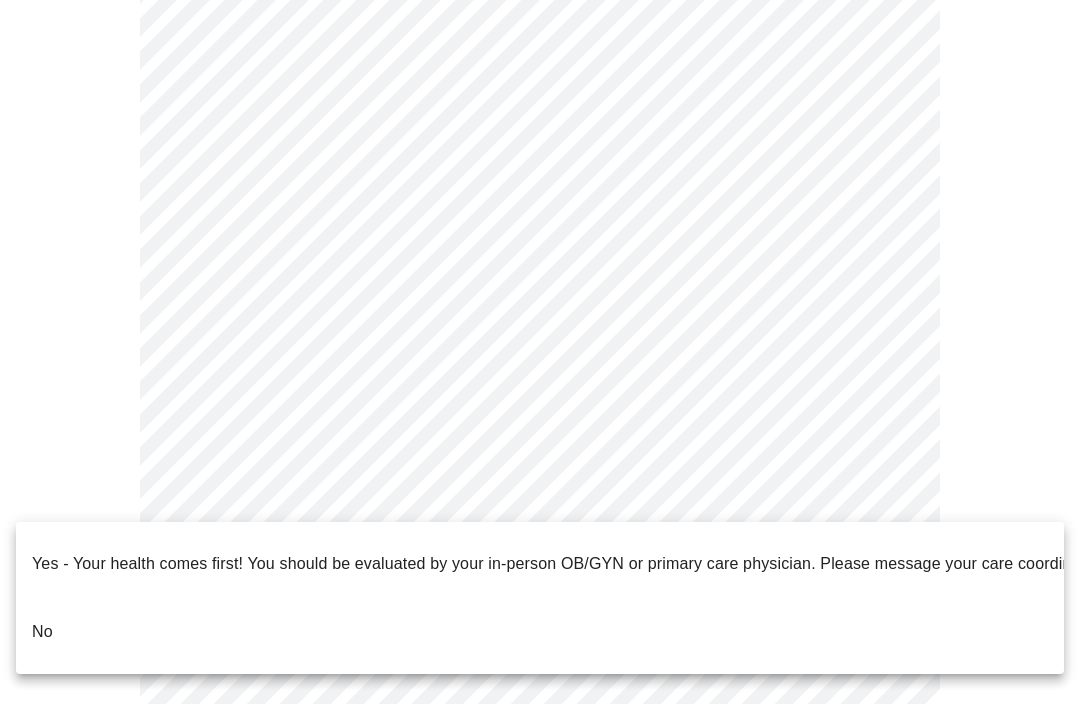 click on "No" at bounding box center (540, 632) 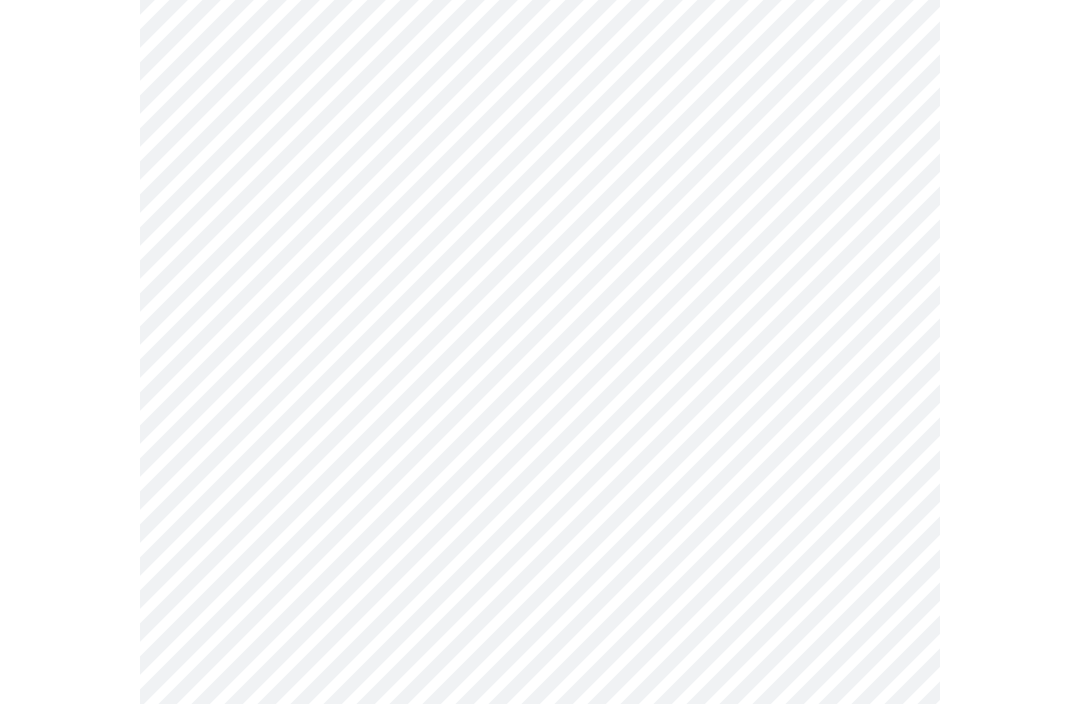 scroll, scrollTop: 0, scrollLeft: 0, axis: both 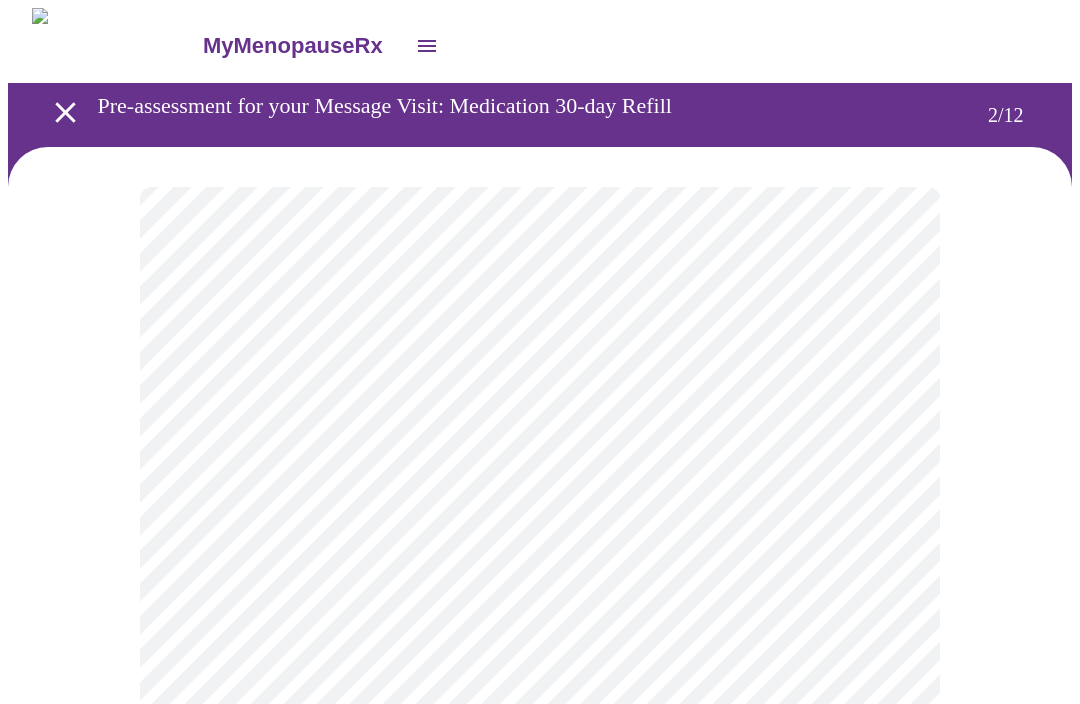 click on "MyMenopauseRx Pre-assessment for your Message Visit: Medication 30-day Refill 2  /  12" at bounding box center (540, 816) 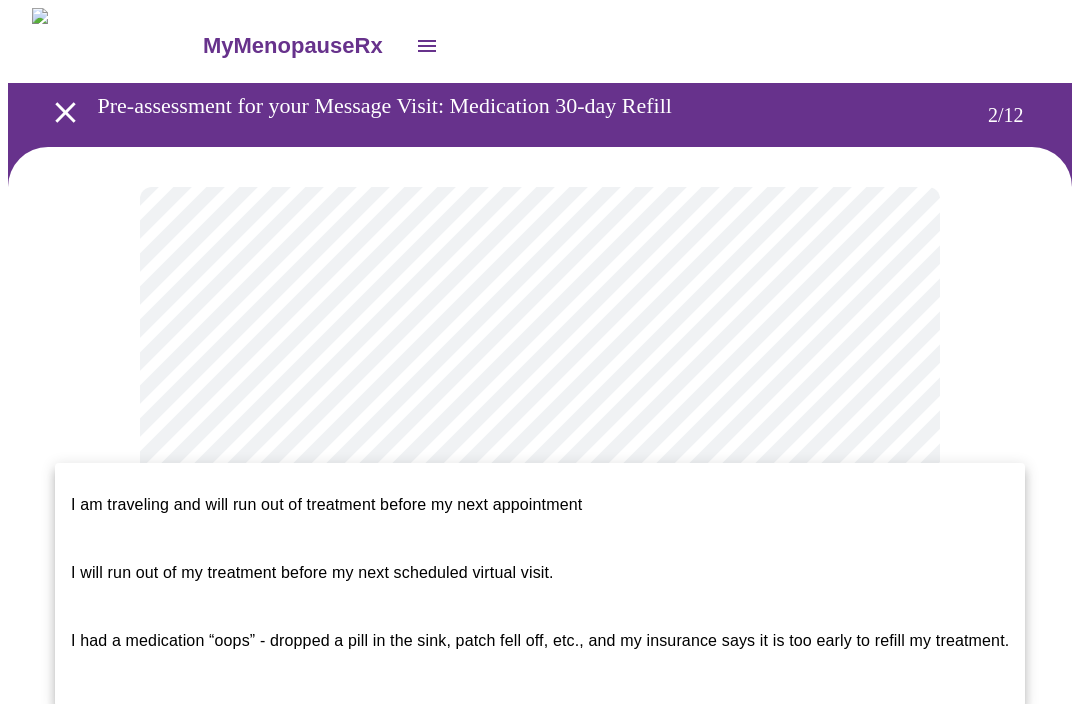click on "I will run out of my treatment before my next scheduled virtual visit." at bounding box center [540, 573] 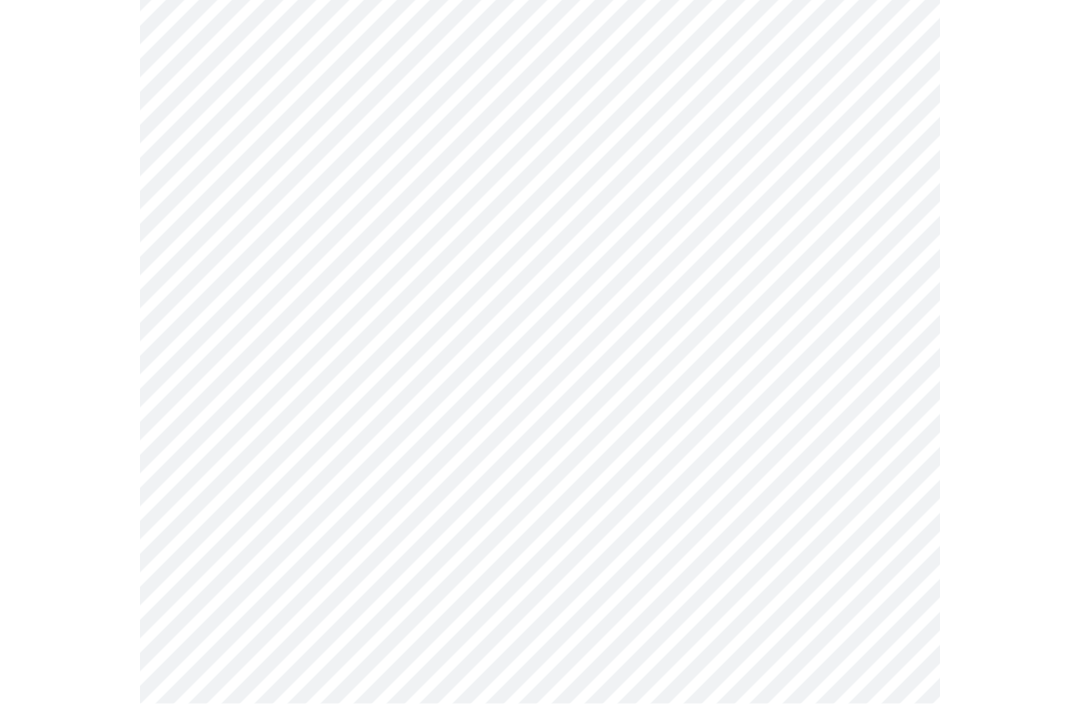 scroll, scrollTop: 657, scrollLeft: 0, axis: vertical 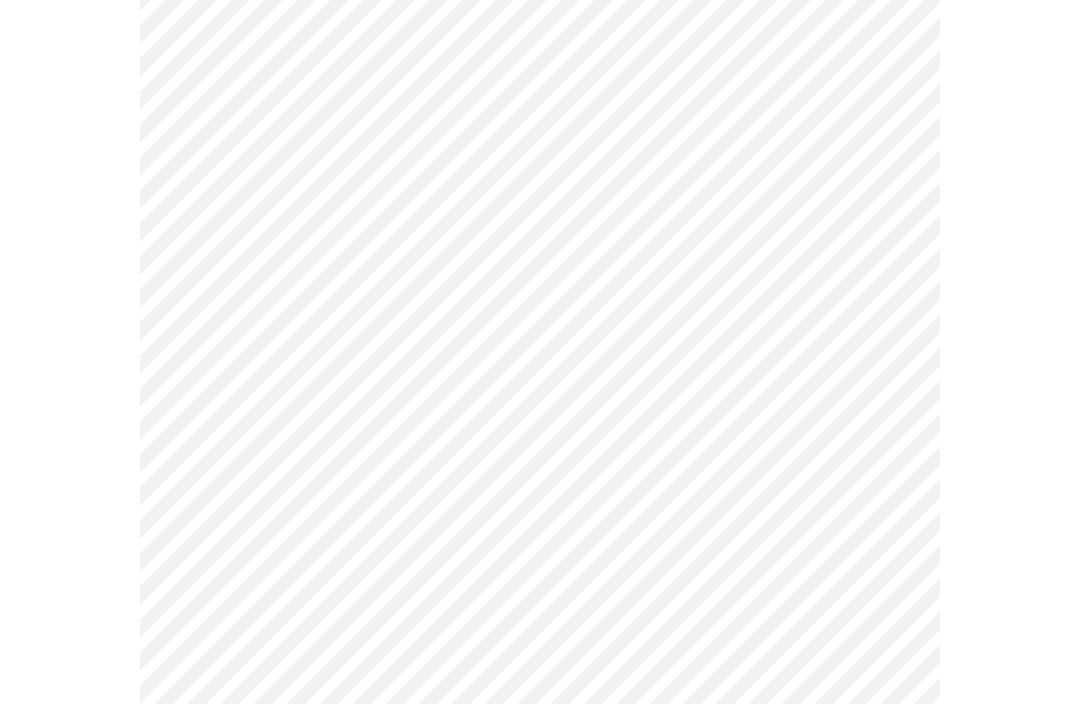 click on "MyMenopauseRx Pre-assessment for your Message Visit: Medication 30-day Refill 2  /  12" at bounding box center [540, 89] 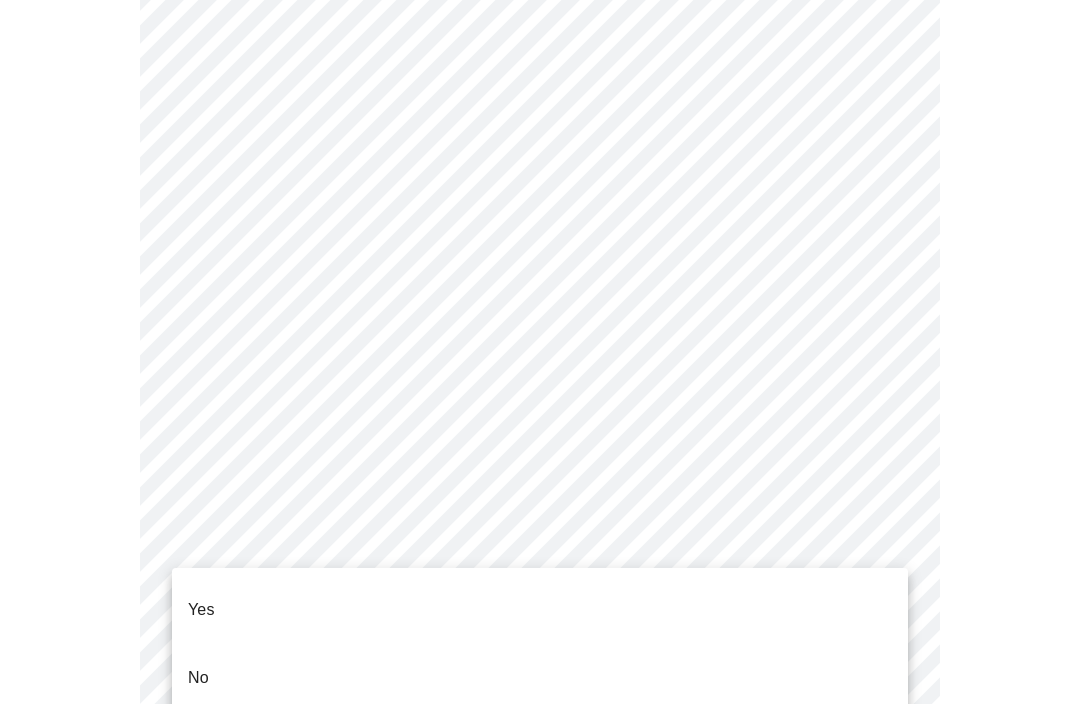 click on "Yes" at bounding box center [540, 610] 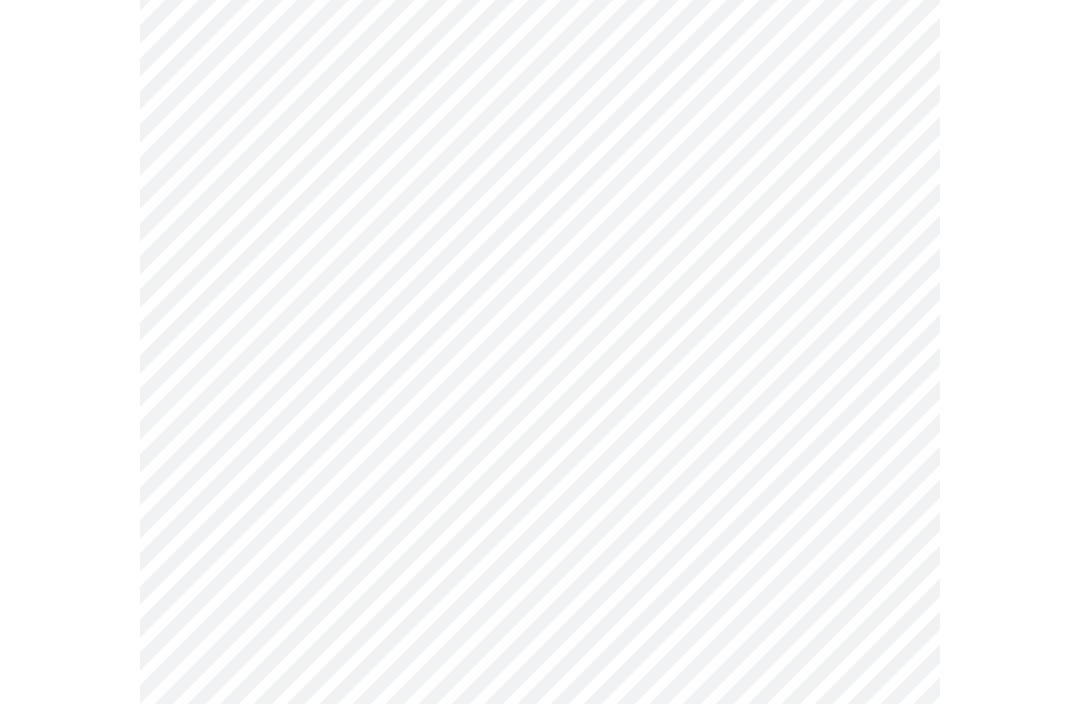 scroll, scrollTop: 0, scrollLeft: 0, axis: both 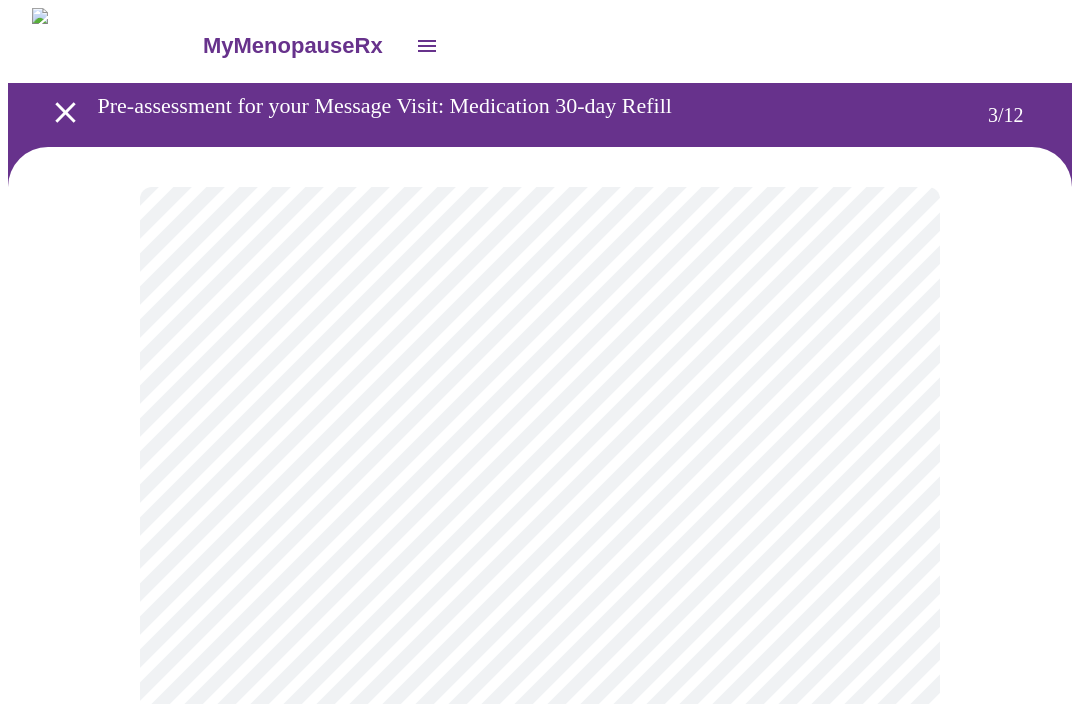 click on "MyMenopauseRx Pre-assessment for your Message Visit: Medication 30-day Refill 3  /  12" at bounding box center (540, 1354) 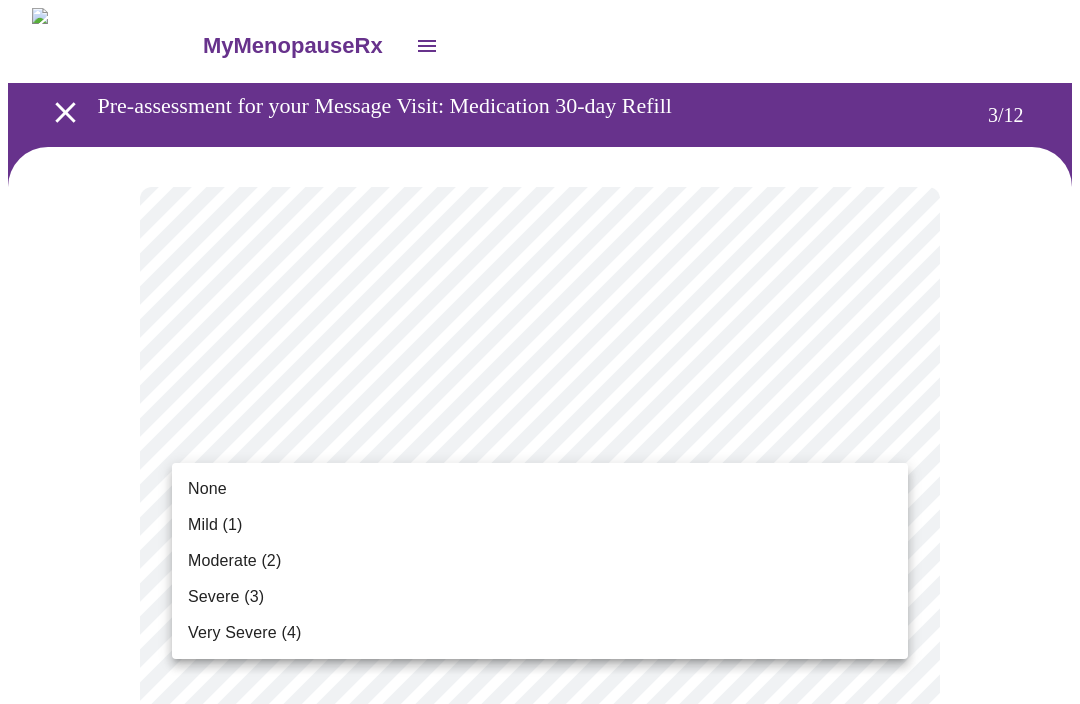 click on "Moderate (2)" at bounding box center [540, 561] 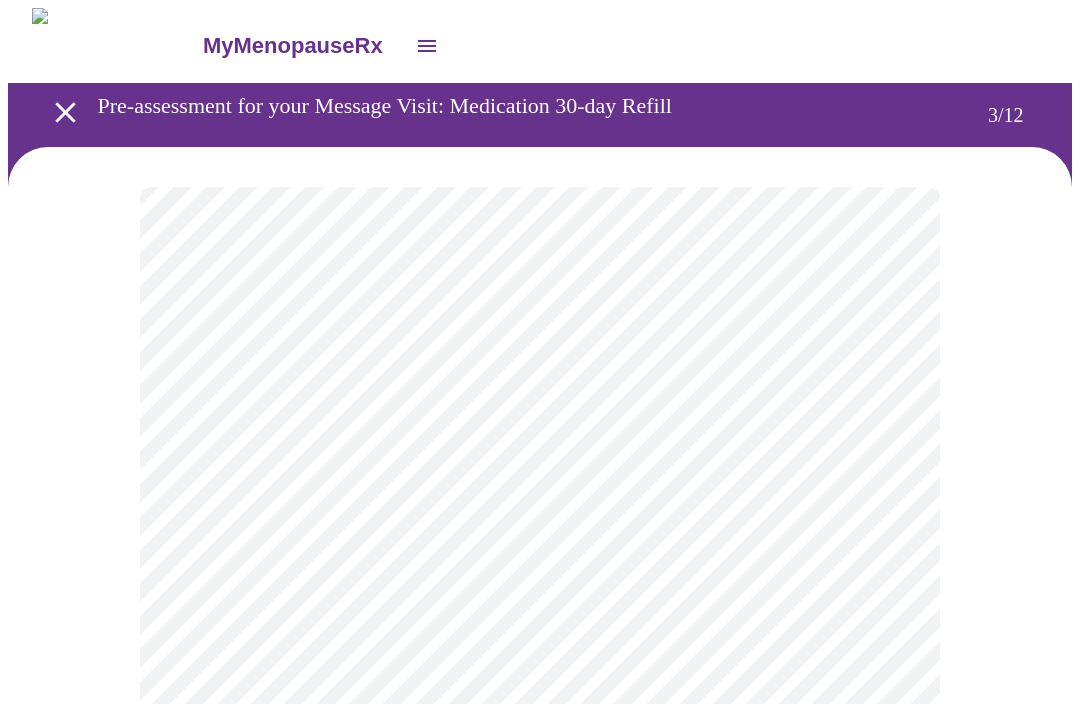 click on "MyMenopauseRx Pre-assessment for your Message Visit: Medication 30-day Refill 3  /  12" at bounding box center [540, 1319] 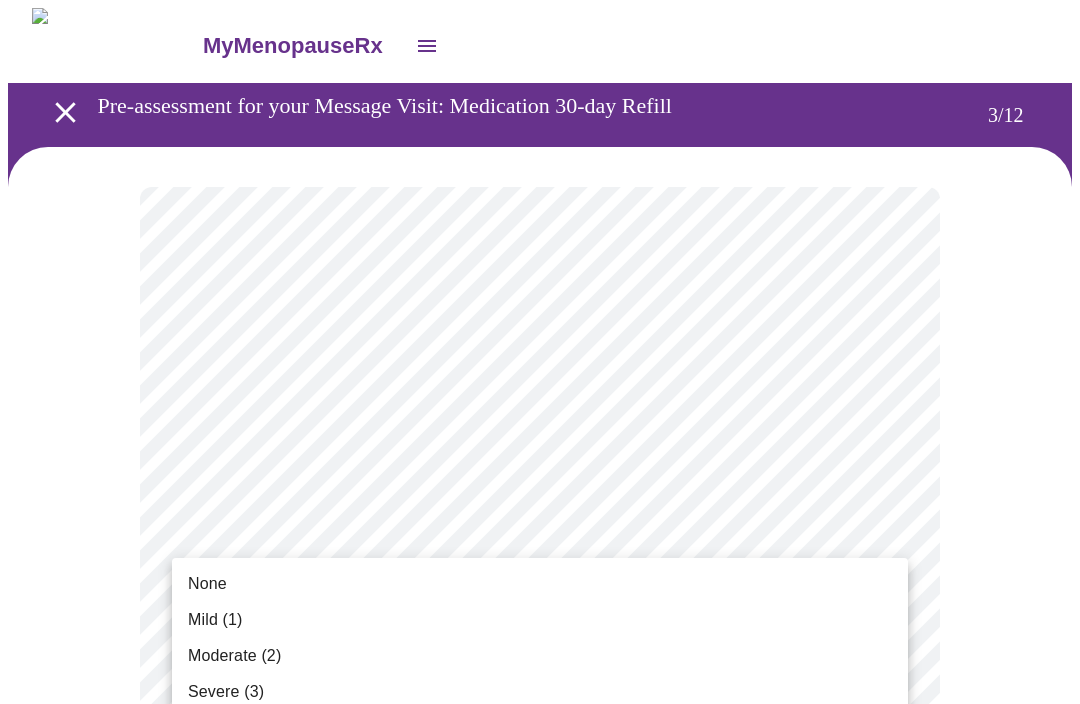 click on "Moderate (2)" at bounding box center (540, 656) 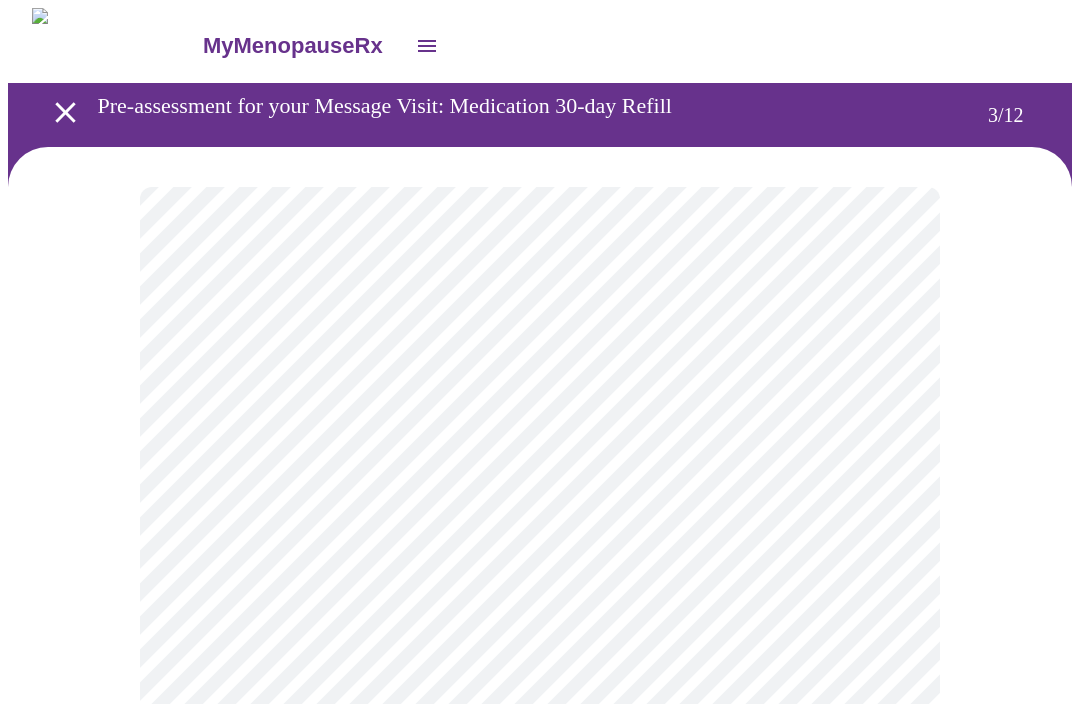 click on "MyMenopauseRx Pre-assessment for your Message Visit: Medication 30-day Refill 3  /  12" at bounding box center (540, 1305) 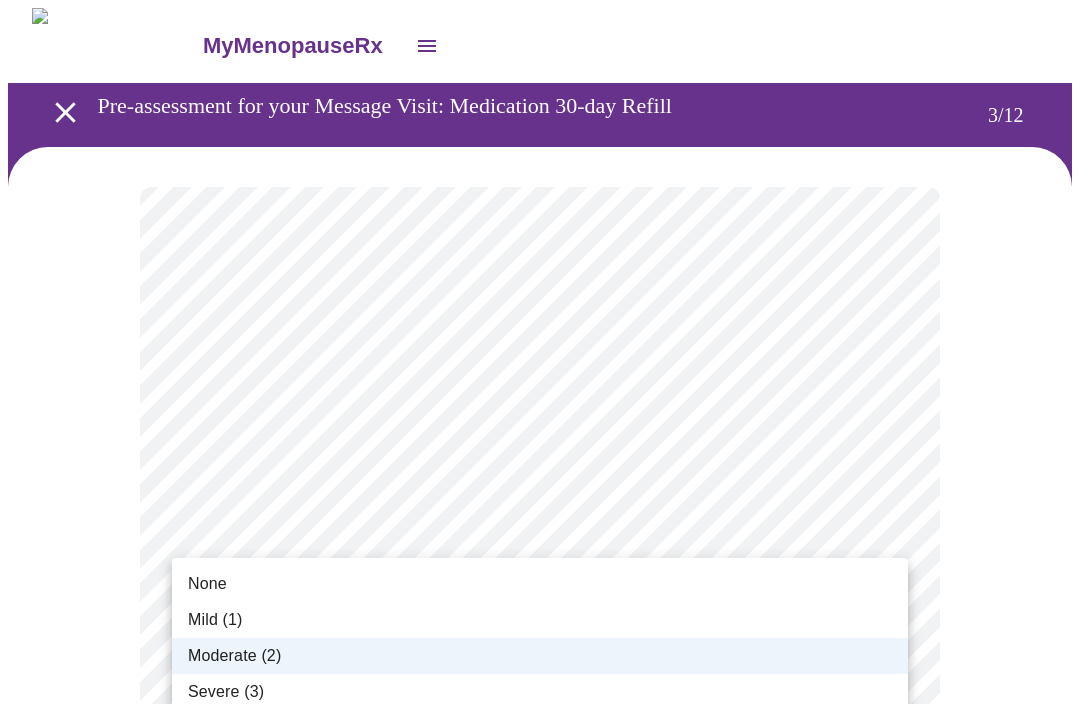 click on "Mild (1)" at bounding box center [540, 620] 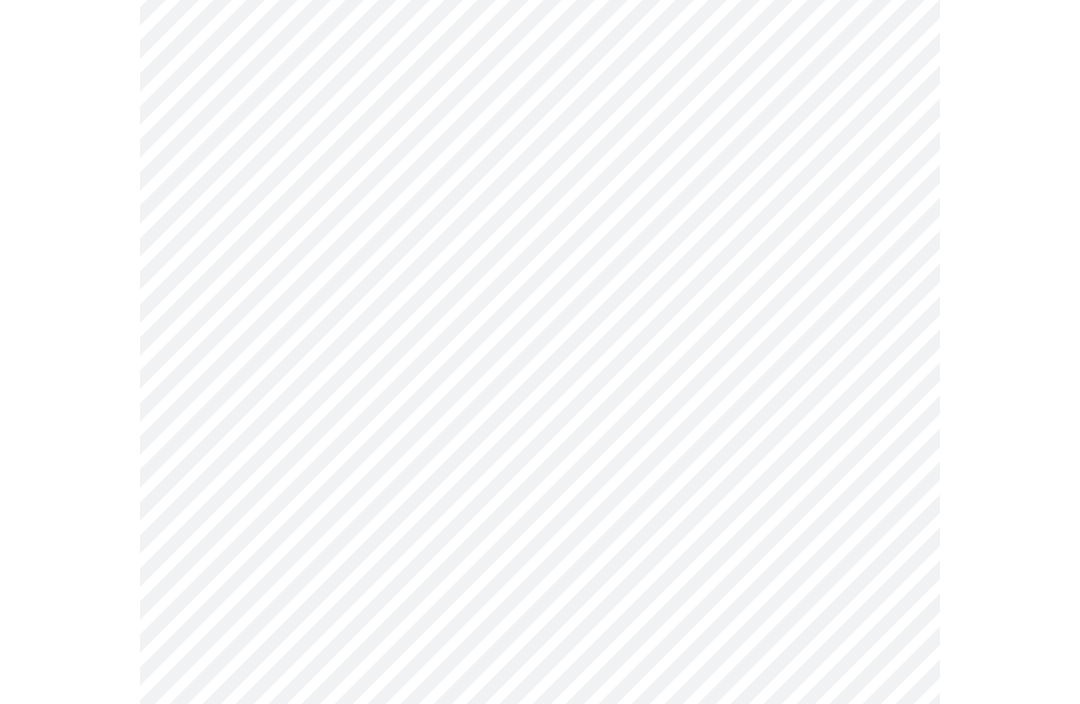 scroll, scrollTop: 321, scrollLeft: 0, axis: vertical 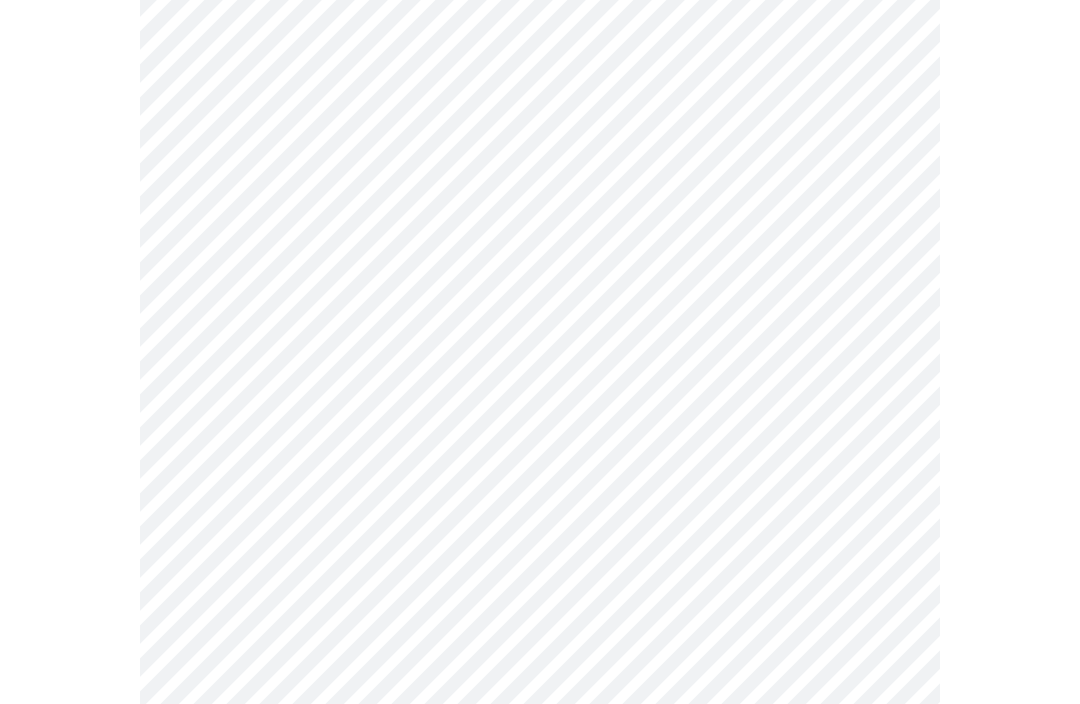 click on "MyMenopauseRx Pre-assessment for your Message Visit: Medication 30-day Refill 3  /  12" at bounding box center (540, 984) 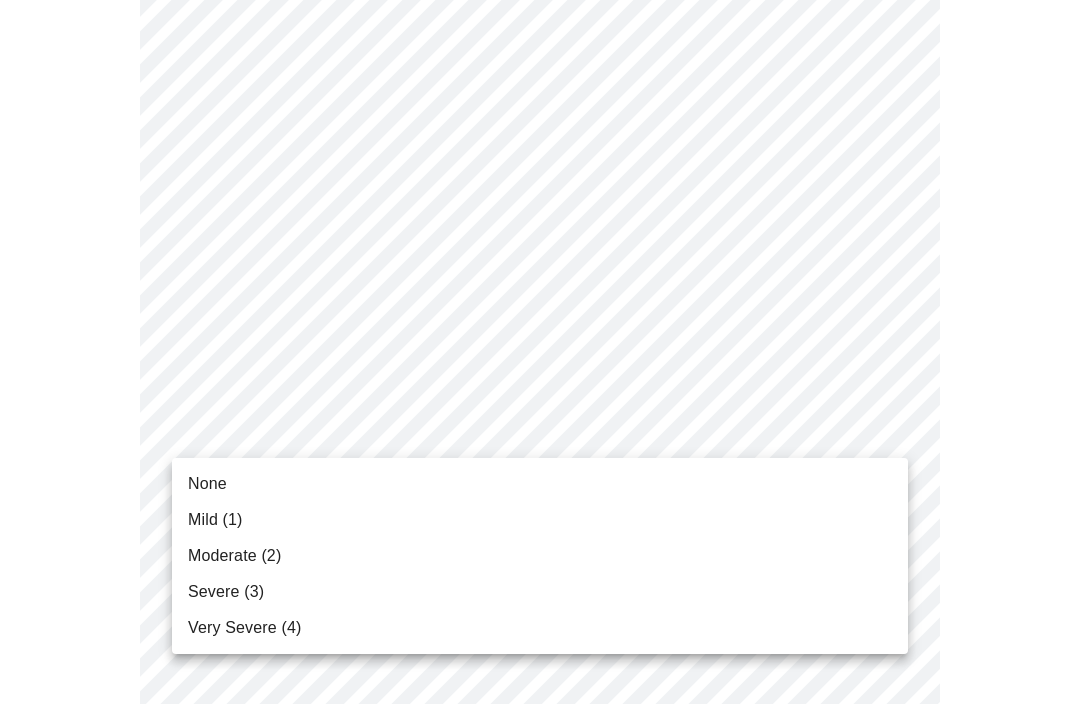 click on "Severe (3)" at bounding box center (540, 592) 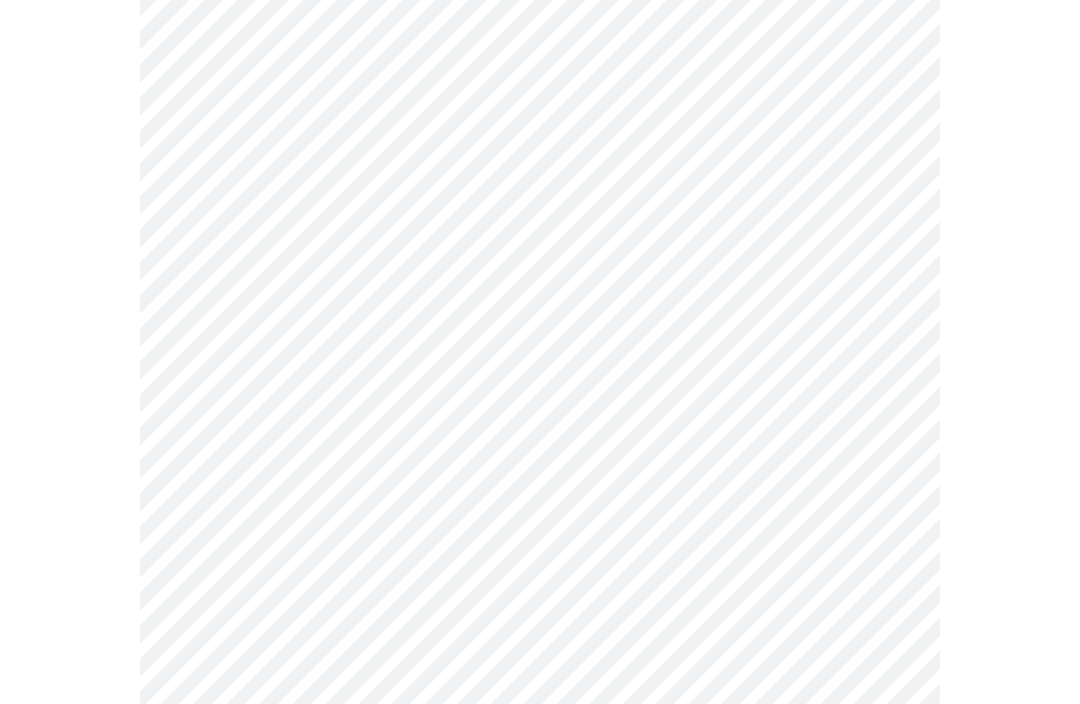 click on "MyMenopauseRx Pre-assessment for your Message Visit: Medication 30-day Refill 3  /  12" at bounding box center [540, 971] 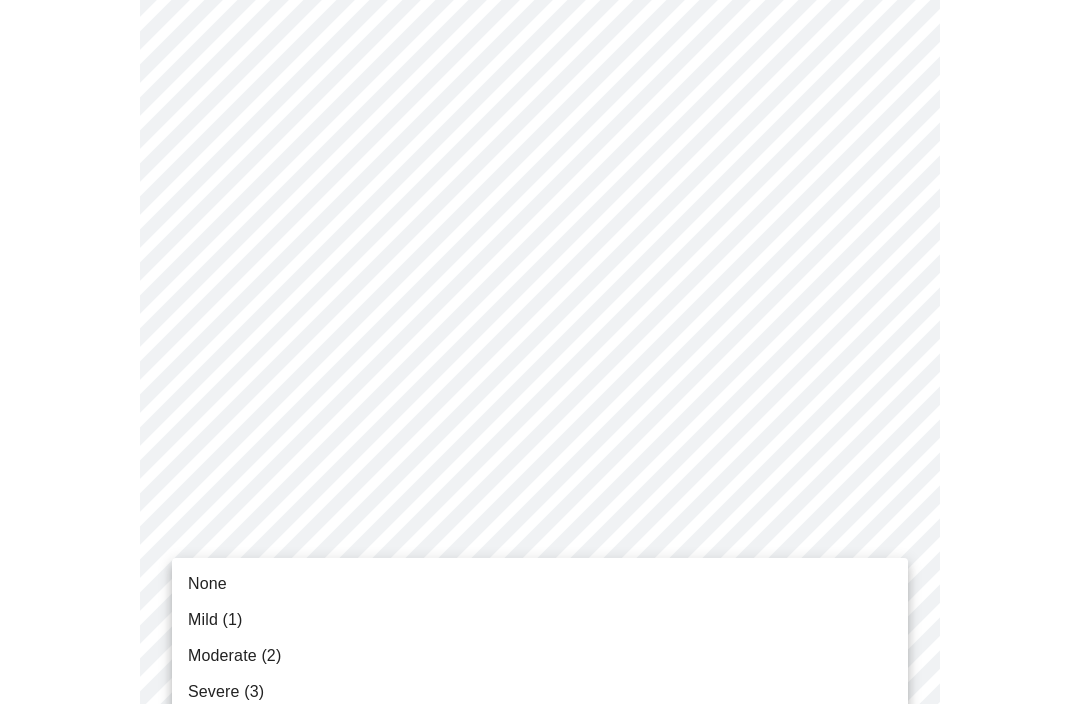 click on "Moderate (2)" at bounding box center (540, 656) 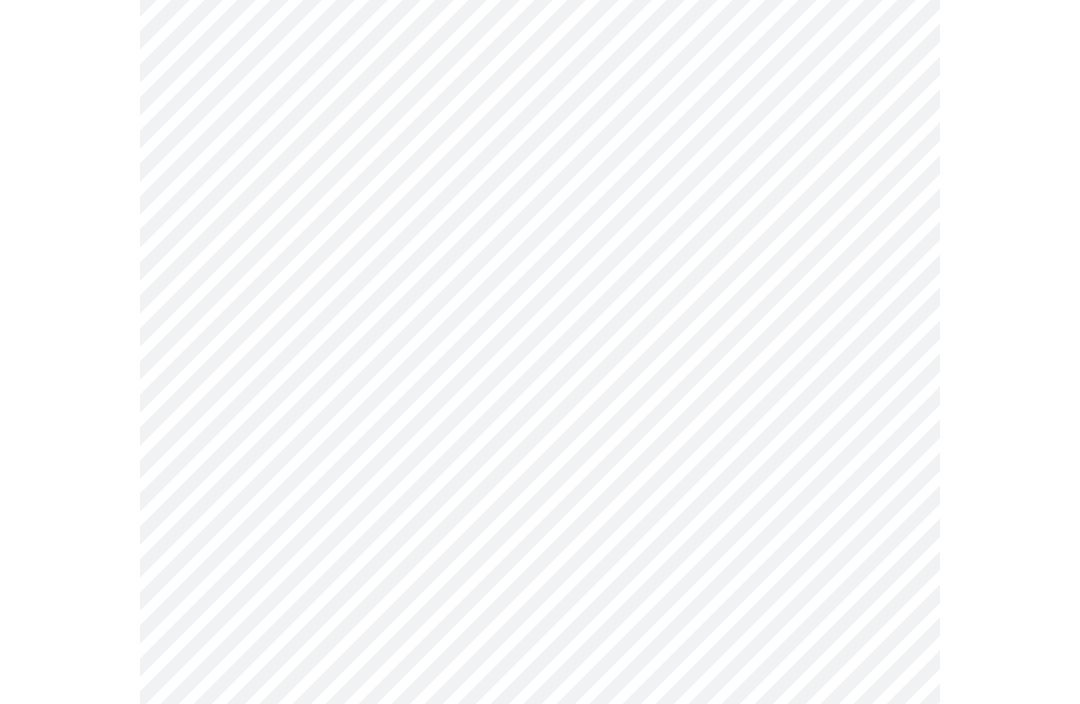 click on "MyMenopauseRx Pre-assessment for your Message Visit: Medication 30-day Refill 3  /  12" at bounding box center [540, 957] 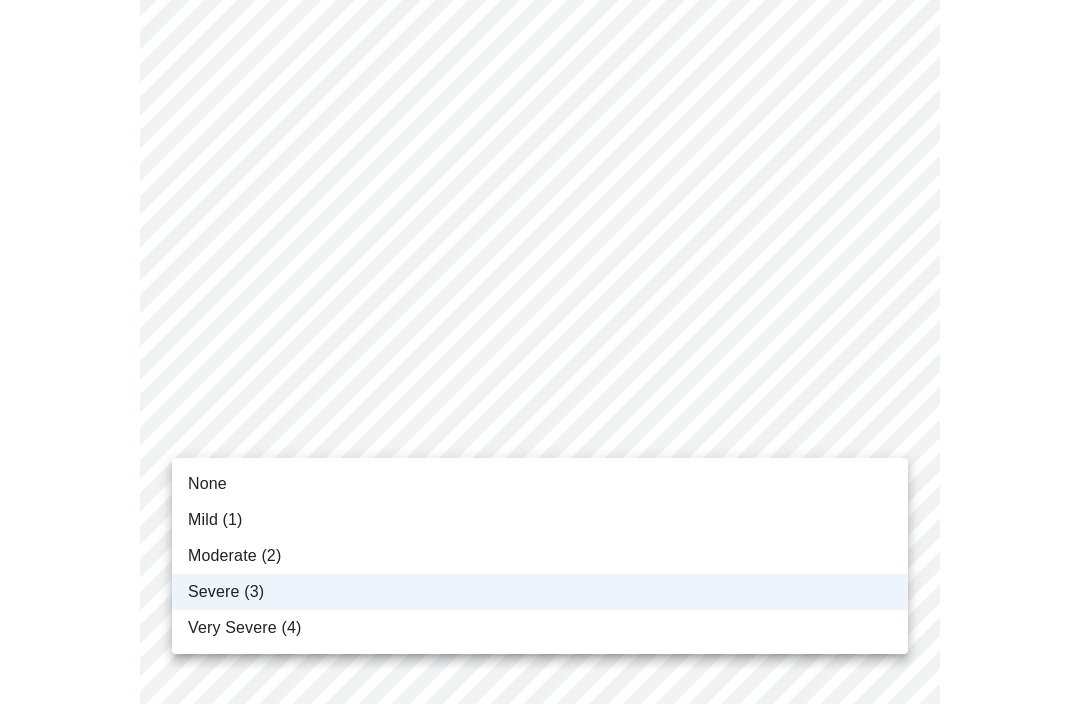 click on "Moderate (2)" at bounding box center (540, 556) 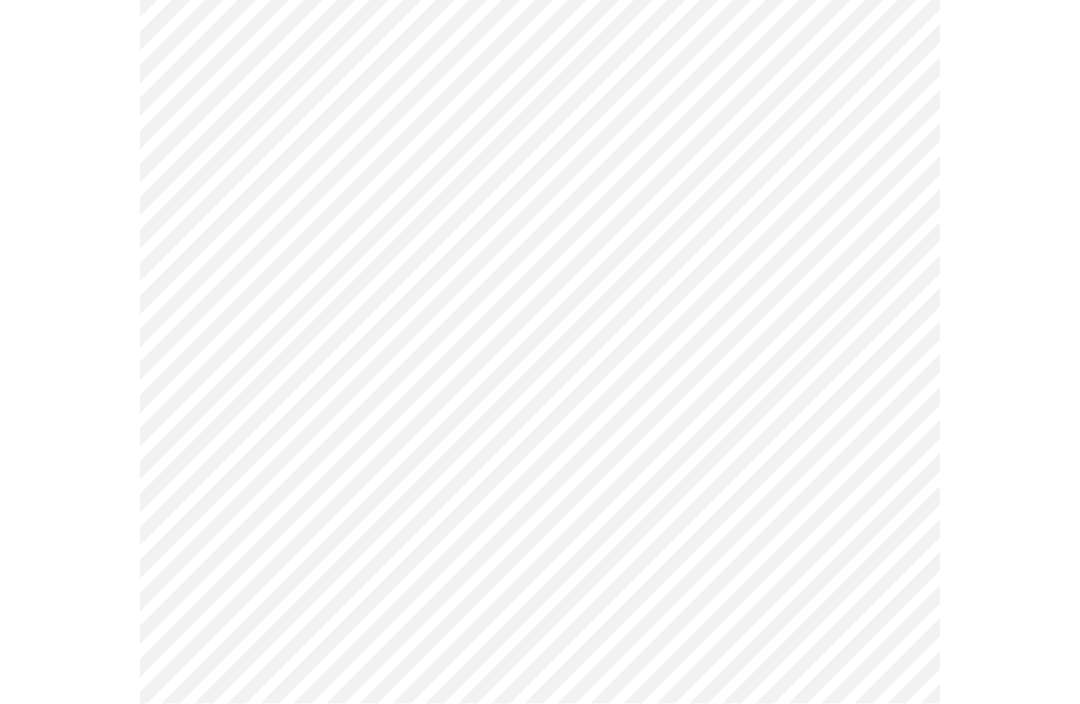 scroll, scrollTop: 616, scrollLeft: 0, axis: vertical 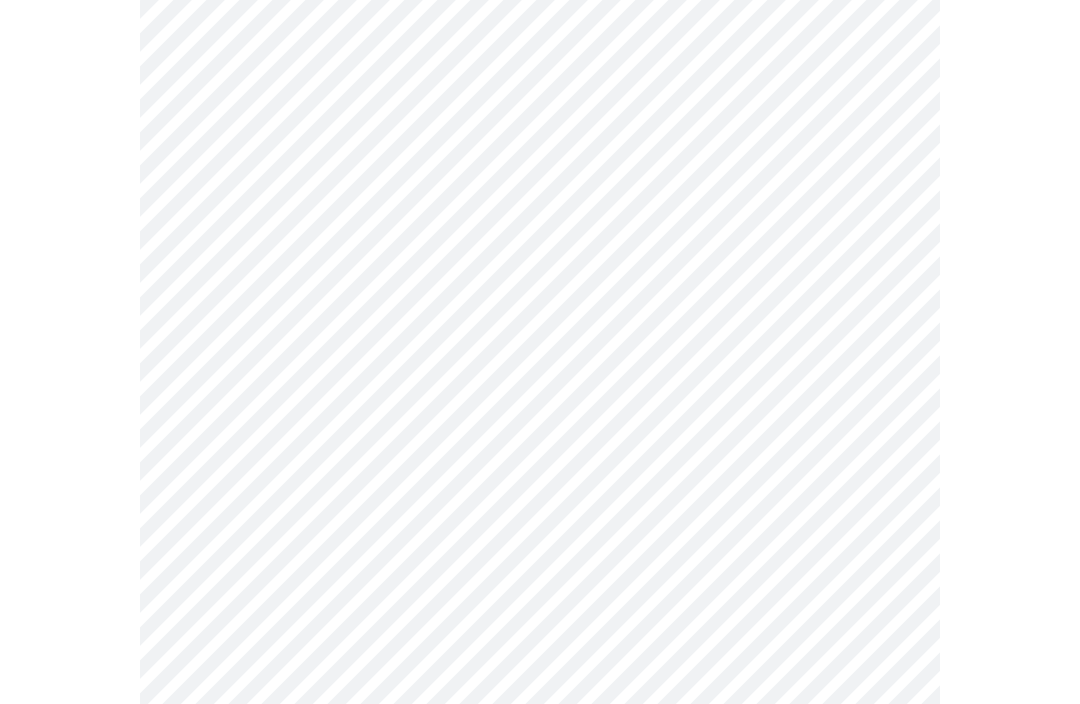 click on "MyMenopauseRx Pre-assessment for your Message Visit: Medication 30-day Refill 3  /  12" at bounding box center (540, 662) 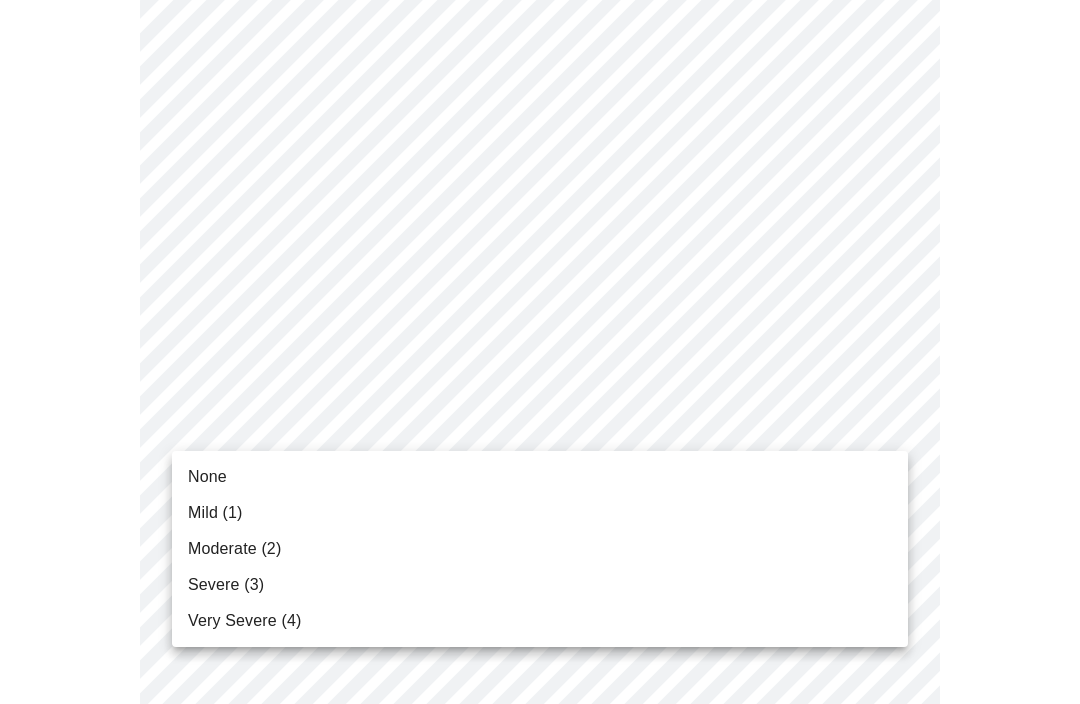 click on "Moderate (2)" at bounding box center [540, 549] 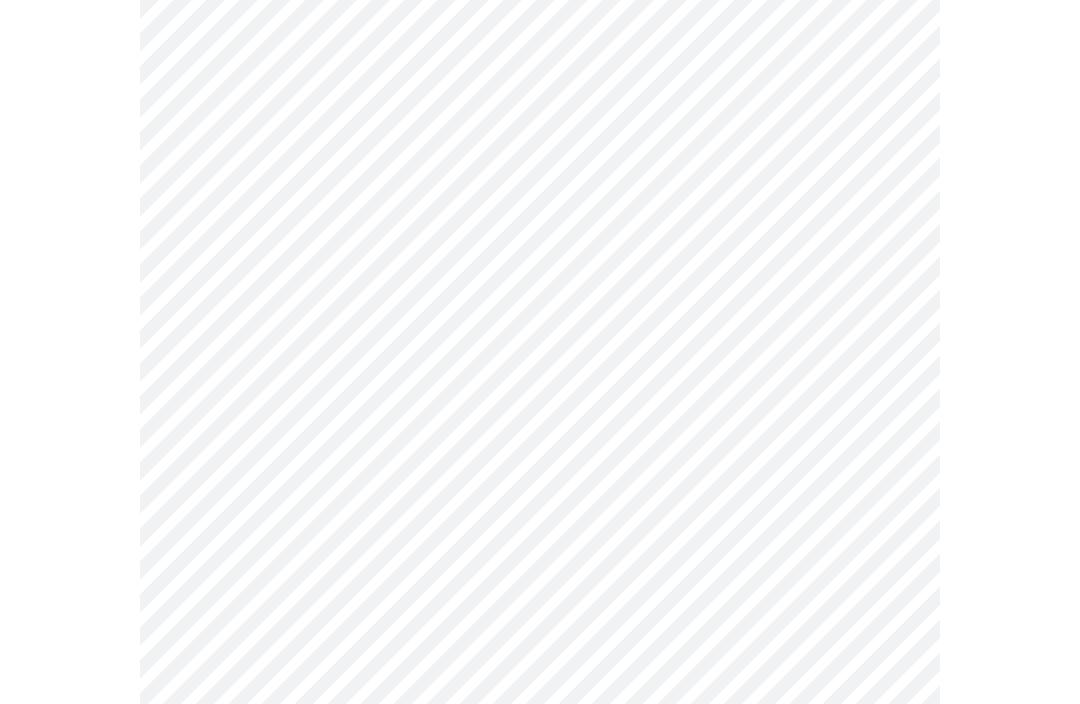 click on "MyMenopauseRx Pre-assessment for your Message Visit: Medication 30-day Refill 3  /  12" at bounding box center (540, 649) 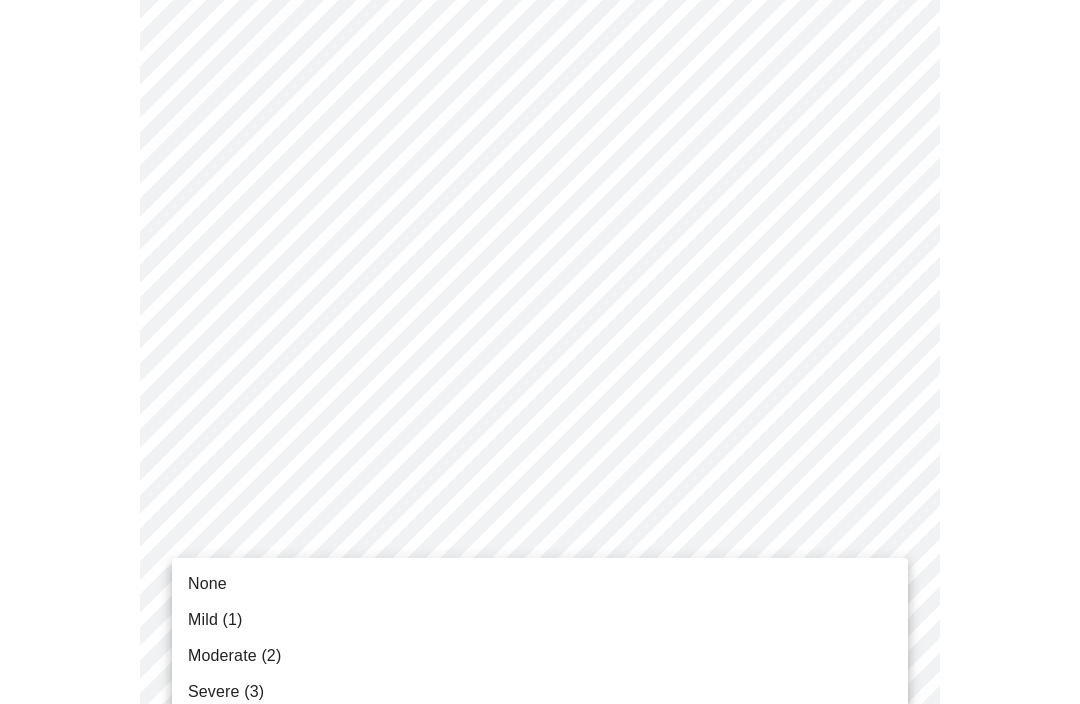 click on "Moderate (2)" at bounding box center (540, 656) 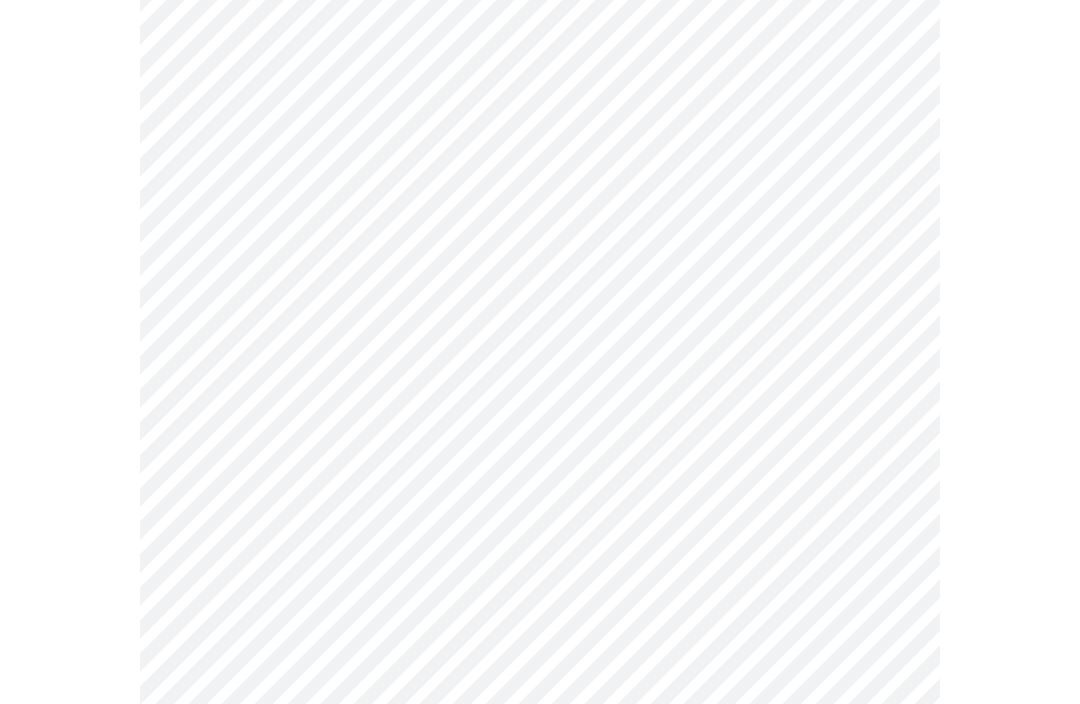 scroll, scrollTop: 926, scrollLeft: 0, axis: vertical 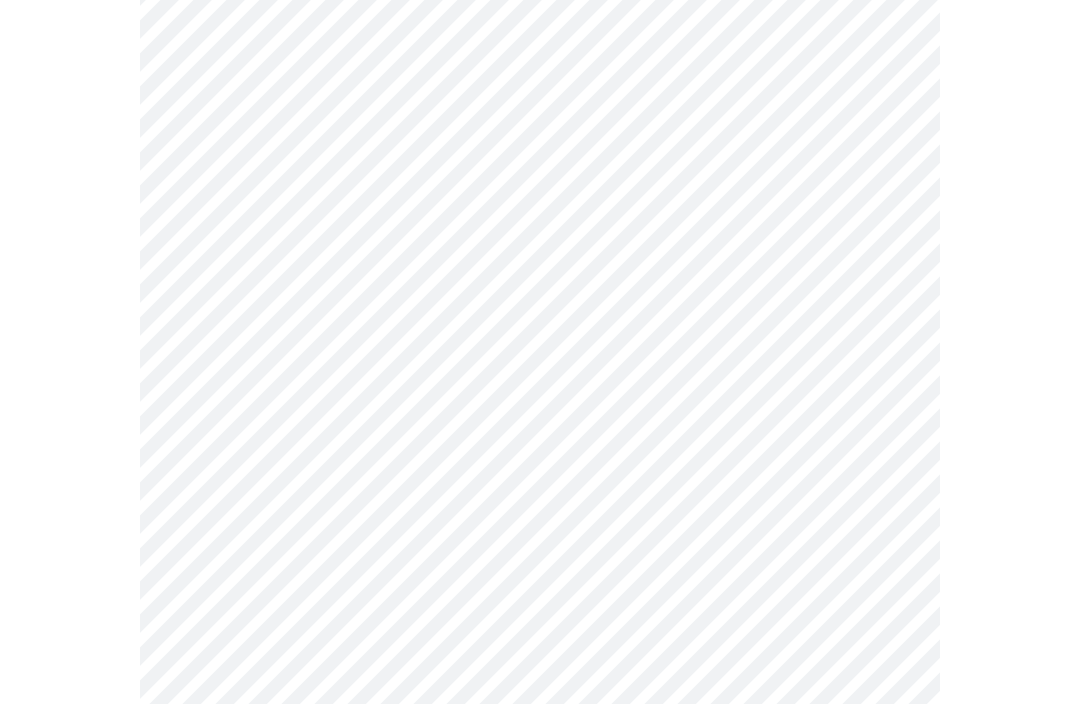 click on "MyMenopauseRx Pre-assessment for your Message Visit: Medication 30-day Refill 3  /  12" at bounding box center (540, 325) 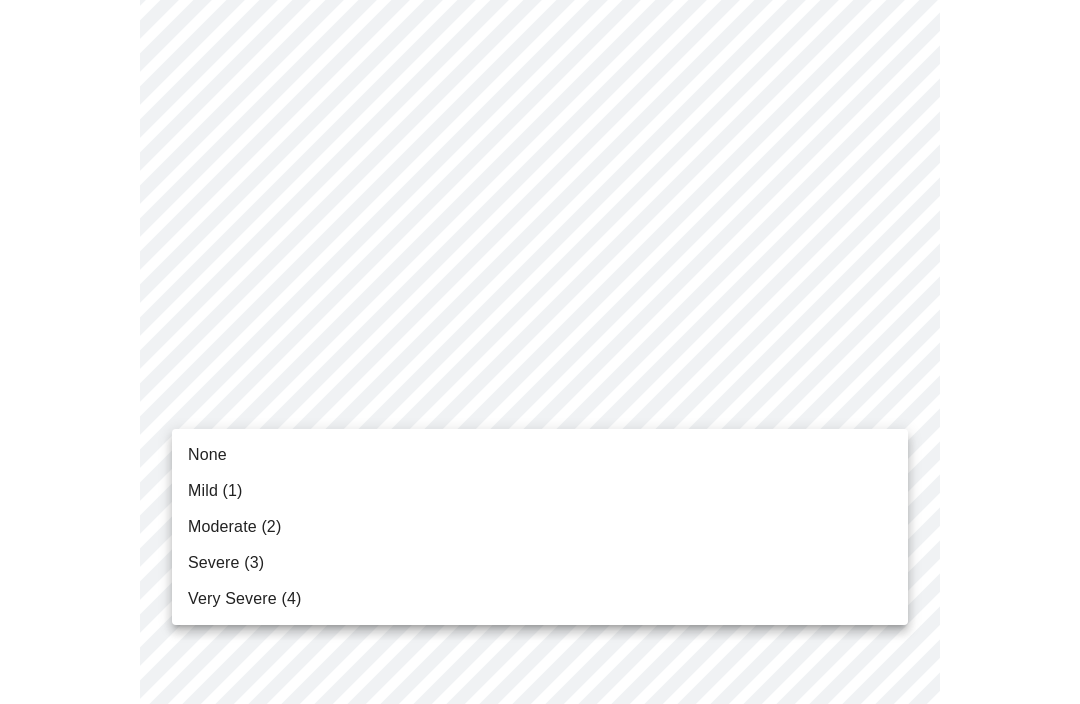 click on "Moderate (2)" at bounding box center (540, 527) 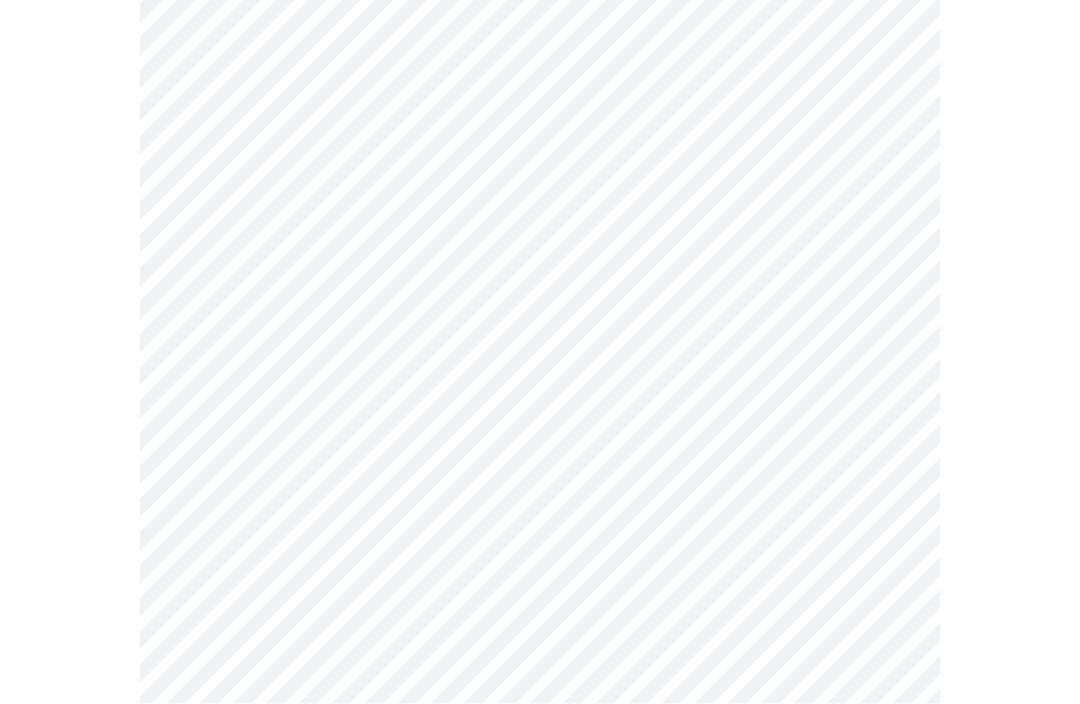click on "MyMenopauseRx Pre-assessment for your Message Visit: Medication 30-day Refill 3  /  12" at bounding box center (540, 65) 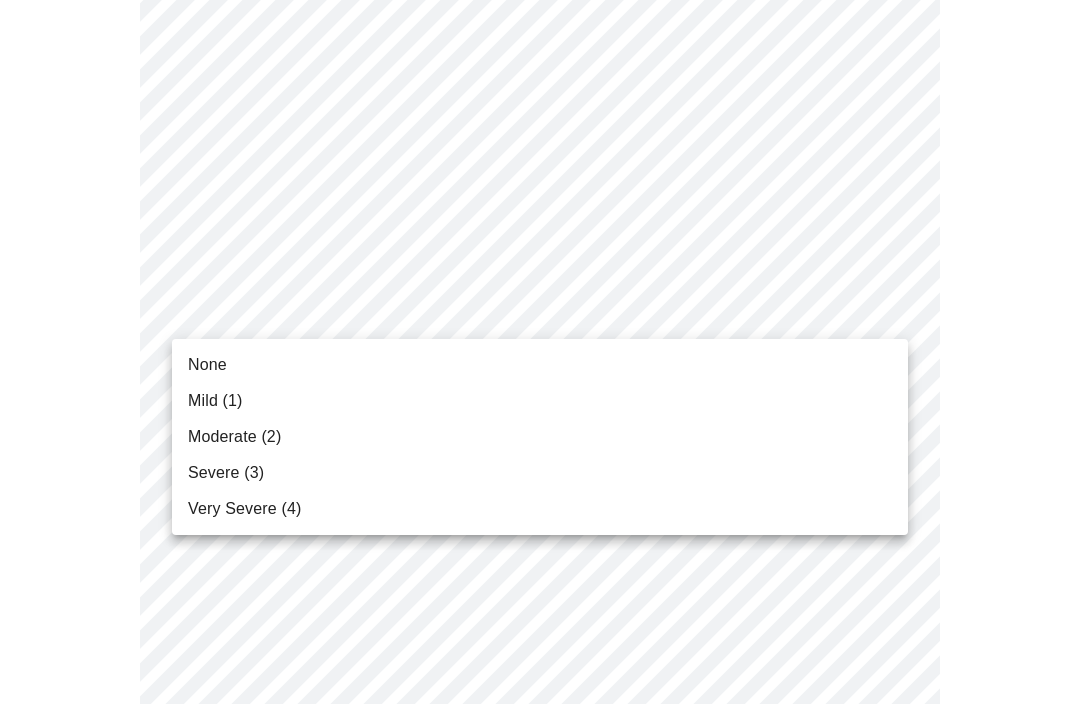click on "Mild (1)" at bounding box center (540, 401) 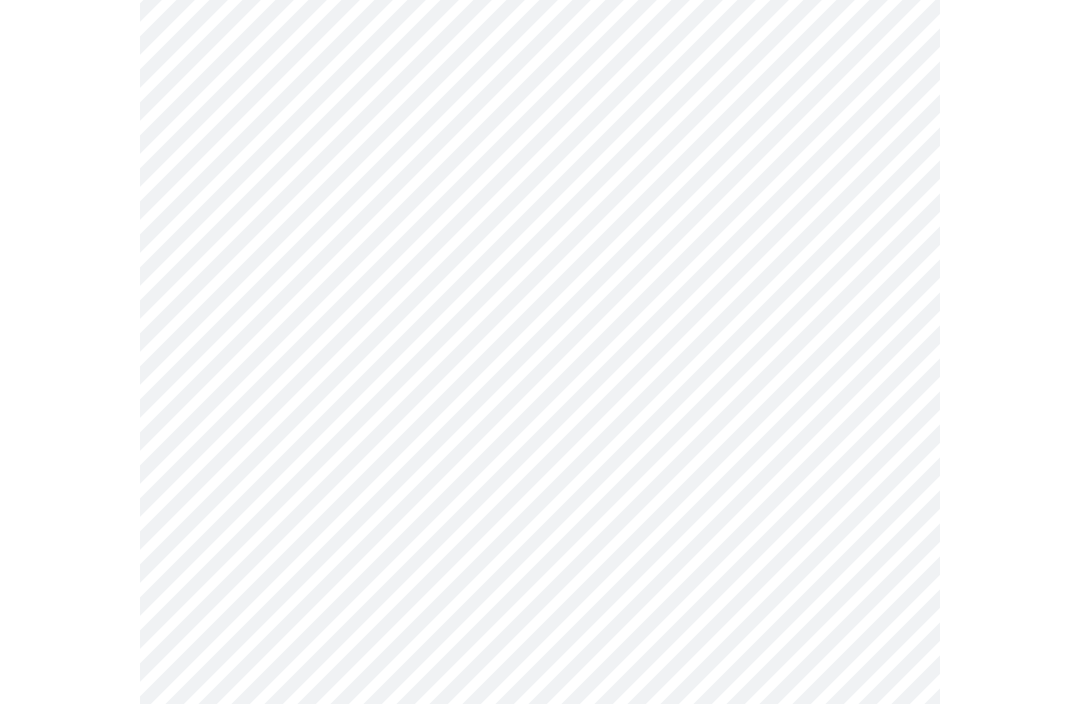 click on "MyMenopauseRx Pre-assessment for your Message Visit: Medication 30-day Refill 3  /  12" at bounding box center [540, 50] 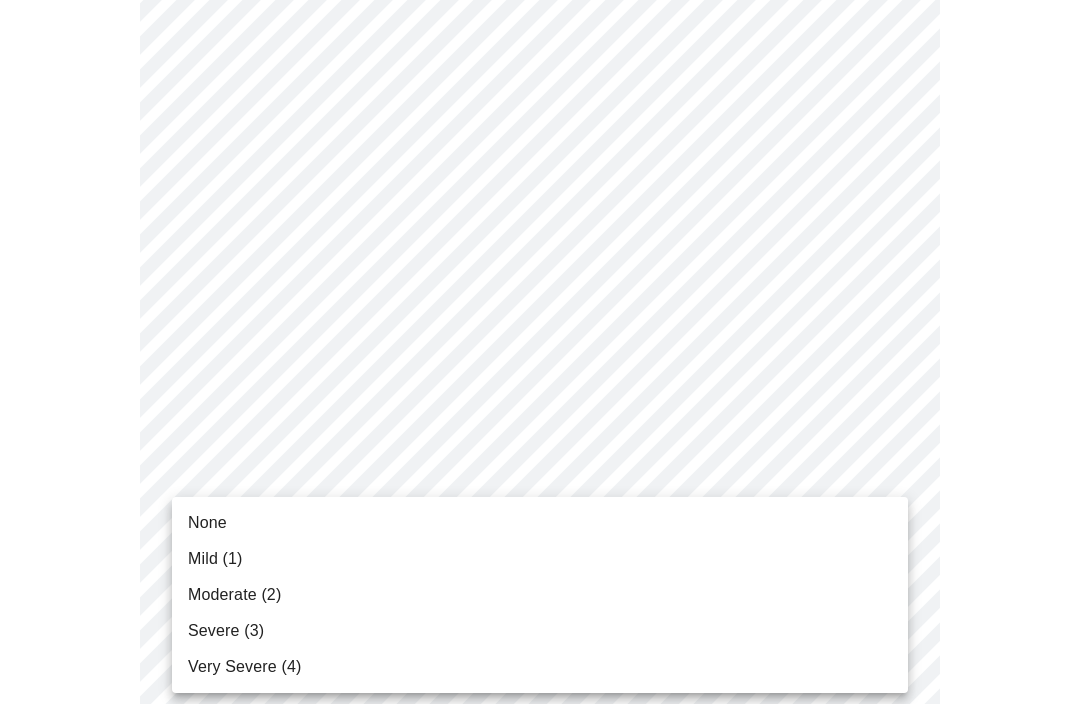 click on "Moderate (2)" at bounding box center [540, 595] 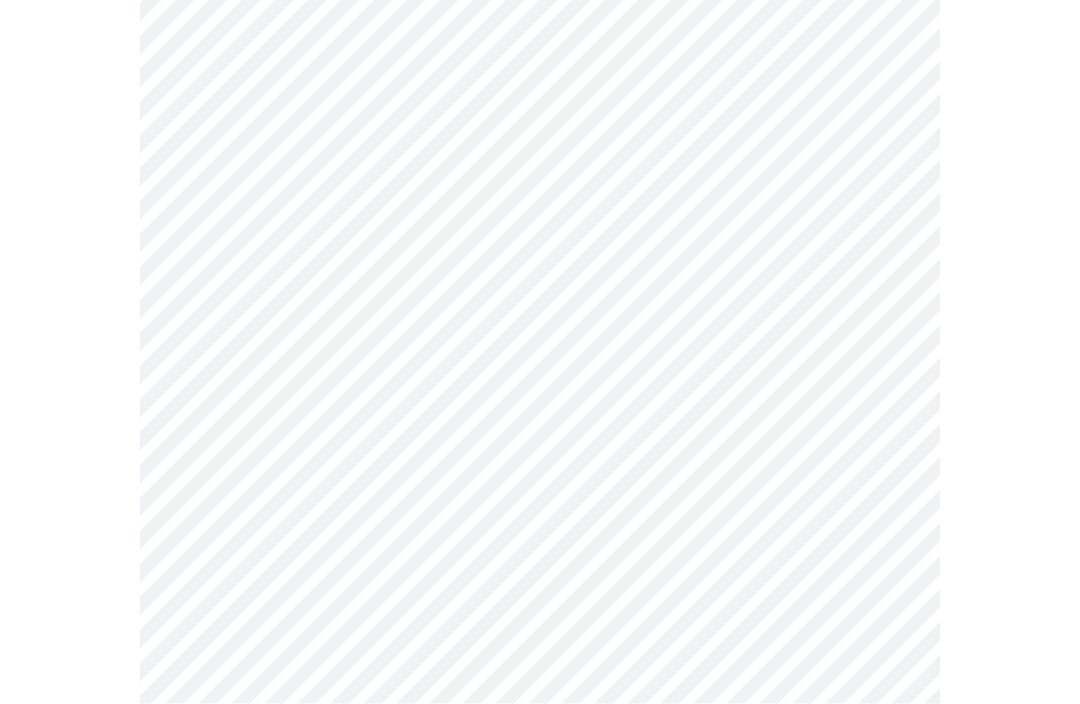 scroll, scrollTop: 1468, scrollLeft: 0, axis: vertical 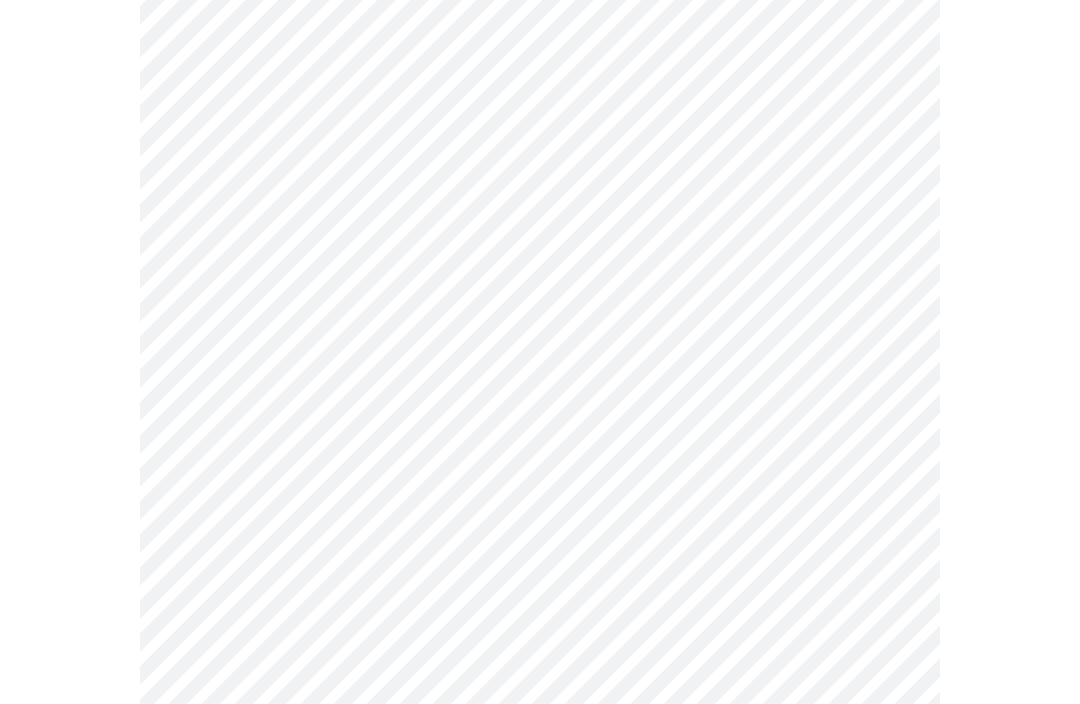 click on "MyMenopauseRx Pre-assessment for your Message Visit: Medication 30-day Refill 3  /  12" at bounding box center [540, -257] 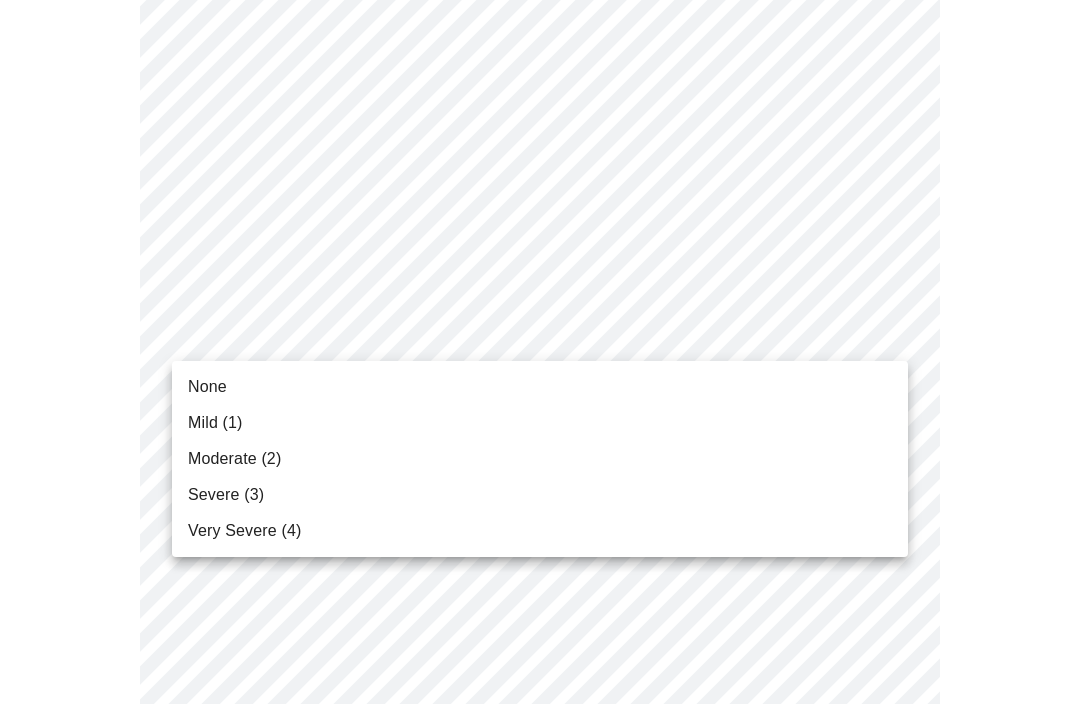 click on "Mild (1)" at bounding box center (540, 423) 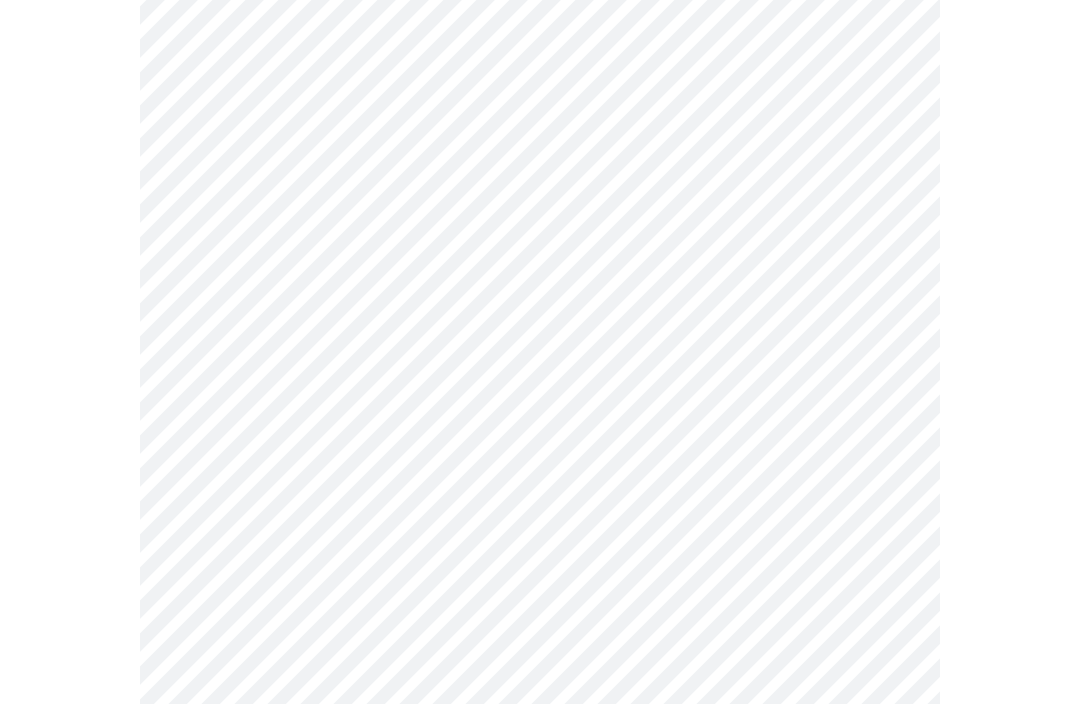 click on "MyMenopauseRx Pre-assessment for your Message Visit: Medication 30-day Refill 3  /  12" at bounding box center [540, -271] 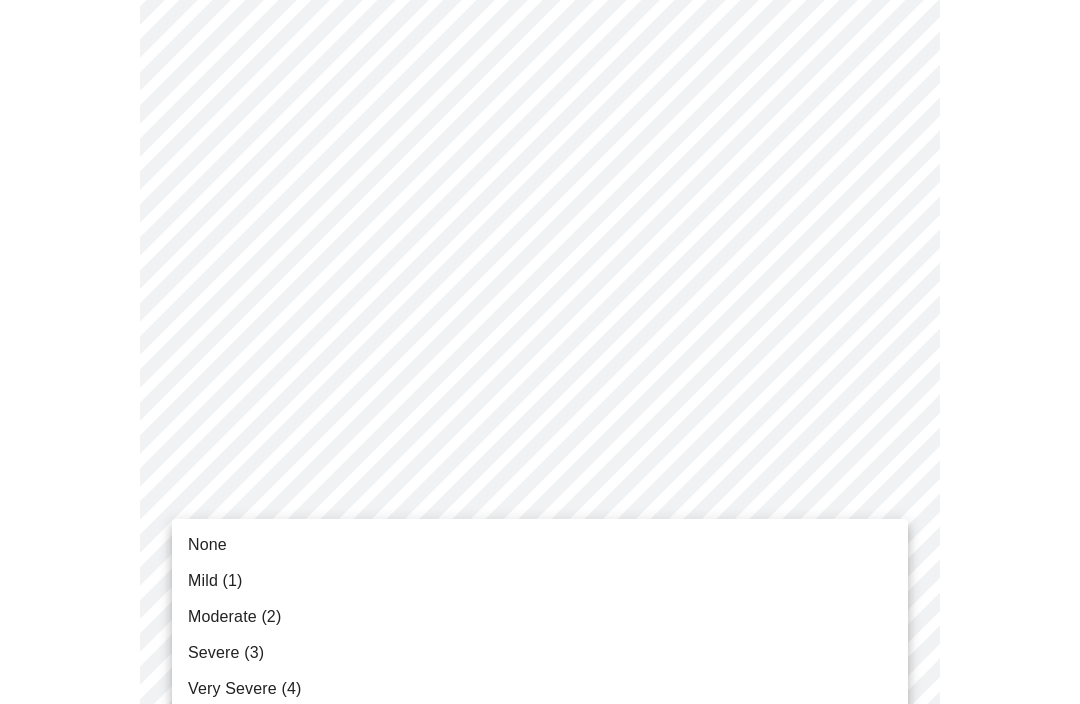 click on "Moderate (2)" at bounding box center (540, 617) 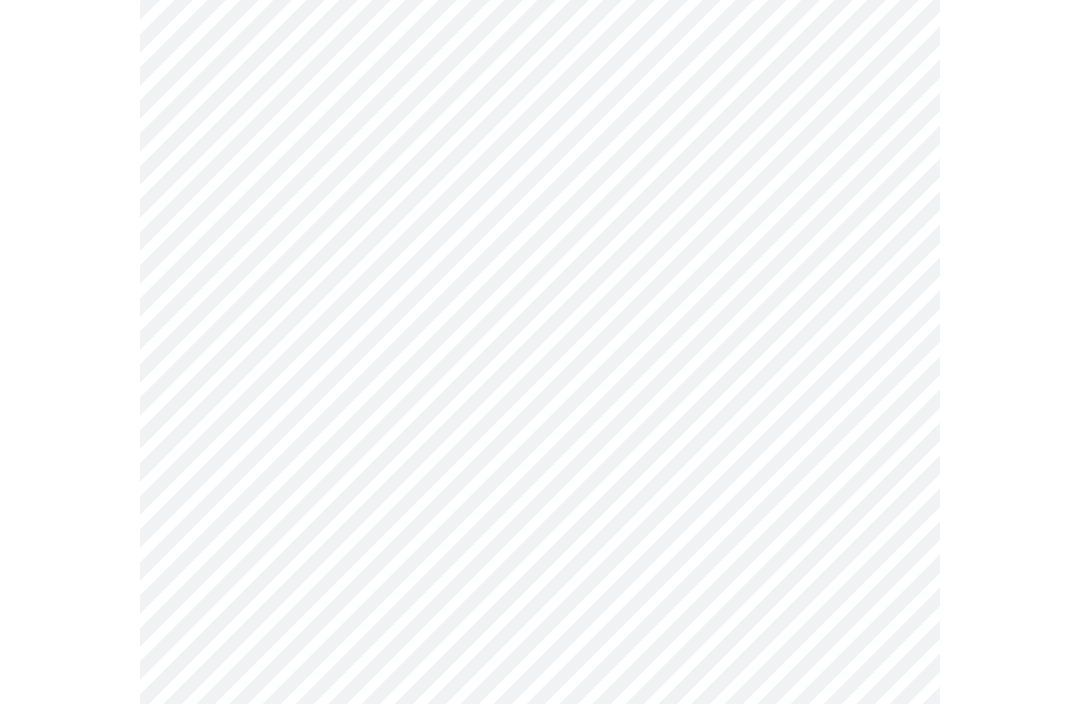 scroll, scrollTop: 797, scrollLeft: 0, axis: vertical 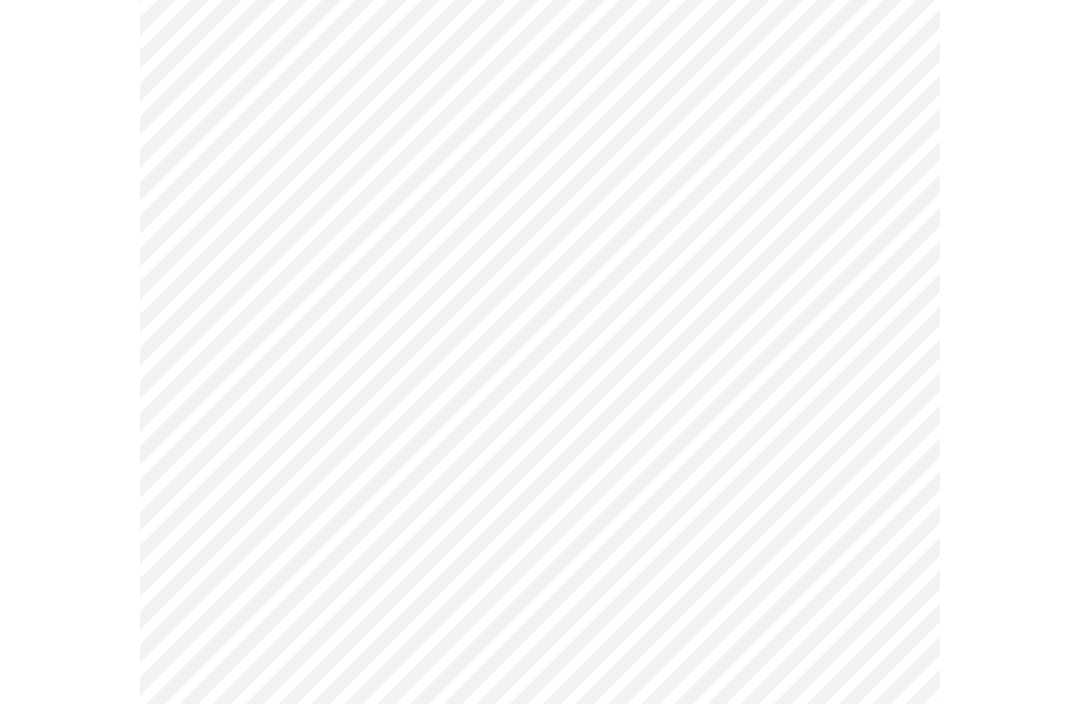 click on "MyMenopauseRx Pre-assessment for your Message Visit: Medication 30-day Refill 4  /  12" at bounding box center (540, 155) 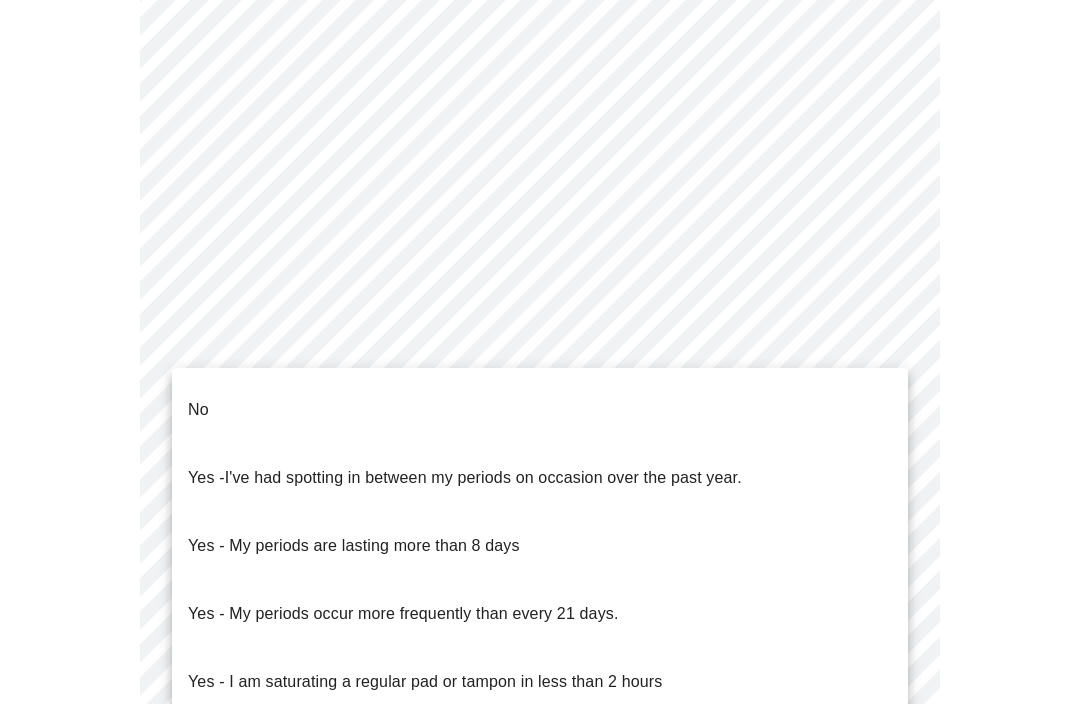 click on "No" at bounding box center (540, 410) 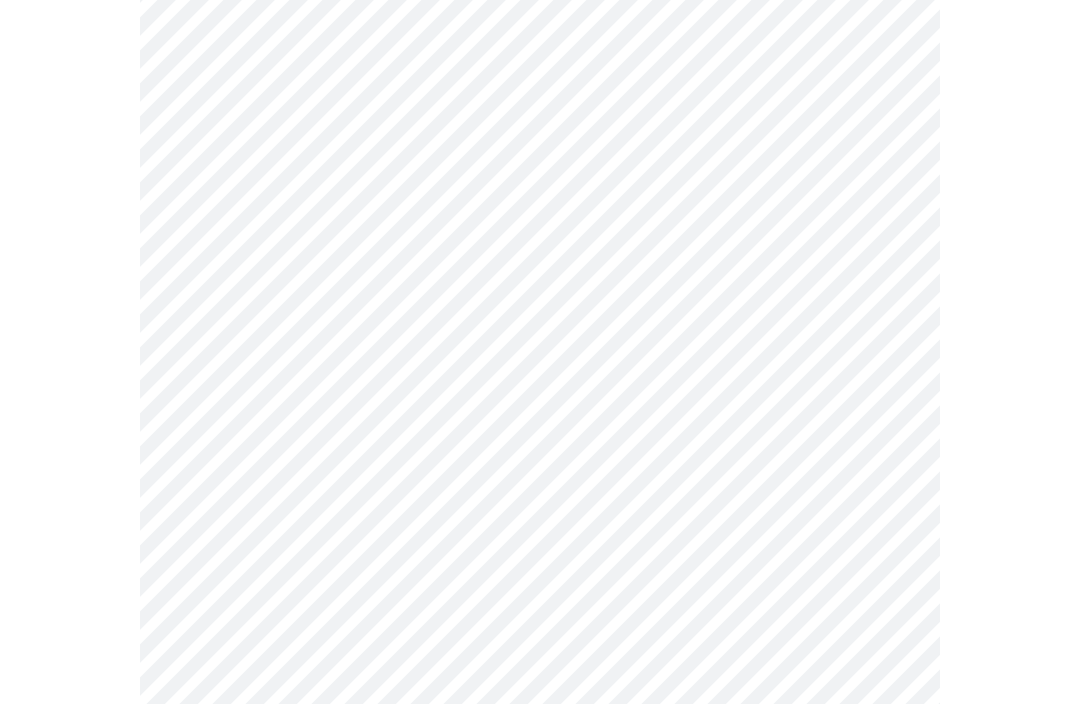 click on "MyMenopauseRx Pre-assessment for your Message Visit: Medication 30-day Refill 4  /  12" at bounding box center (540, 149) 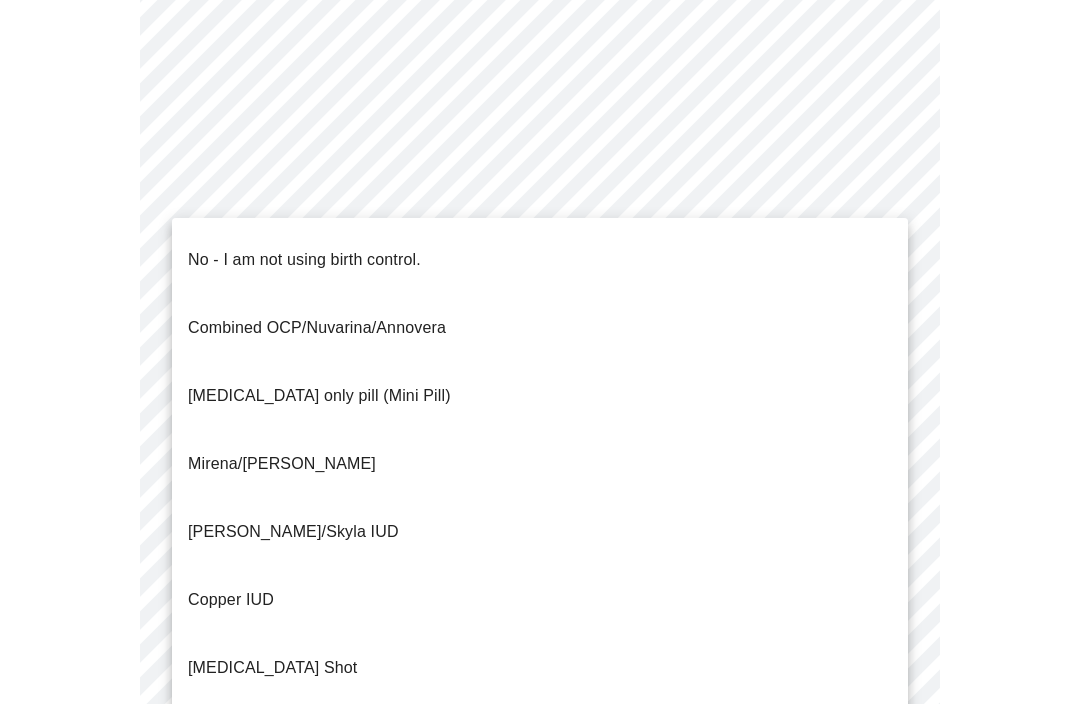click on "Bilateral [MEDICAL_DATA] (tubes tied)" at bounding box center (540, 736) 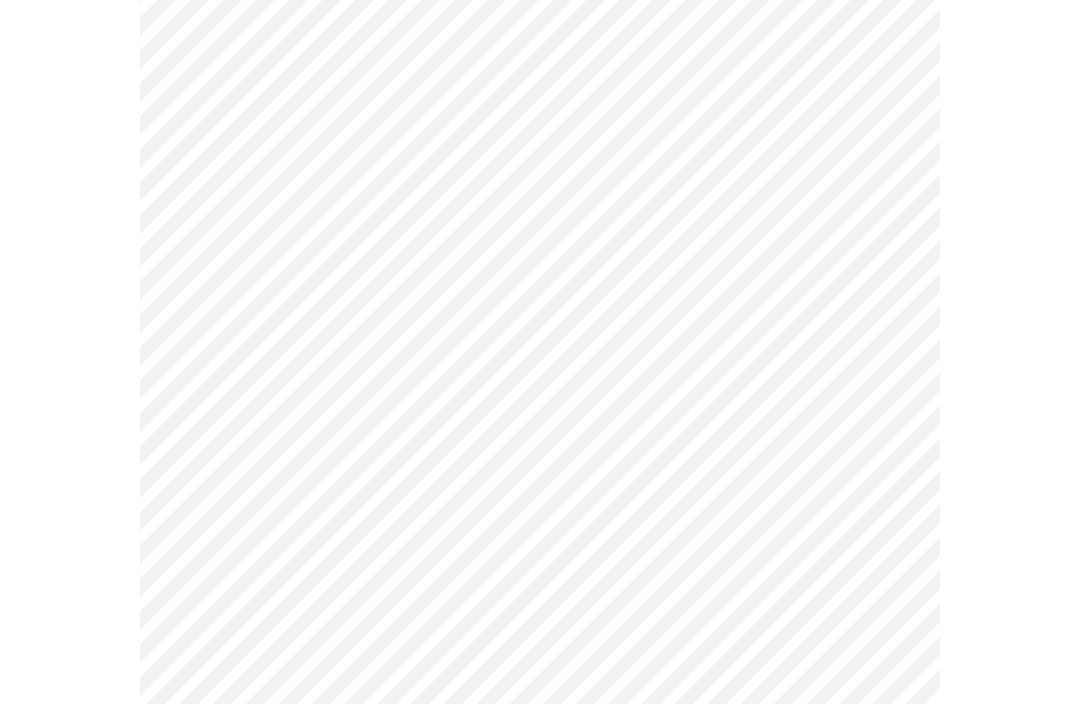 click on "MyMenopauseRx Pre-assessment for your Message Visit: Medication 30-day Refill 4  /  12" at bounding box center [540, 144] 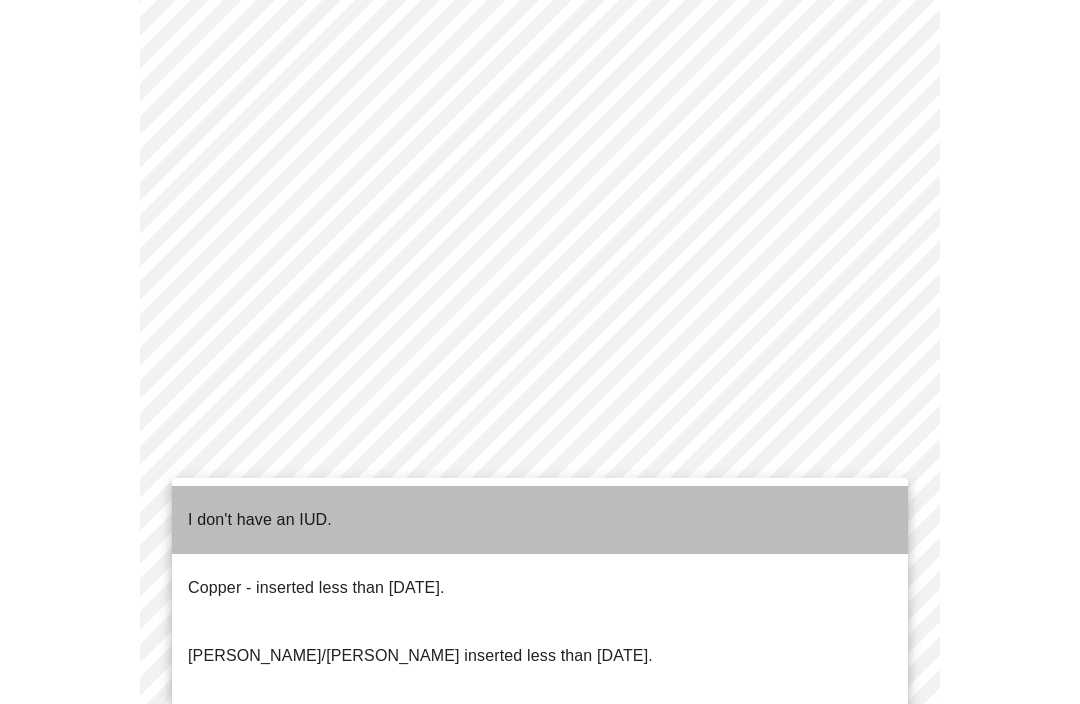 click on "I don't have an IUD." at bounding box center [540, 520] 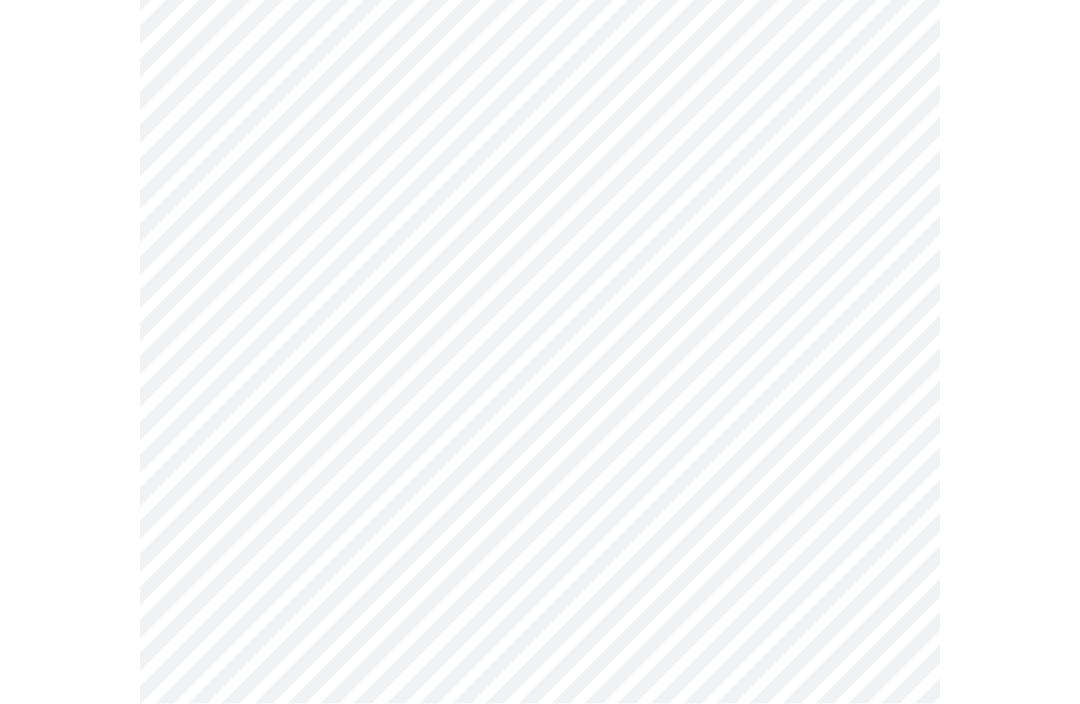 click on "MyMenopauseRx Pre-assessment for your Message Visit: Medication 30-day Refill 4  /  12" at bounding box center [540, -150] 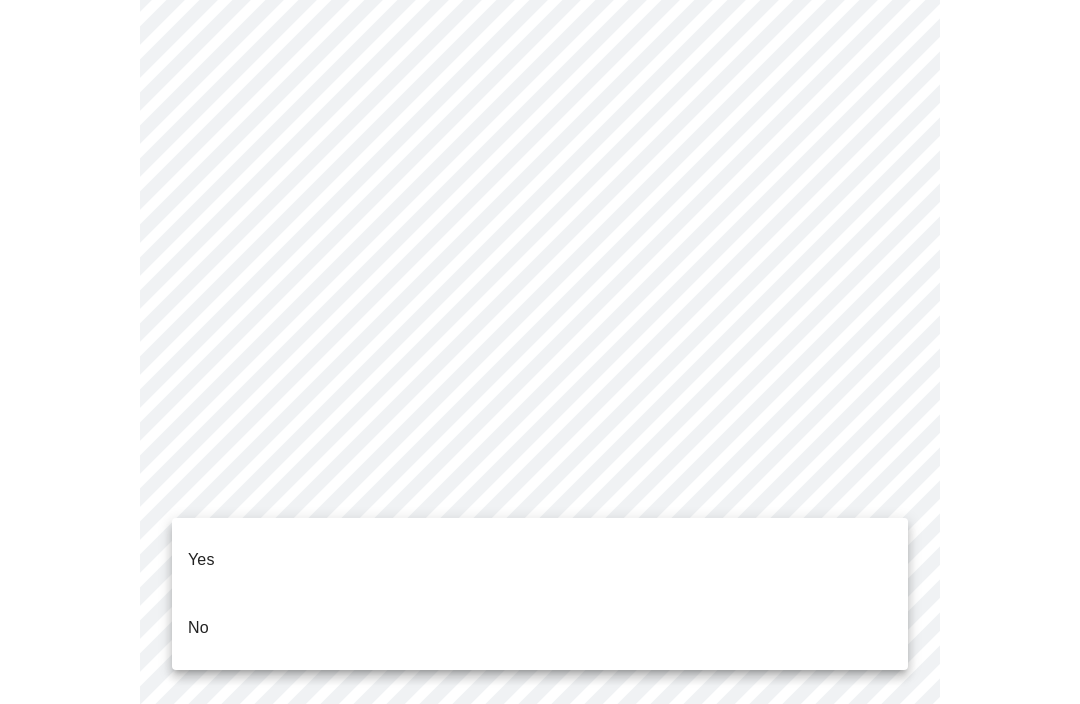 click on "Yes" at bounding box center (540, 560) 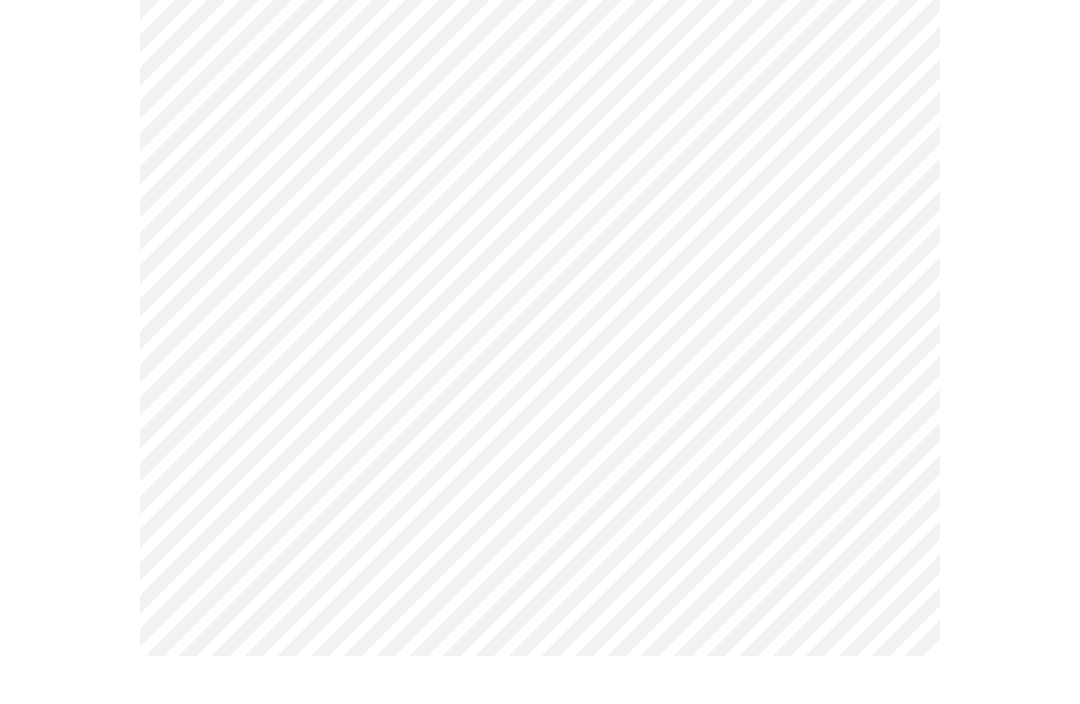 scroll, scrollTop: 0, scrollLeft: 0, axis: both 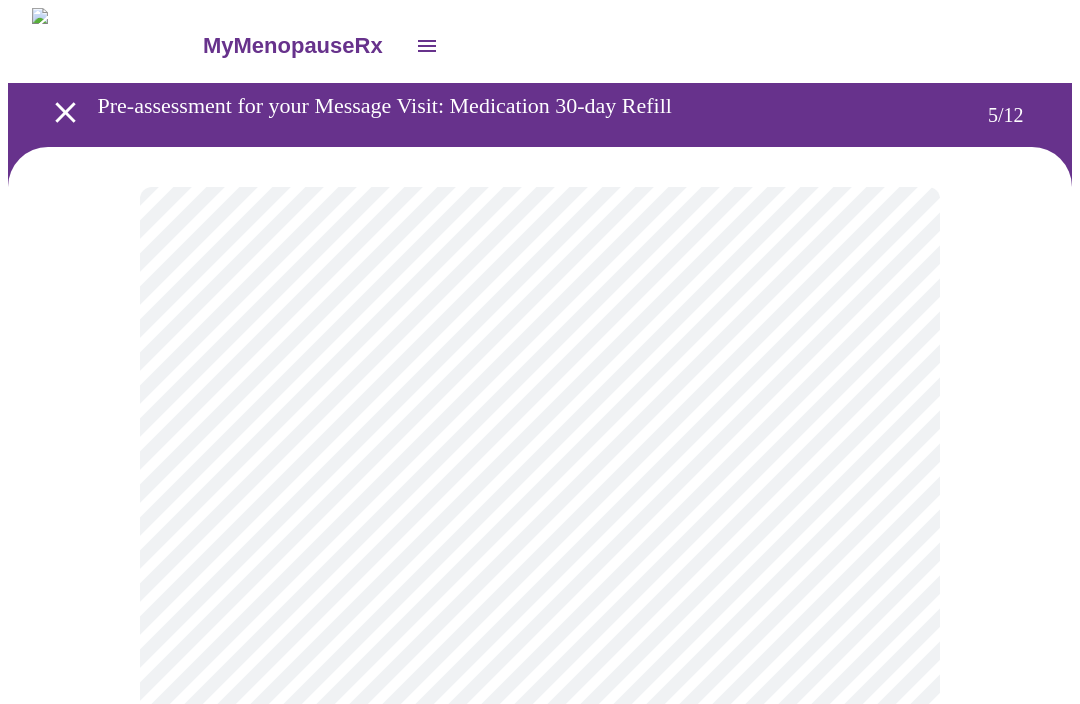 click on "MyMenopauseRx Pre-assessment for your Message Visit: Medication 30-day Refill 5  /  12" at bounding box center (540, 659) 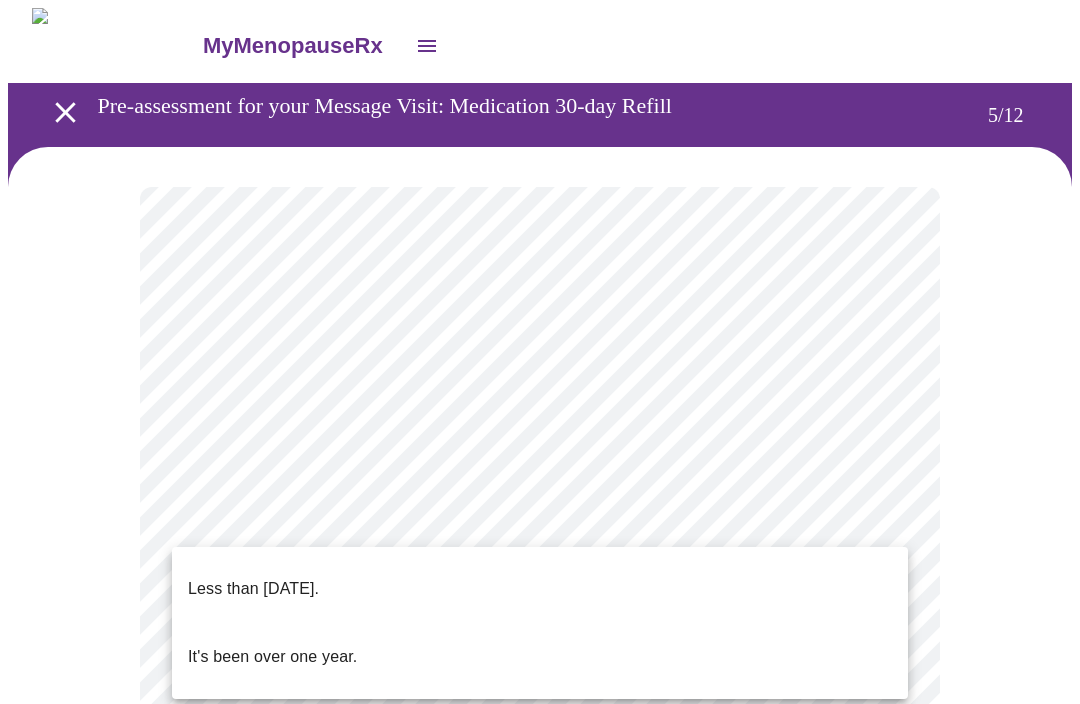 click on "Less than [DATE]." at bounding box center (540, 589) 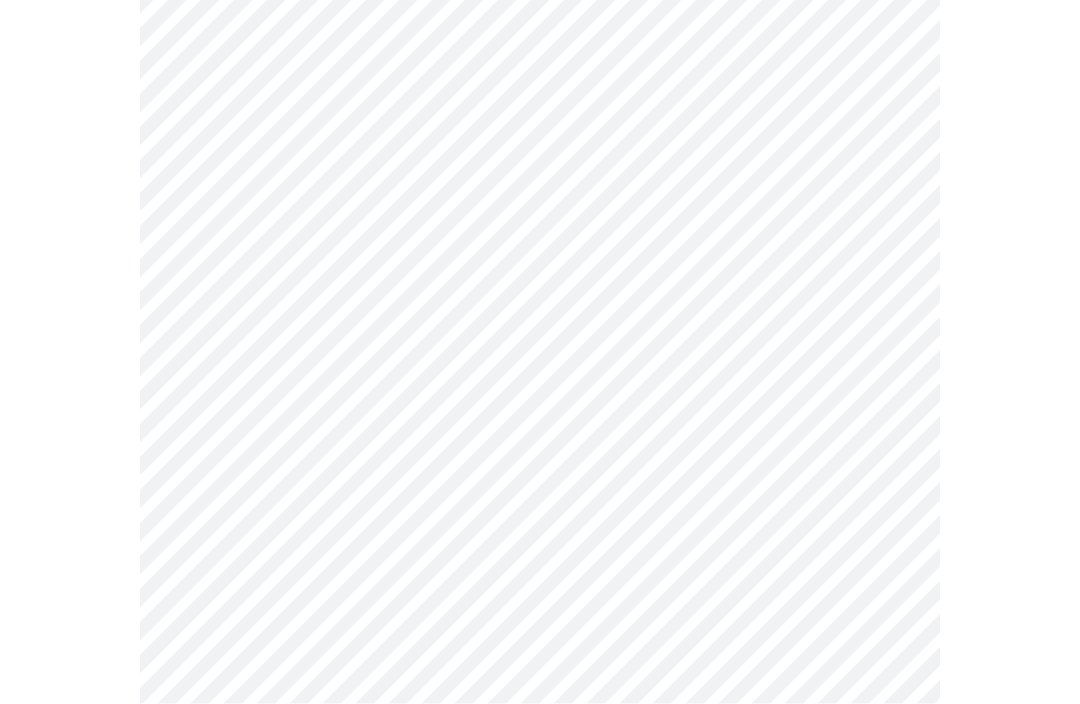 scroll, scrollTop: 0, scrollLeft: 0, axis: both 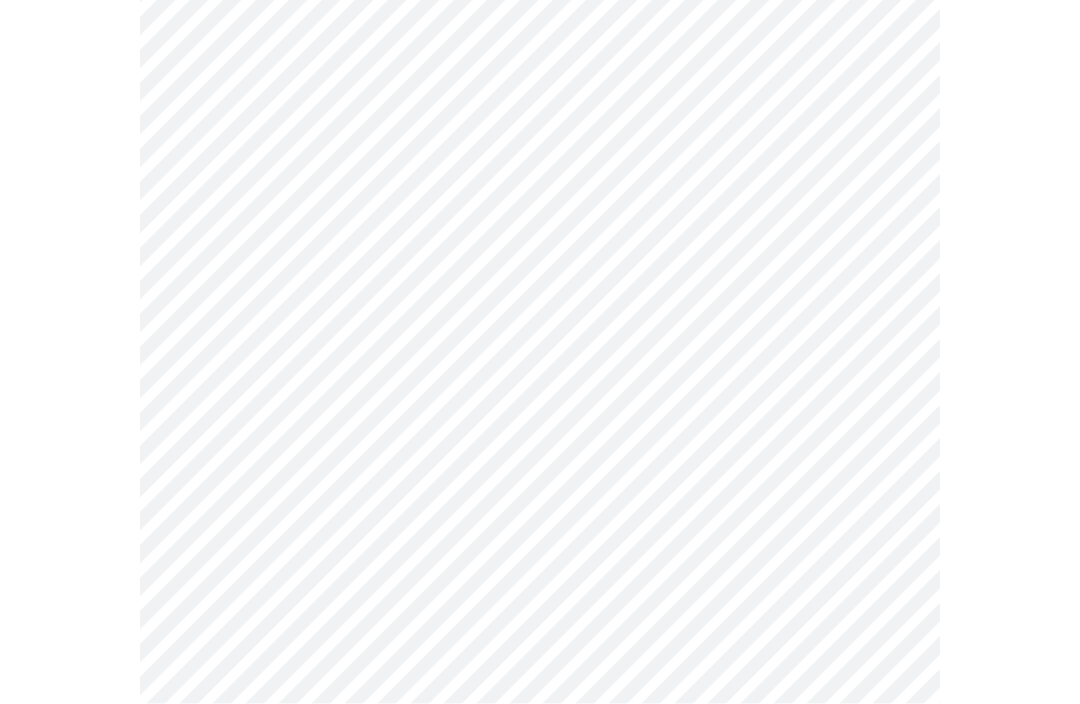 click on "MyMenopauseRx Pre-assessment for your Message Visit: Medication 30-day Refill 6  /  12" at bounding box center [540, 258] 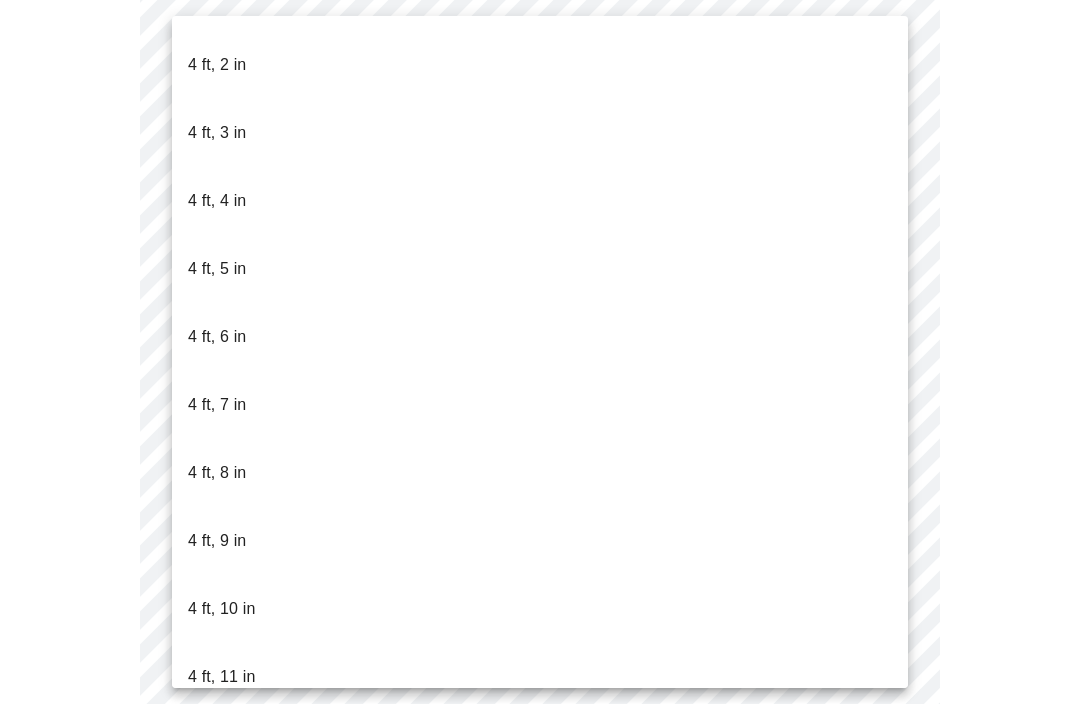 scroll, scrollTop: 946, scrollLeft: 0, axis: vertical 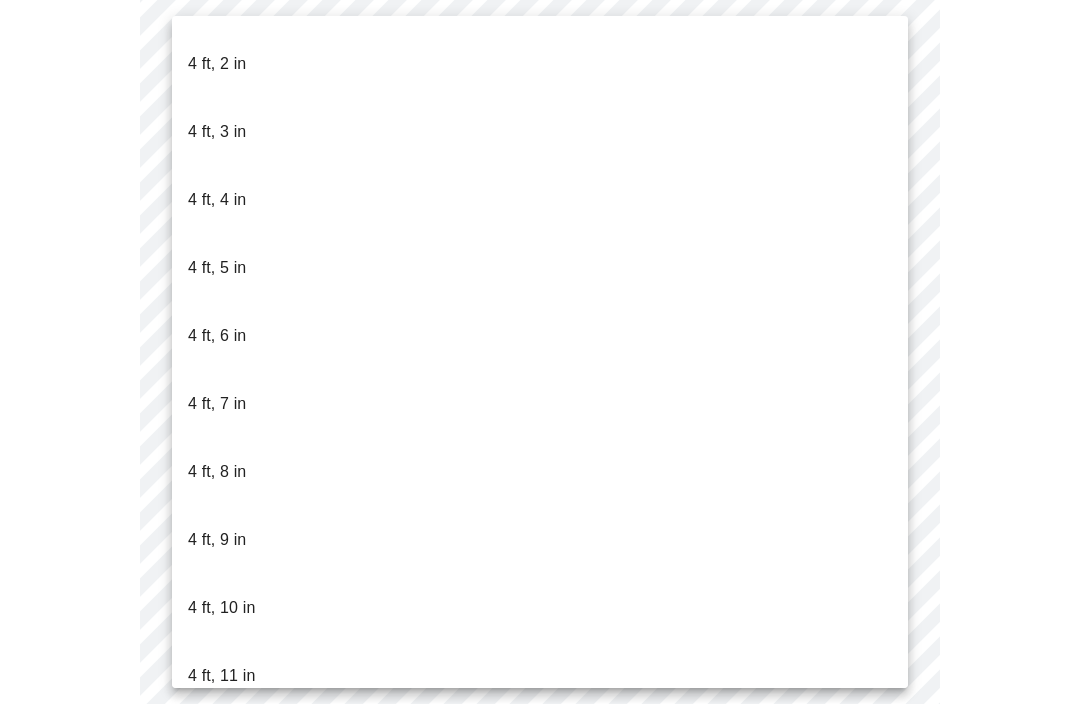 click on "5 ft, 2 in" at bounding box center (217, 880) 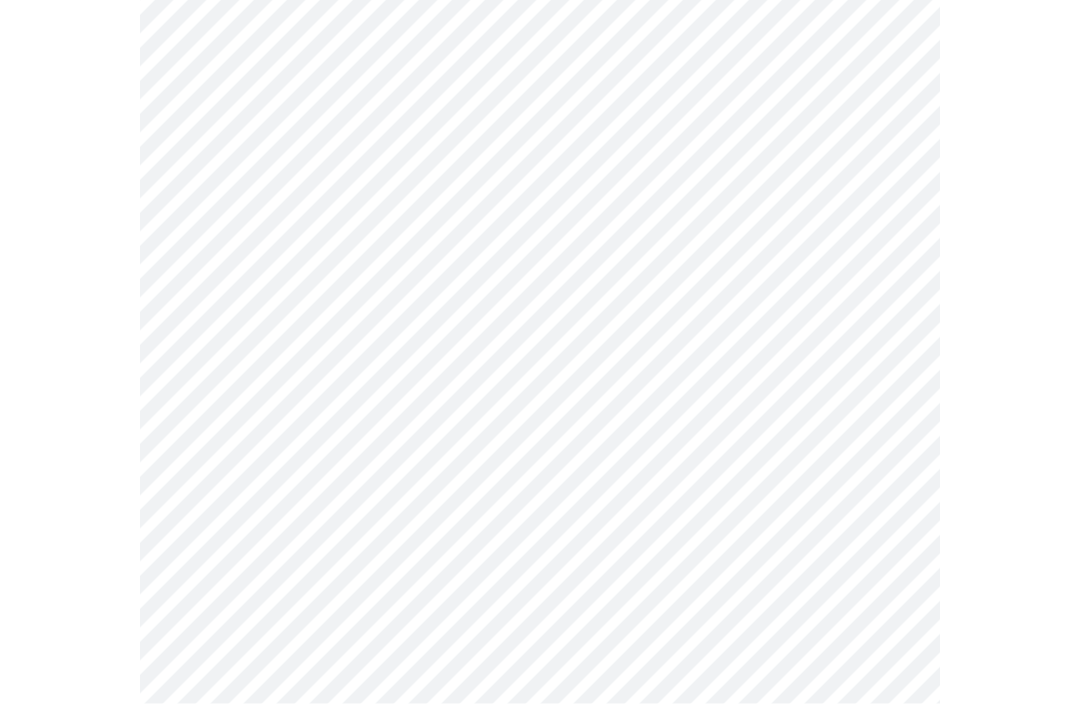 scroll, scrollTop: 5357, scrollLeft: 0, axis: vertical 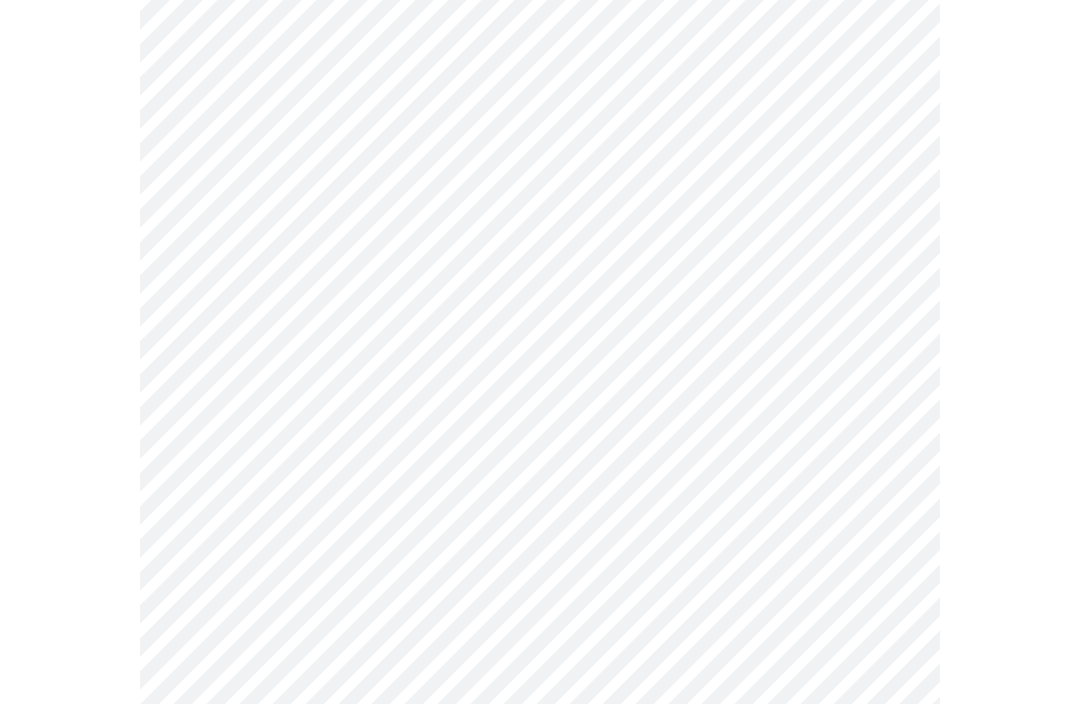 click on "MyMenopauseRx Pre-assessment for your Message Visit: Medication 30-day Refill 7  /  12" at bounding box center (540, -2166) 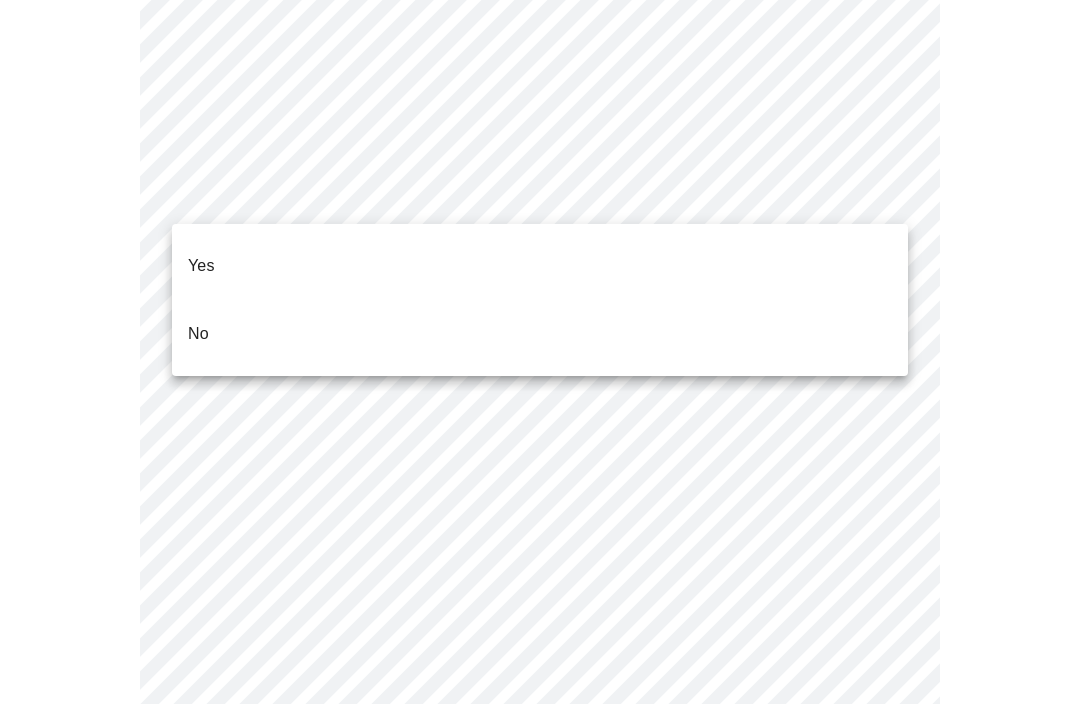 click on "Yes" at bounding box center (540, 266) 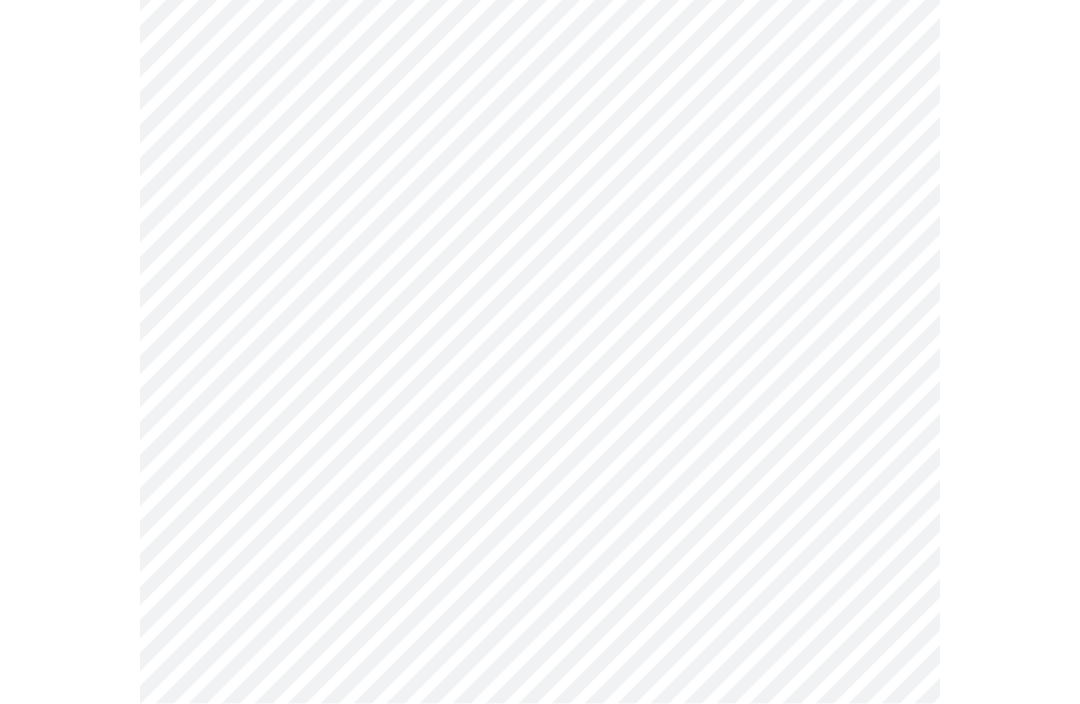 scroll, scrollTop: 0, scrollLeft: 0, axis: both 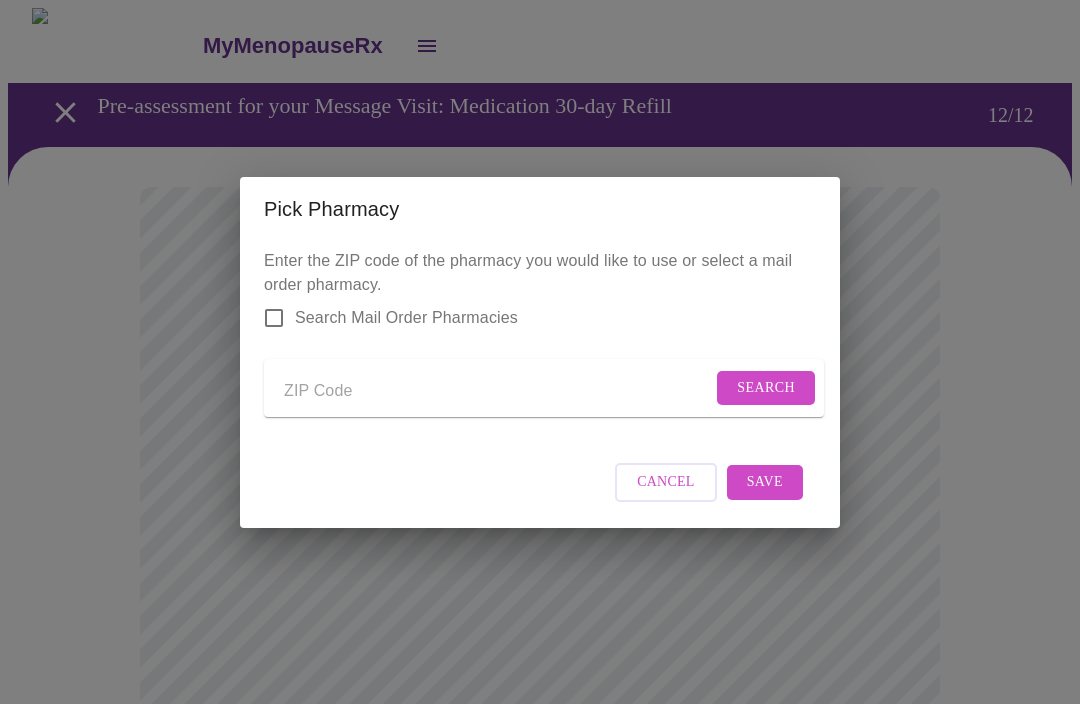 click on "Cancel" at bounding box center [666, 482] 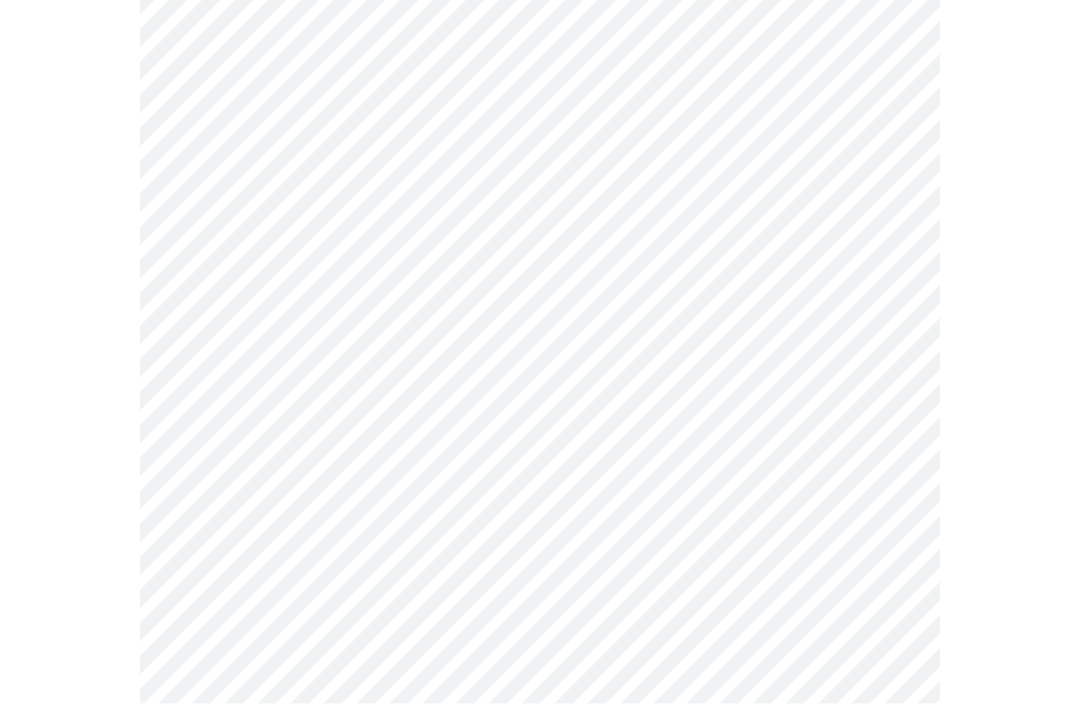 scroll, scrollTop: 950, scrollLeft: 0, axis: vertical 